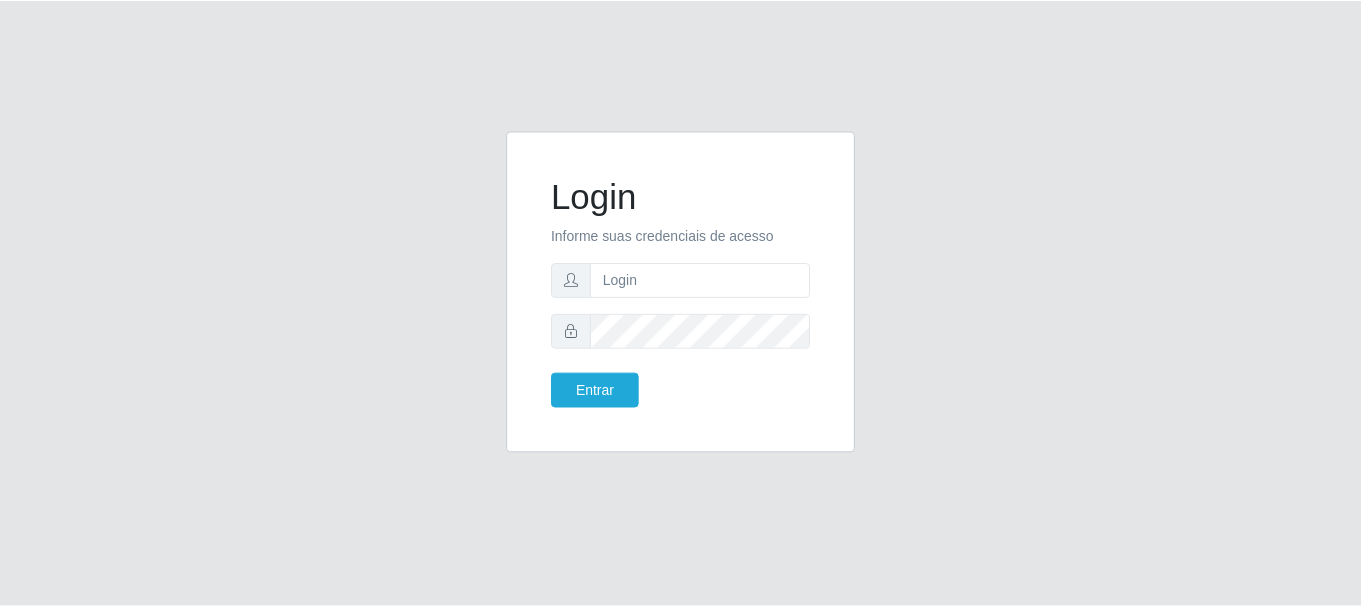 scroll, scrollTop: 0, scrollLeft: 0, axis: both 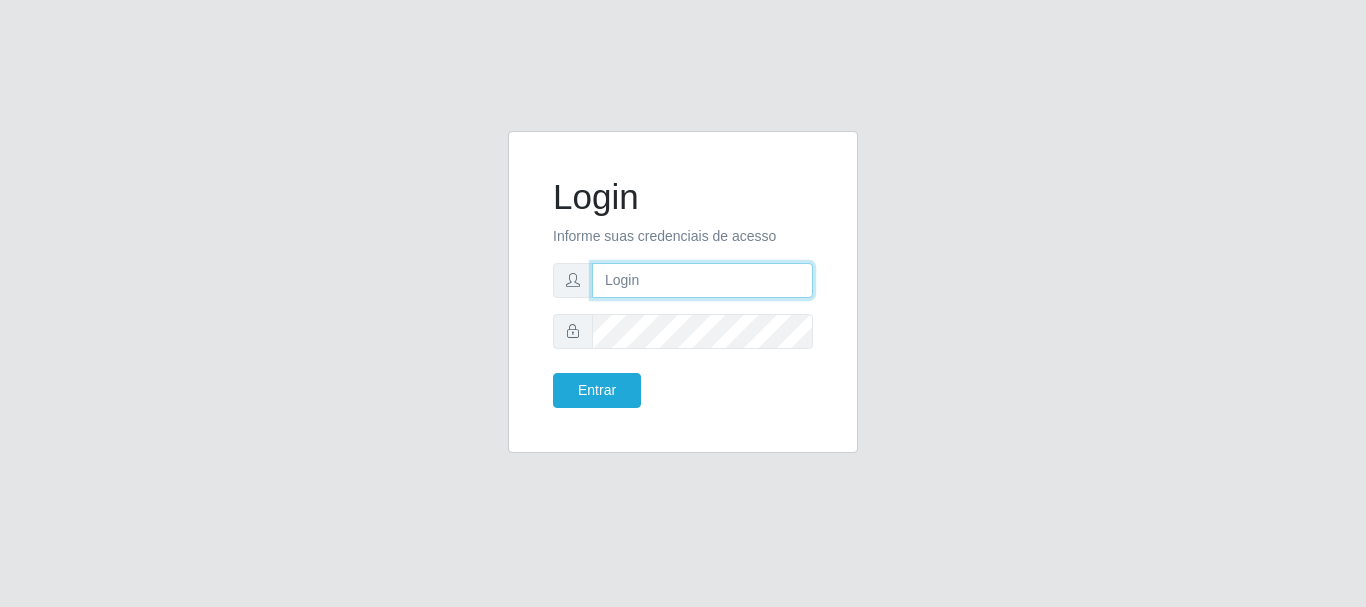 click at bounding box center [702, 280] 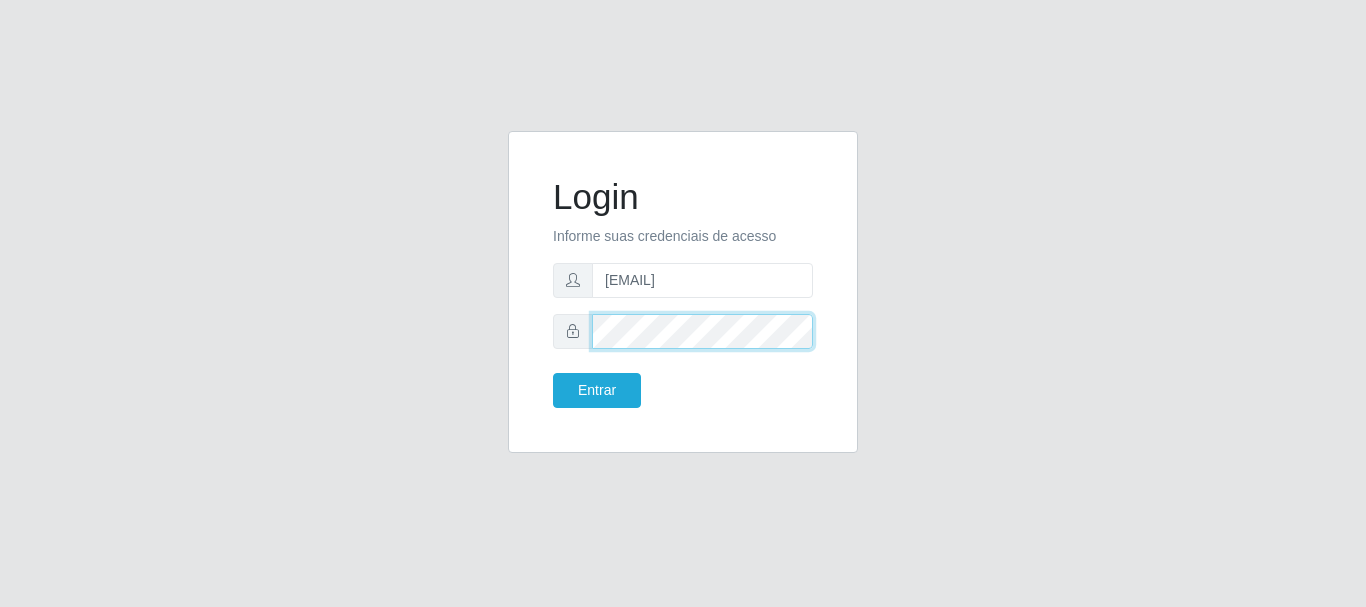 click on "Entrar" at bounding box center (597, 390) 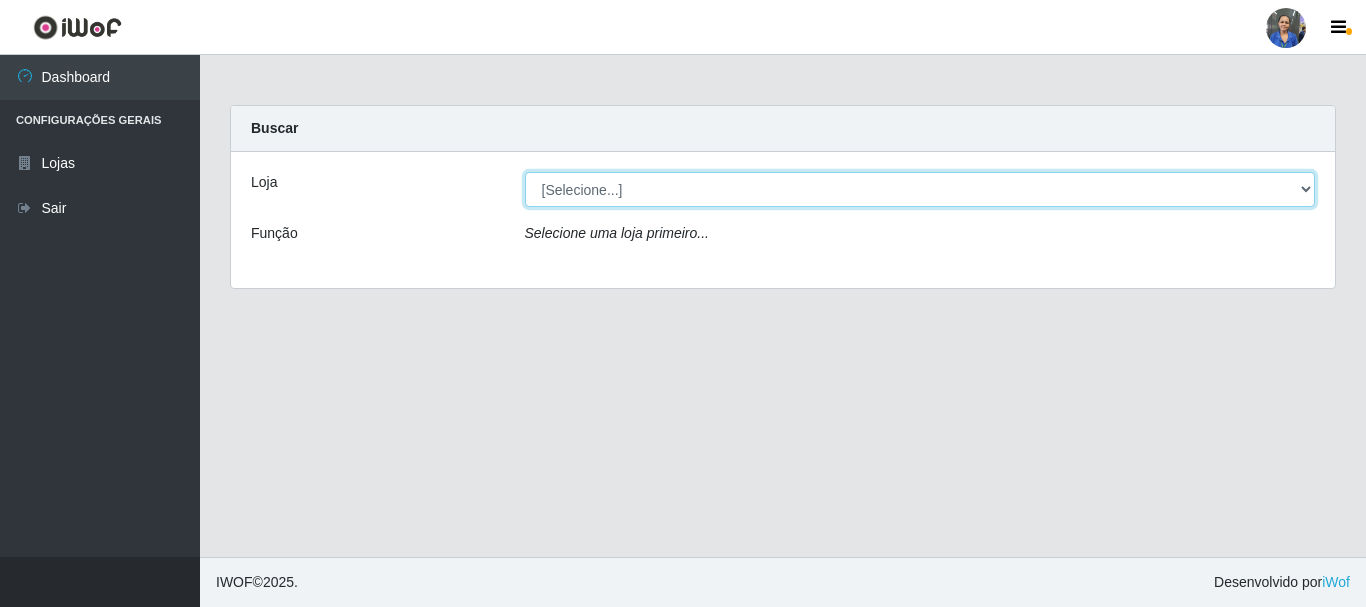 click on "[SELECT] SuperFácil Atacado - [LOCATION]" at bounding box center (920, 189) 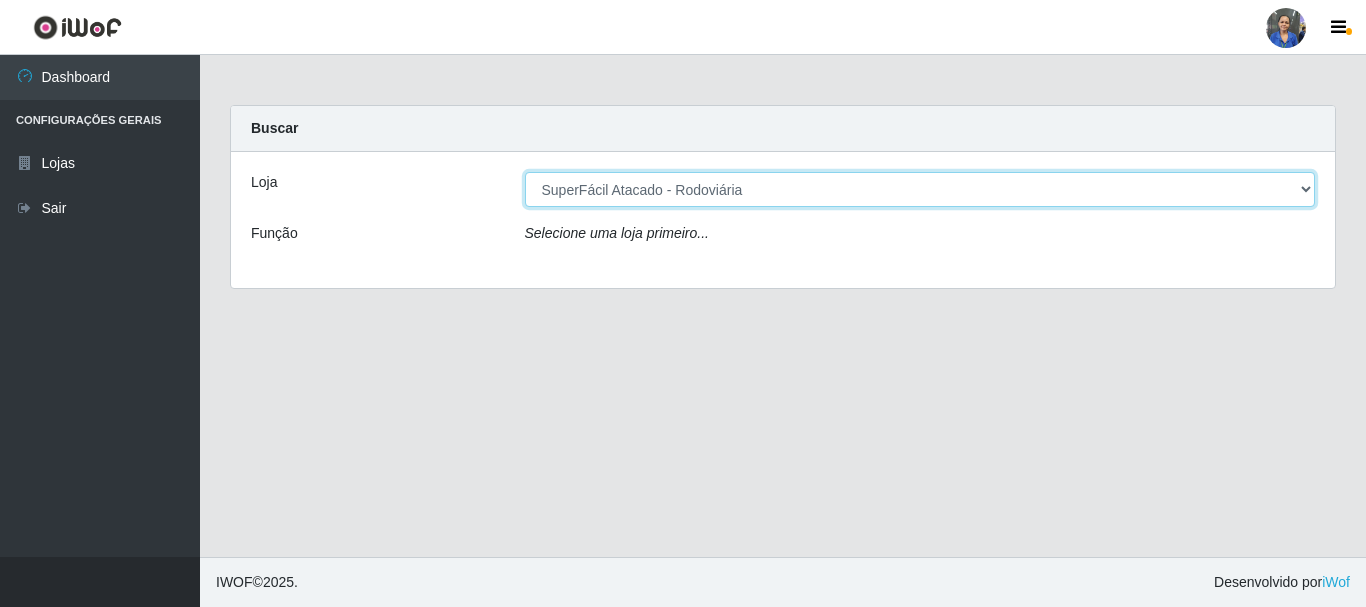 click on "[SELECT] SuperFácil Atacado - [LOCATION]" at bounding box center [920, 189] 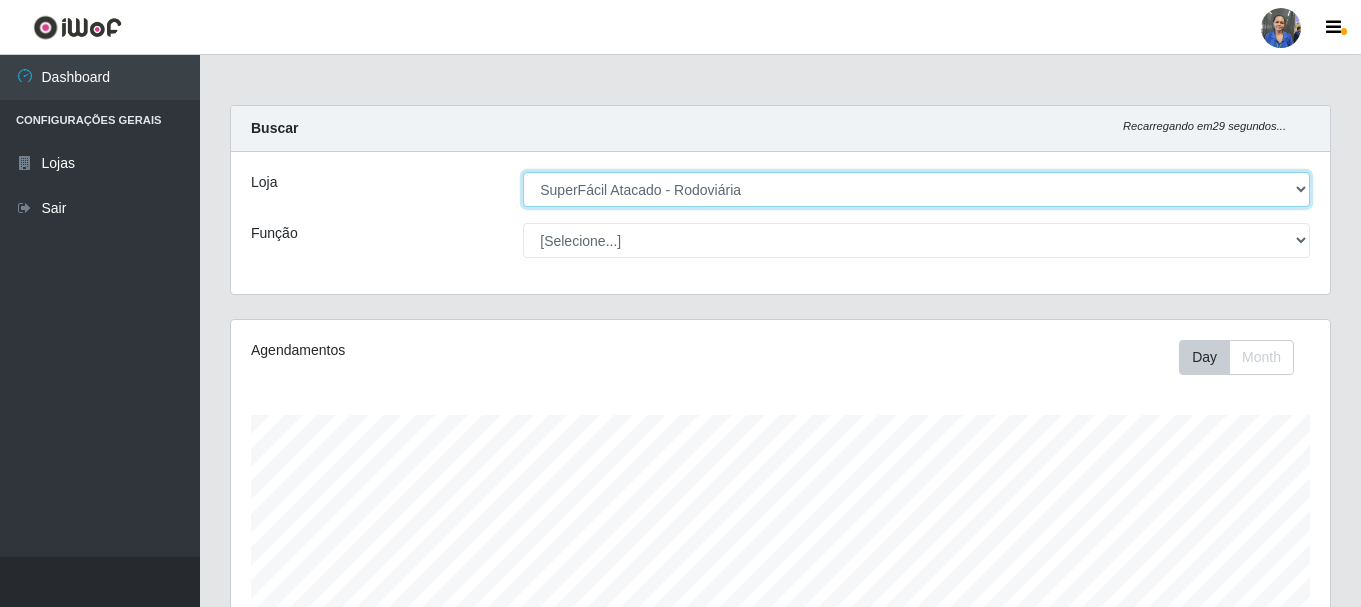 scroll, scrollTop: 999585, scrollLeft: 998901, axis: both 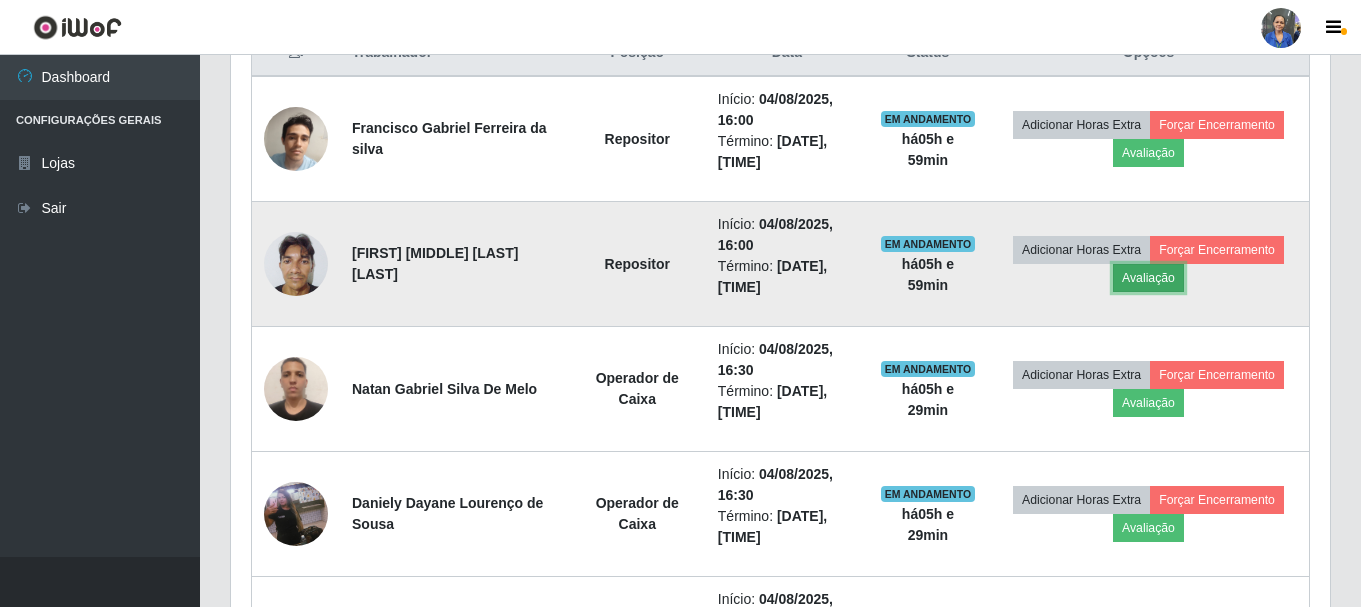 click on "Avaliação" at bounding box center [1148, 278] 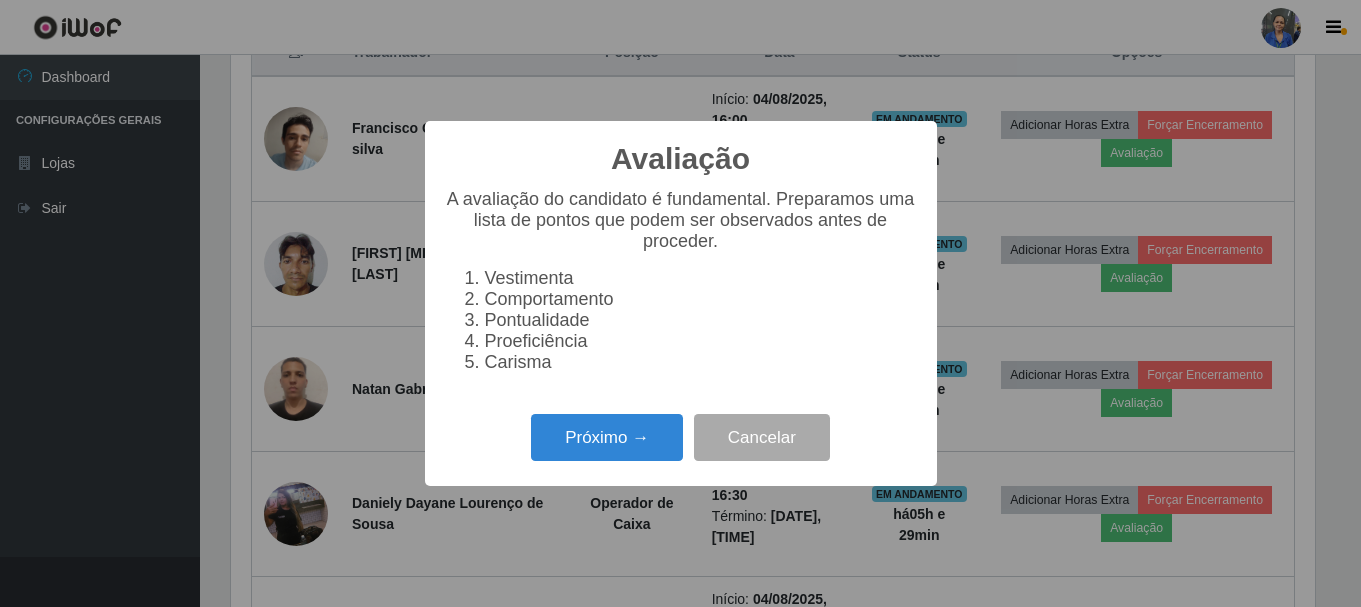 scroll, scrollTop: 999585, scrollLeft: 998911, axis: both 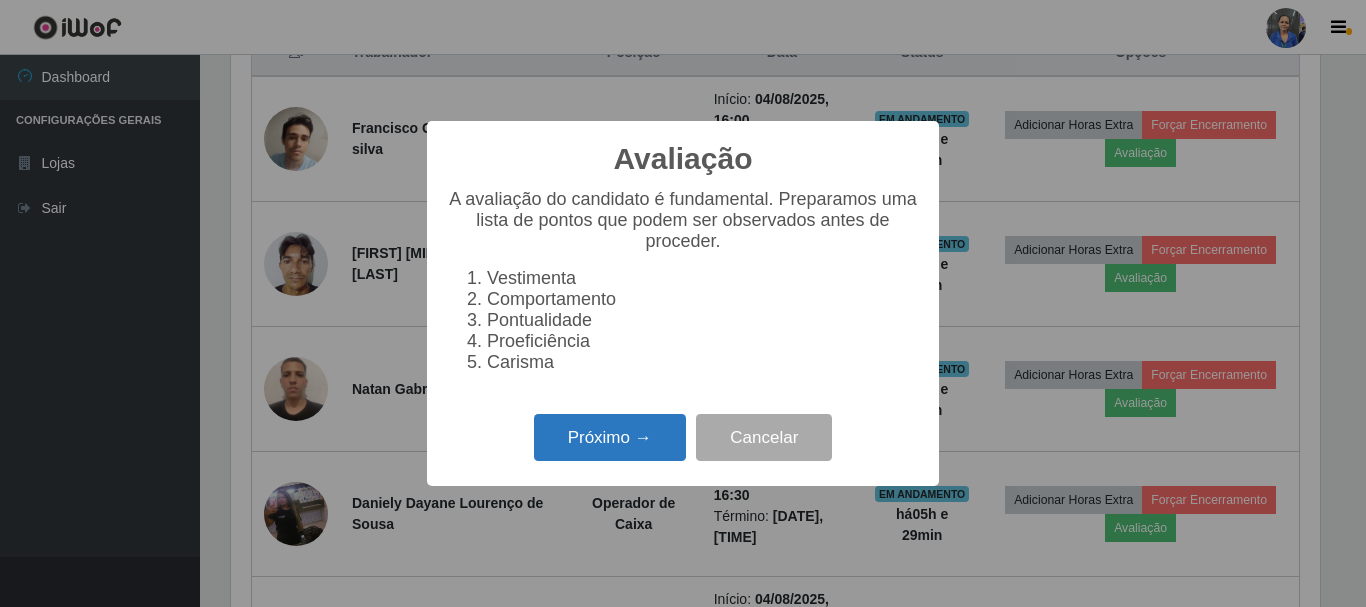 click on "Próximo →" at bounding box center [610, 437] 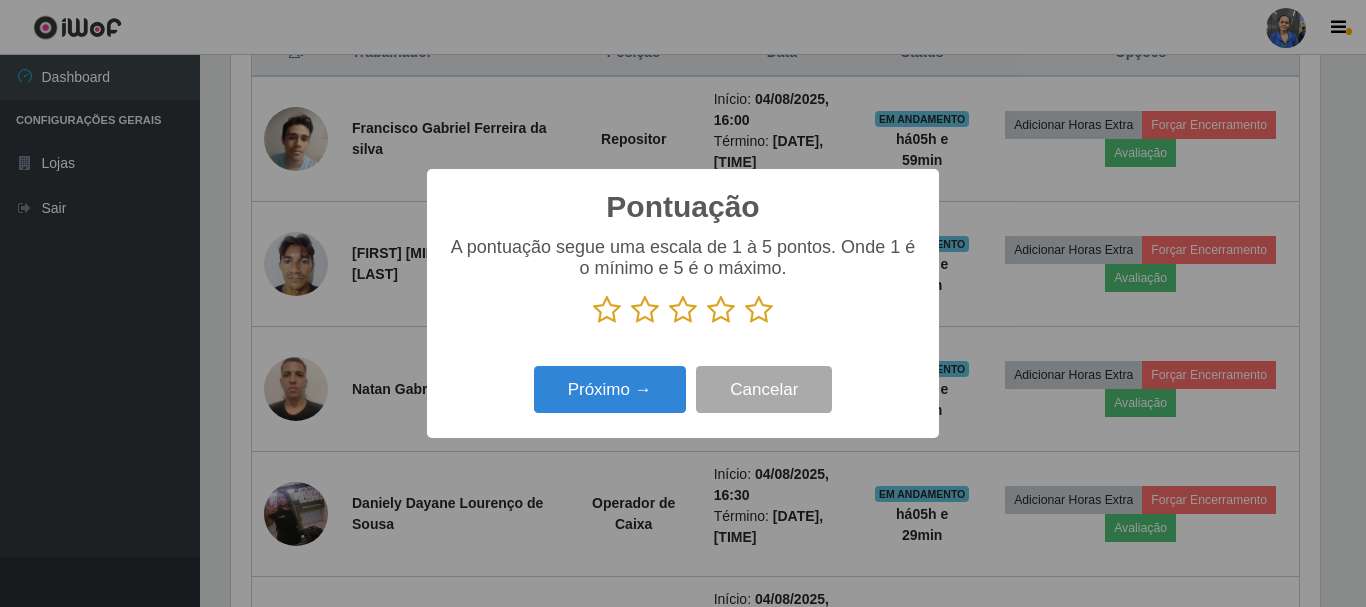 click at bounding box center (759, 310) 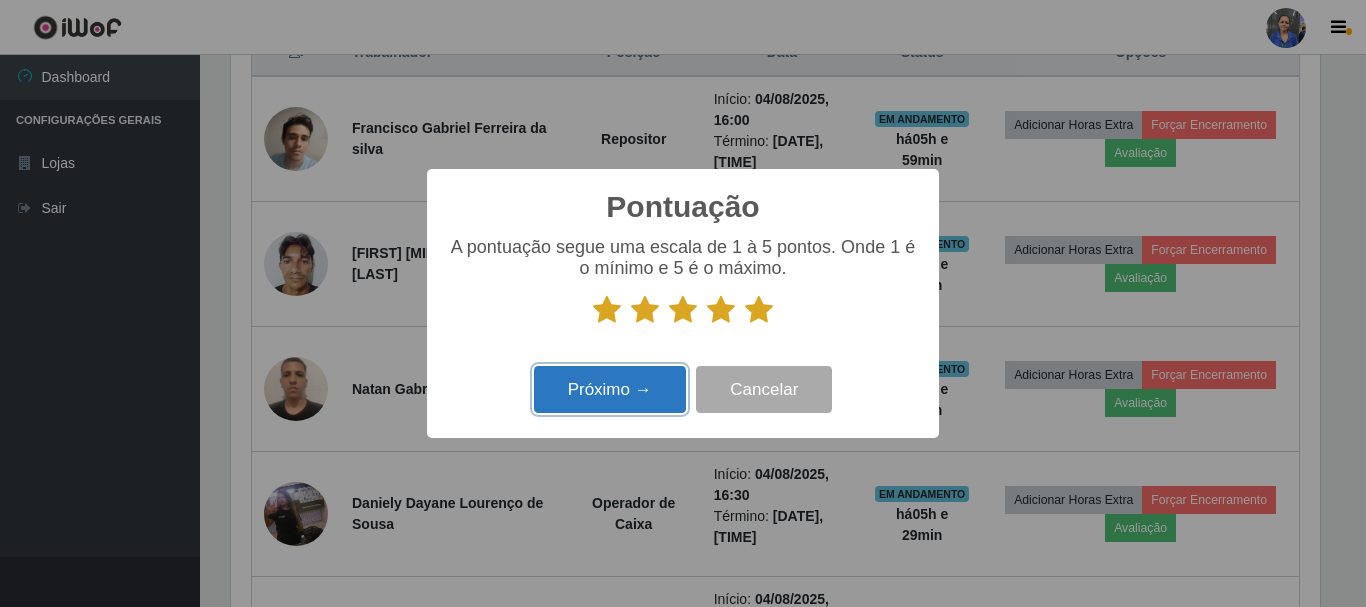 click on "Próximo →" at bounding box center [610, 389] 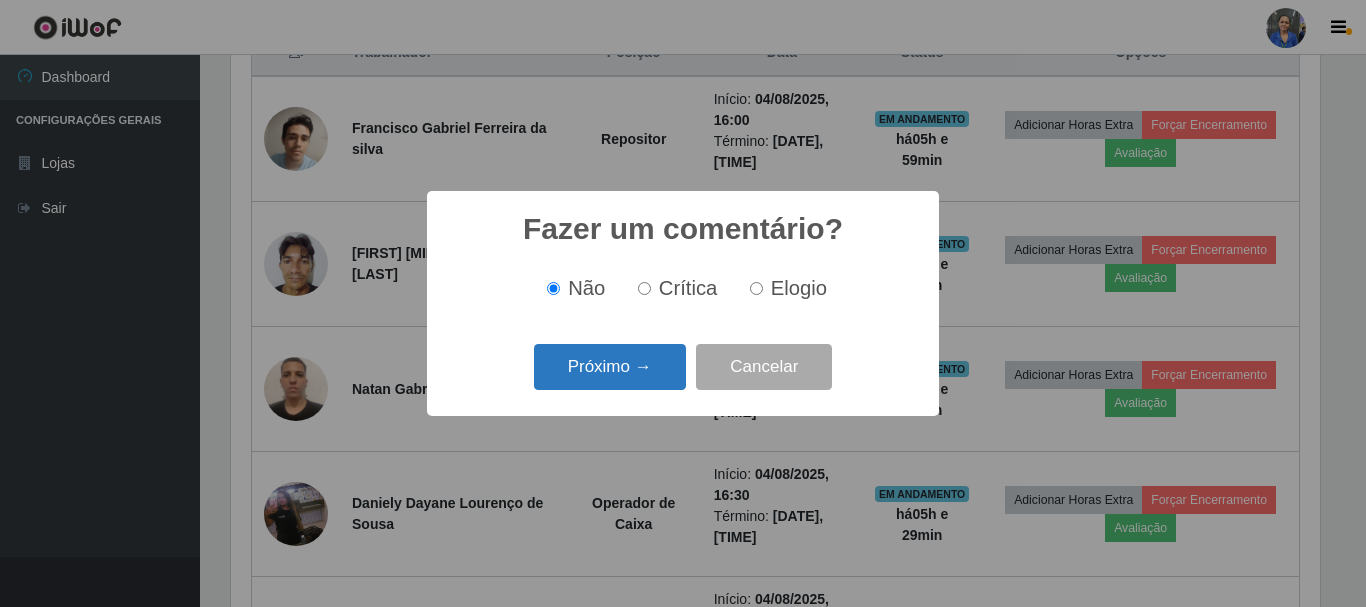 click on "Próximo →" at bounding box center (610, 367) 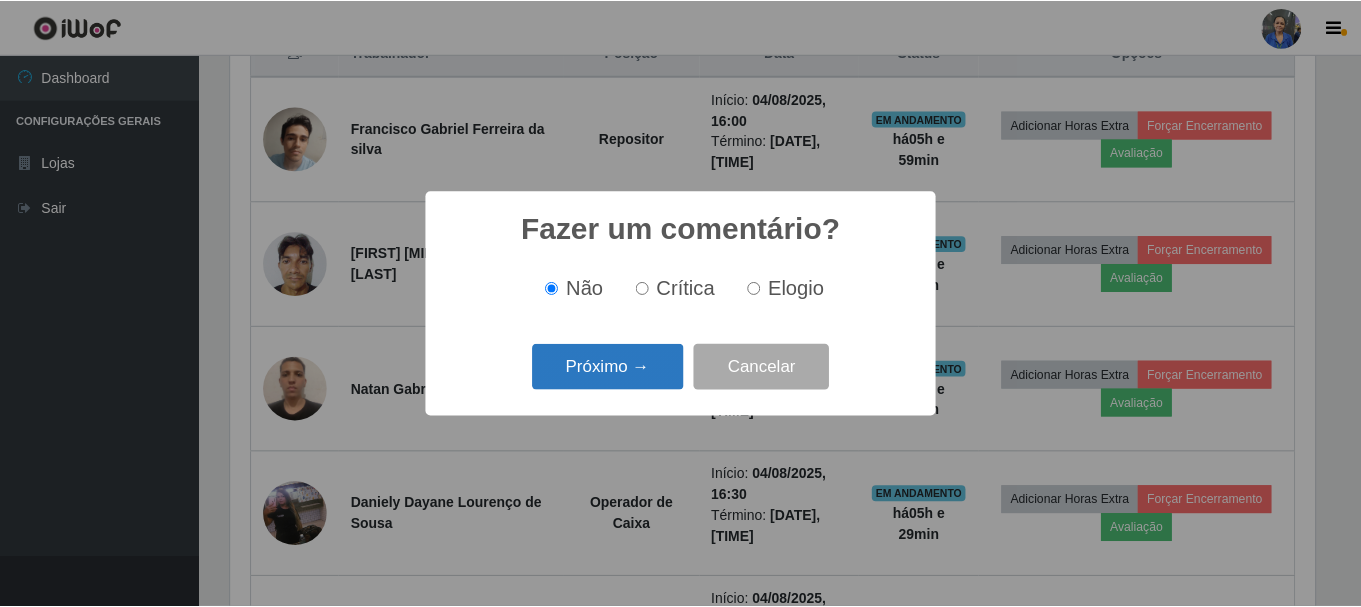 scroll, scrollTop: 999585, scrollLeft: 998911, axis: both 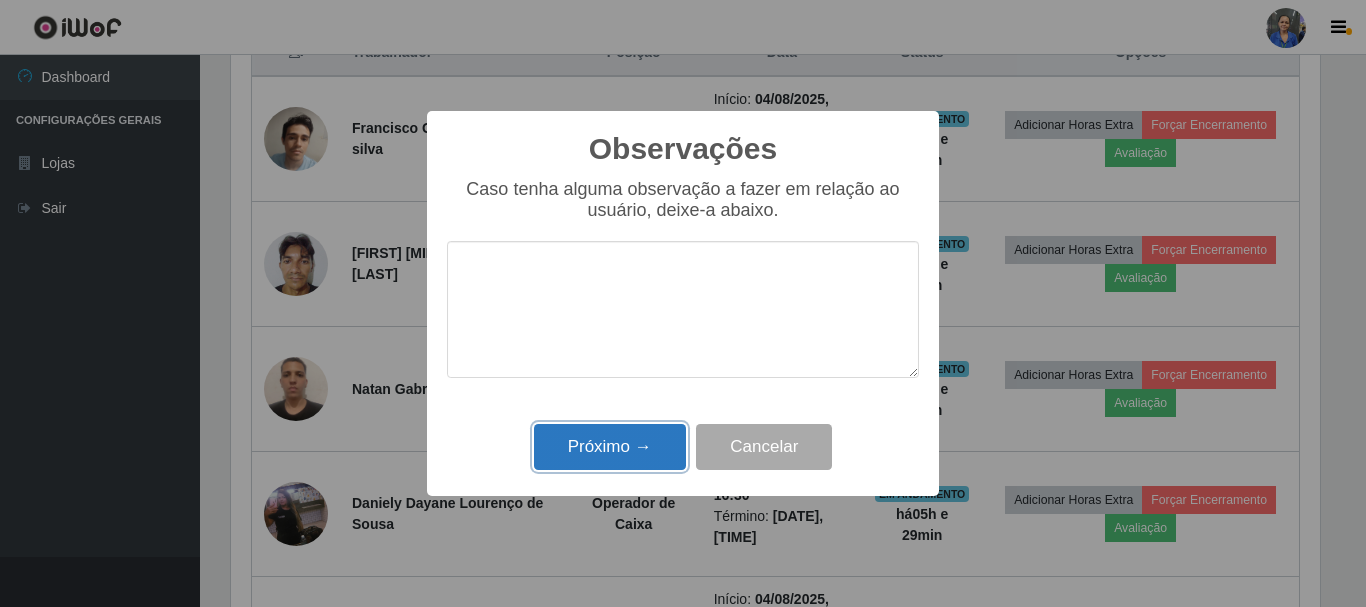 click on "Próximo →" at bounding box center [610, 447] 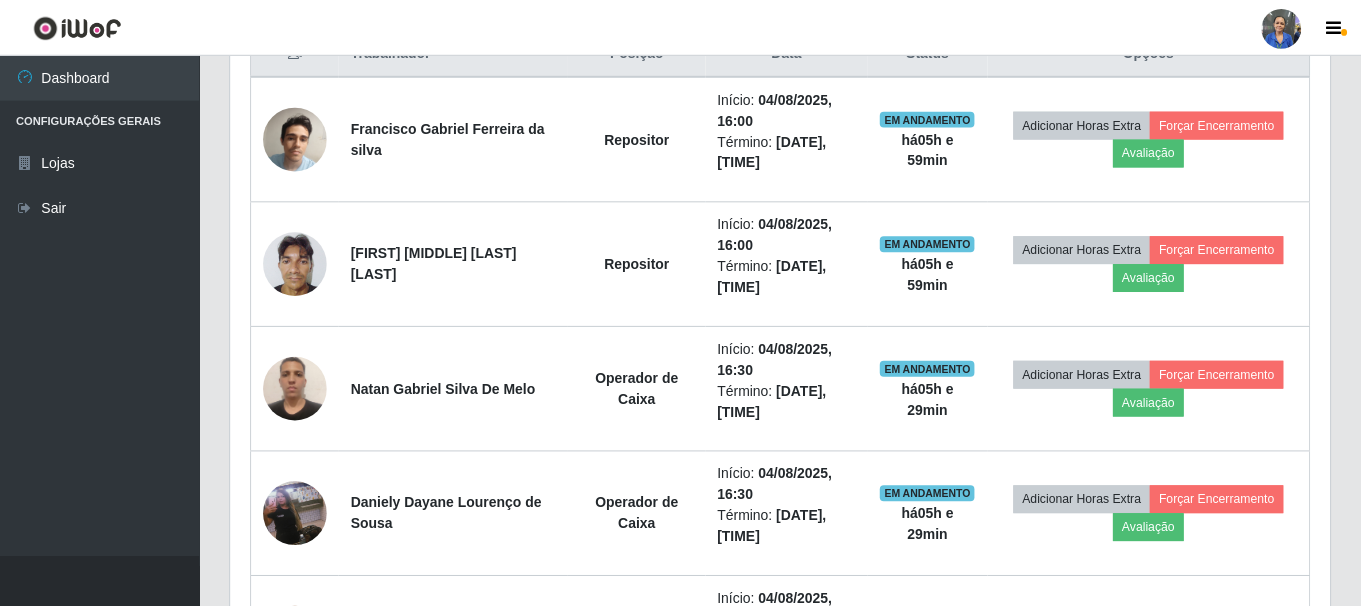 scroll, scrollTop: 999585, scrollLeft: 998901, axis: both 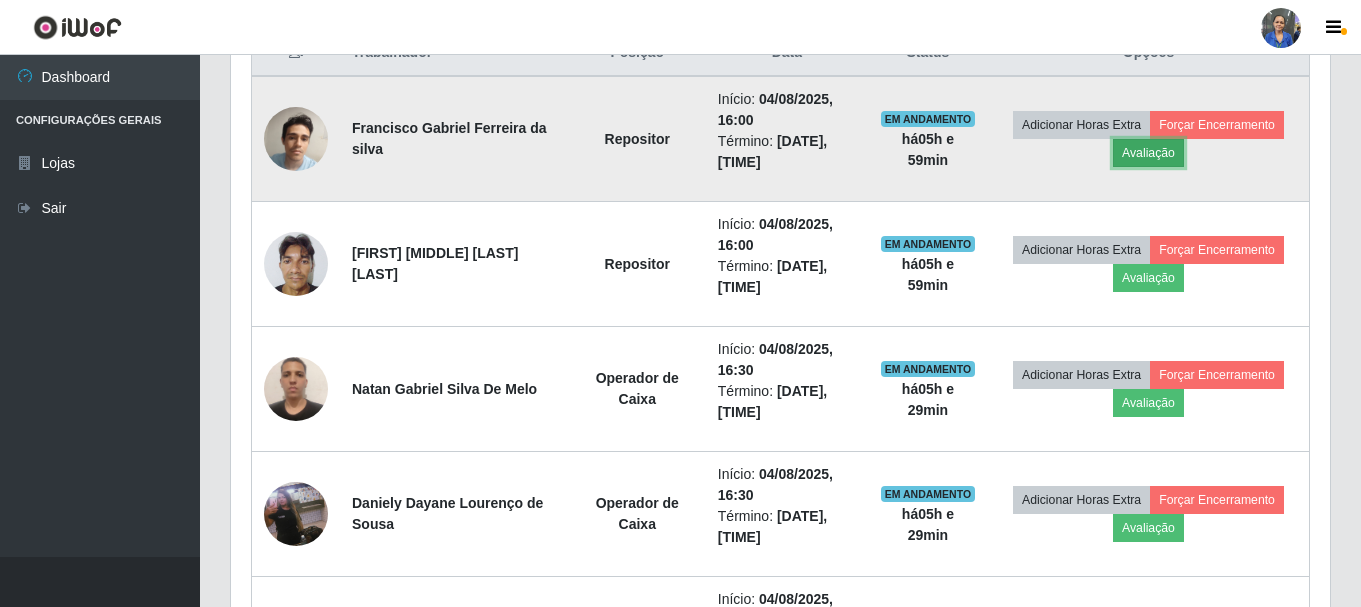 click on "Avaliação" at bounding box center [1148, 153] 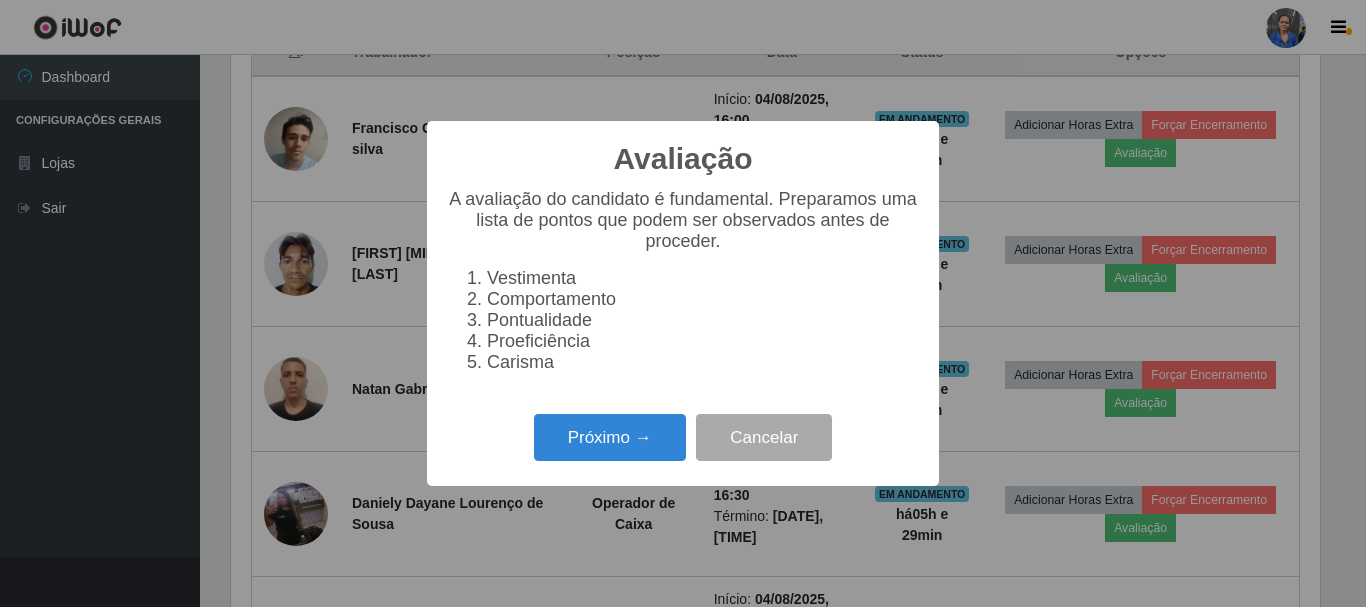 scroll, scrollTop: 999585, scrollLeft: 998911, axis: both 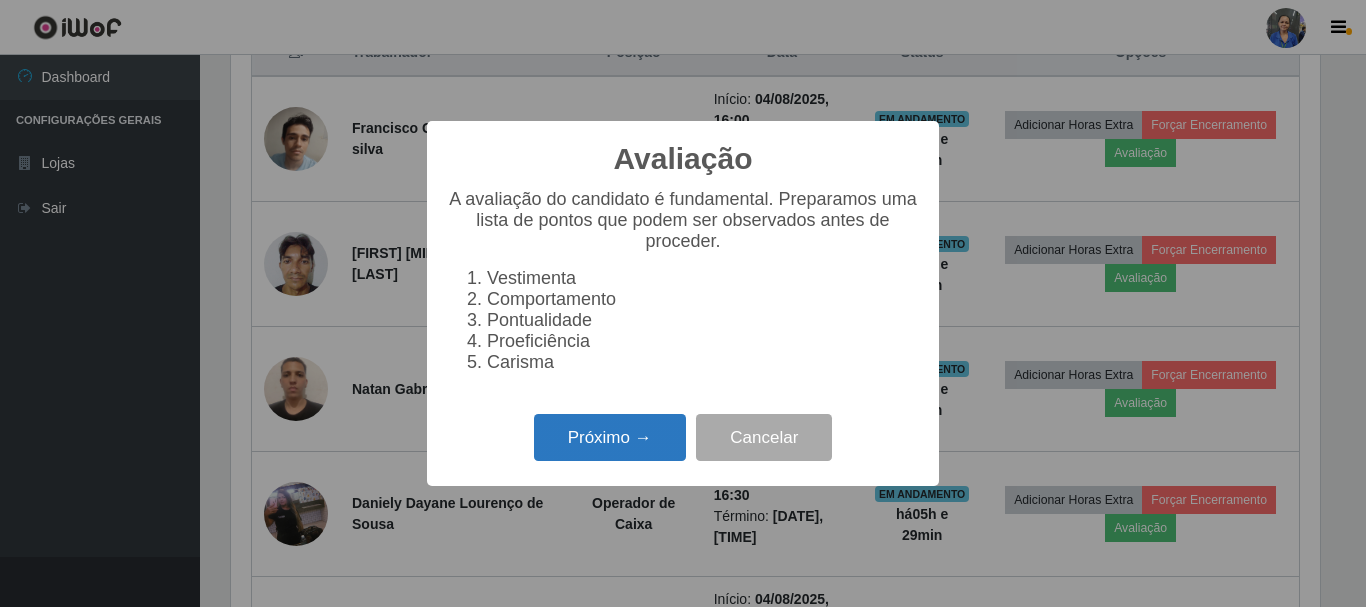 click on "Próximo →" at bounding box center (610, 437) 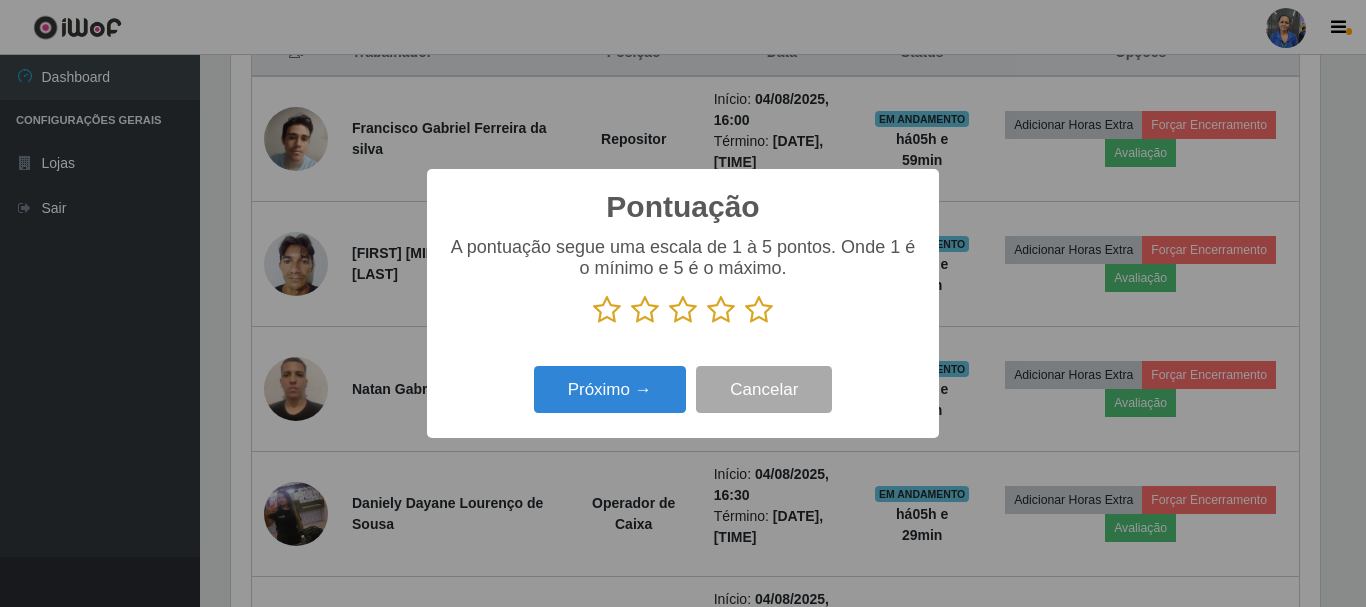 scroll, scrollTop: 999585, scrollLeft: 998911, axis: both 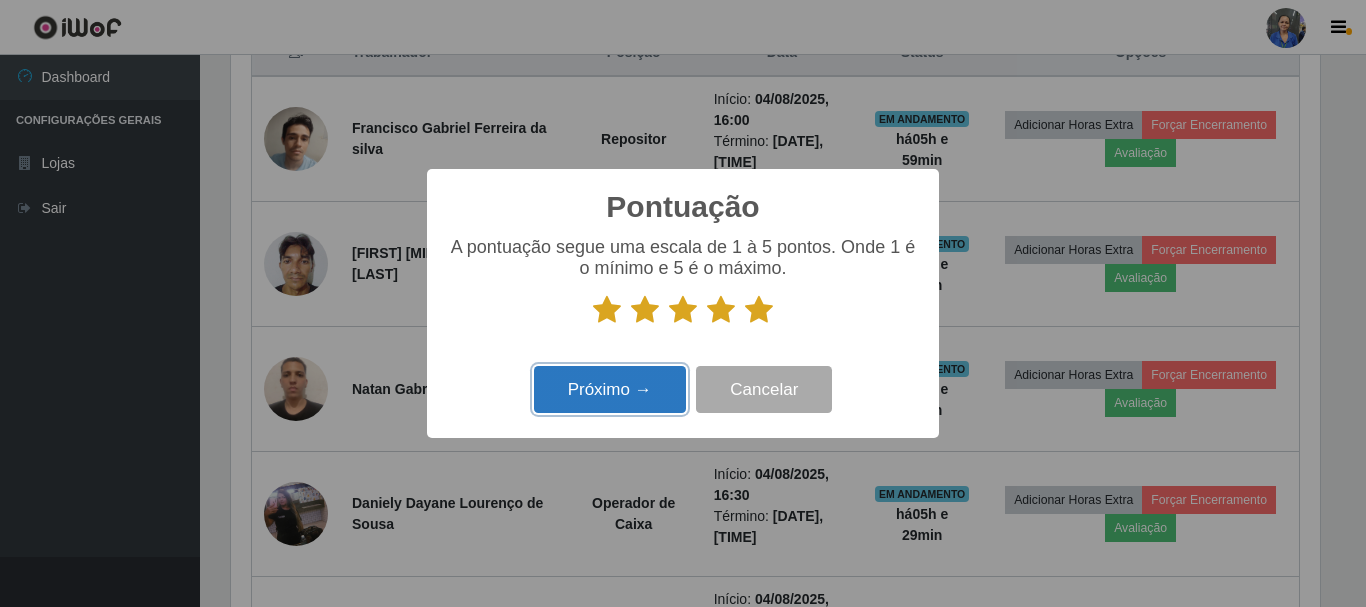 click on "Próximo →" at bounding box center (610, 389) 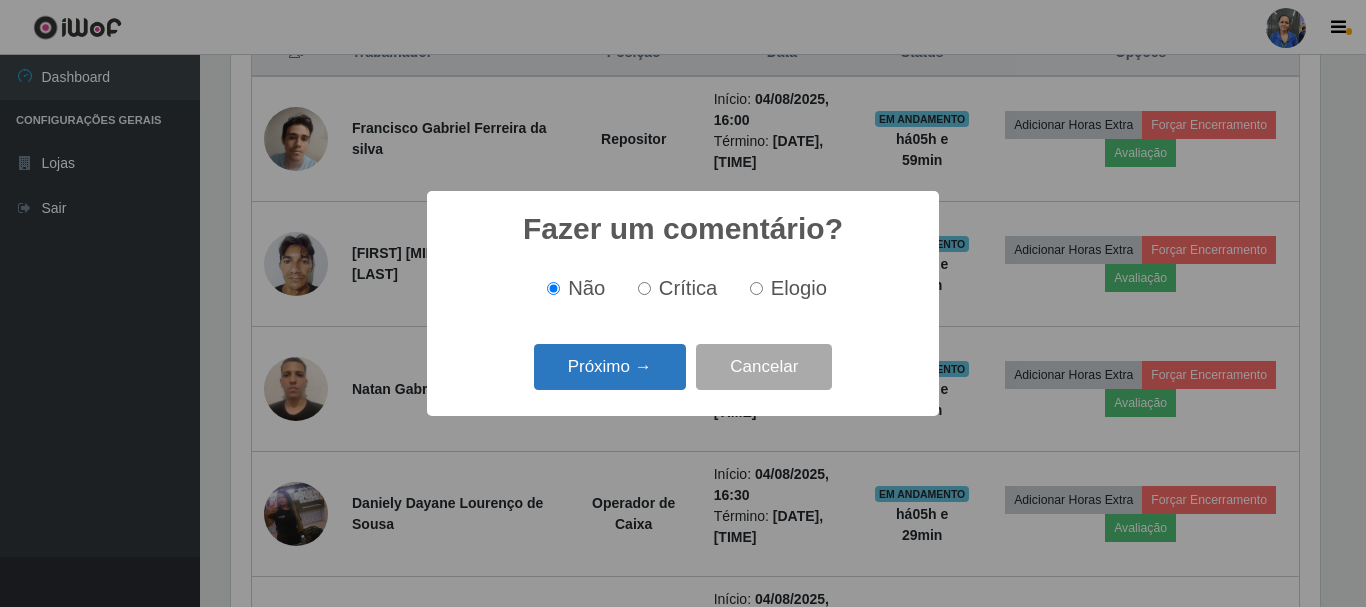 click on "Próximo →" at bounding box center (610, 367) 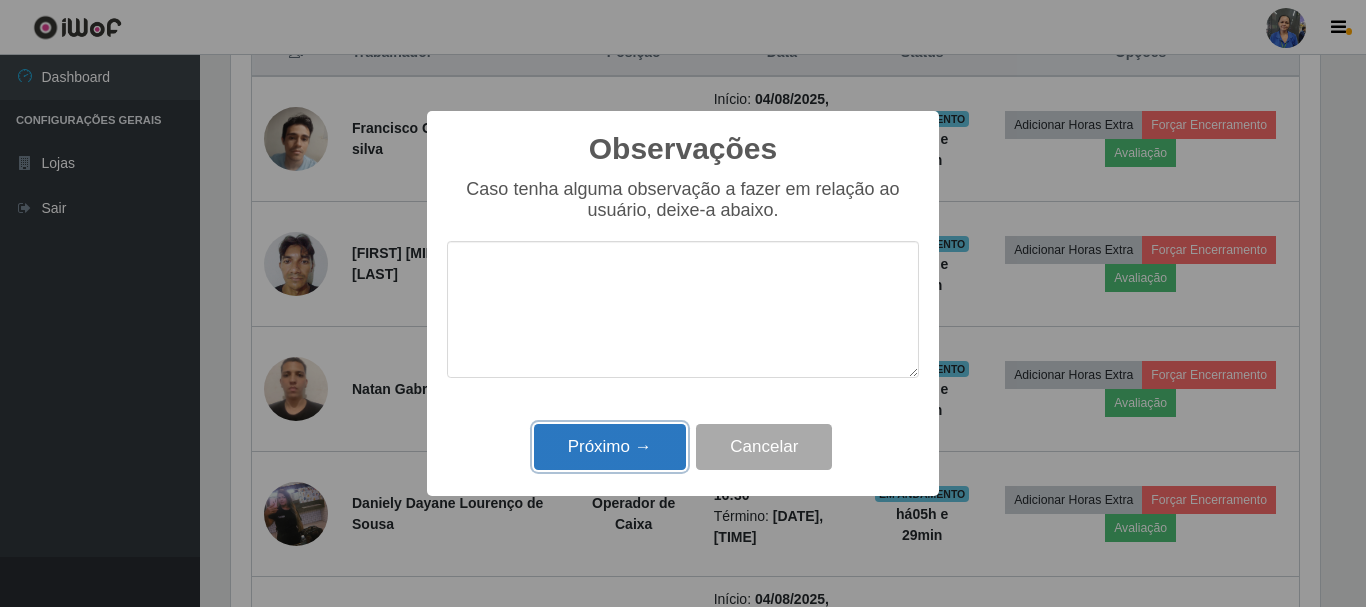 click on "Próximo →" at bounding box center [610, 447] 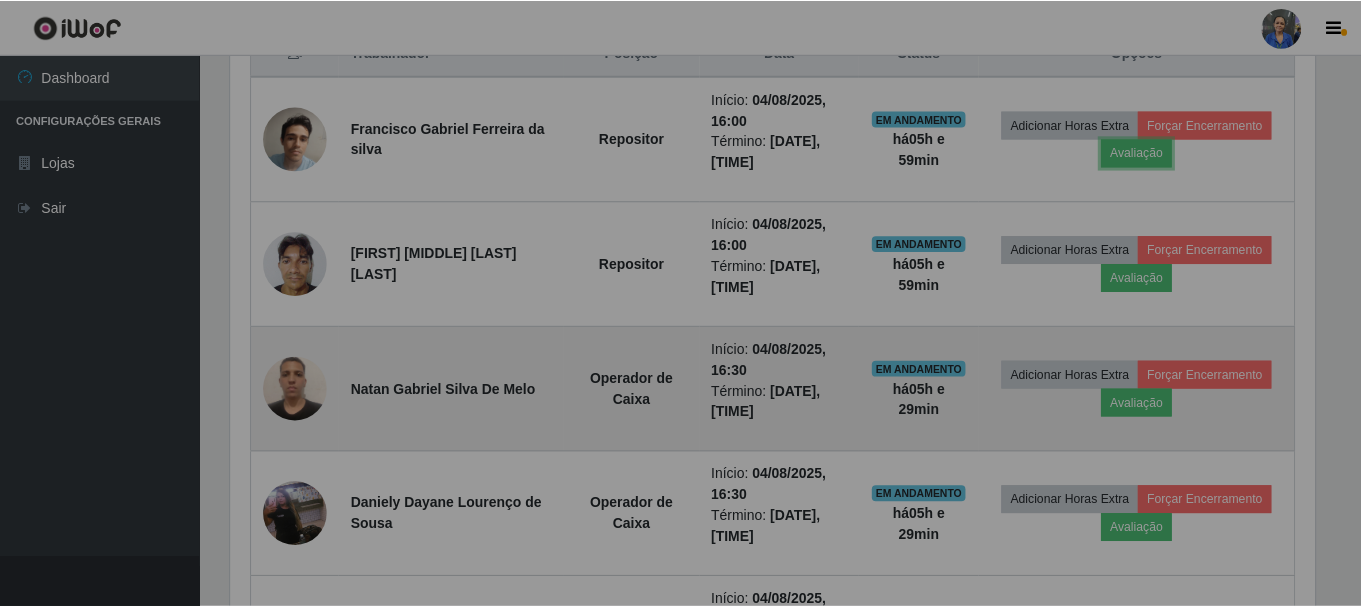scroll, scrollTop: 999585, scrollLeft: 998901, axis: both 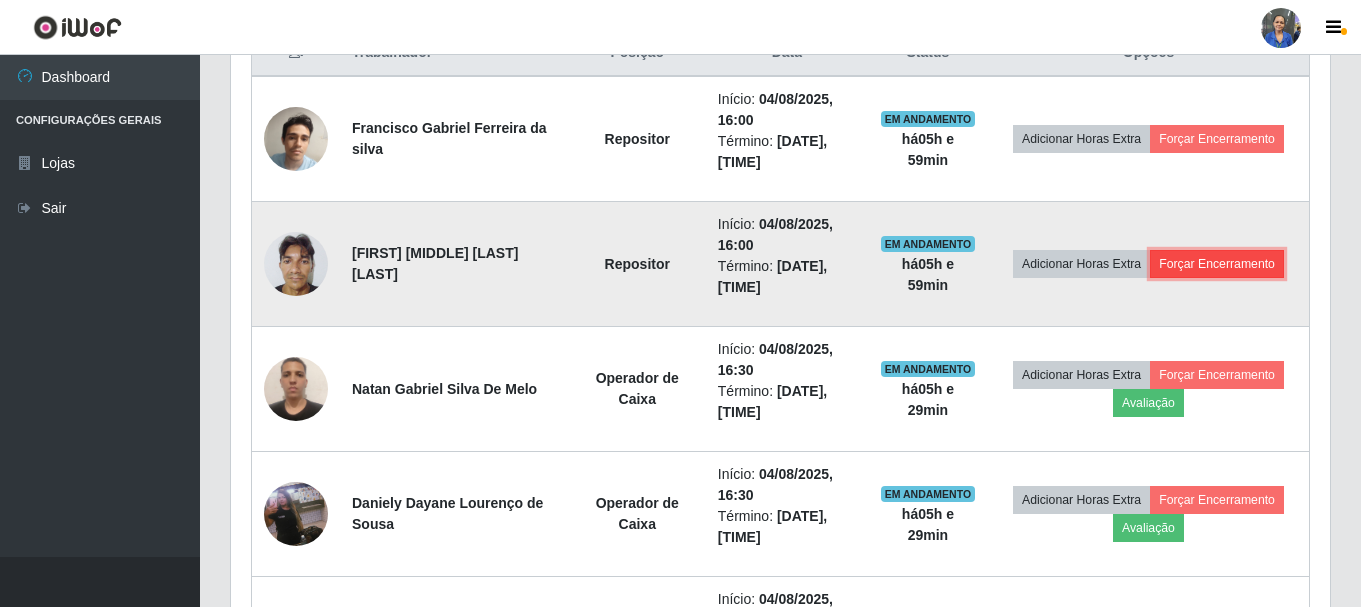 click on "Forçar Encerramento" at bounding box center (1217, 264) 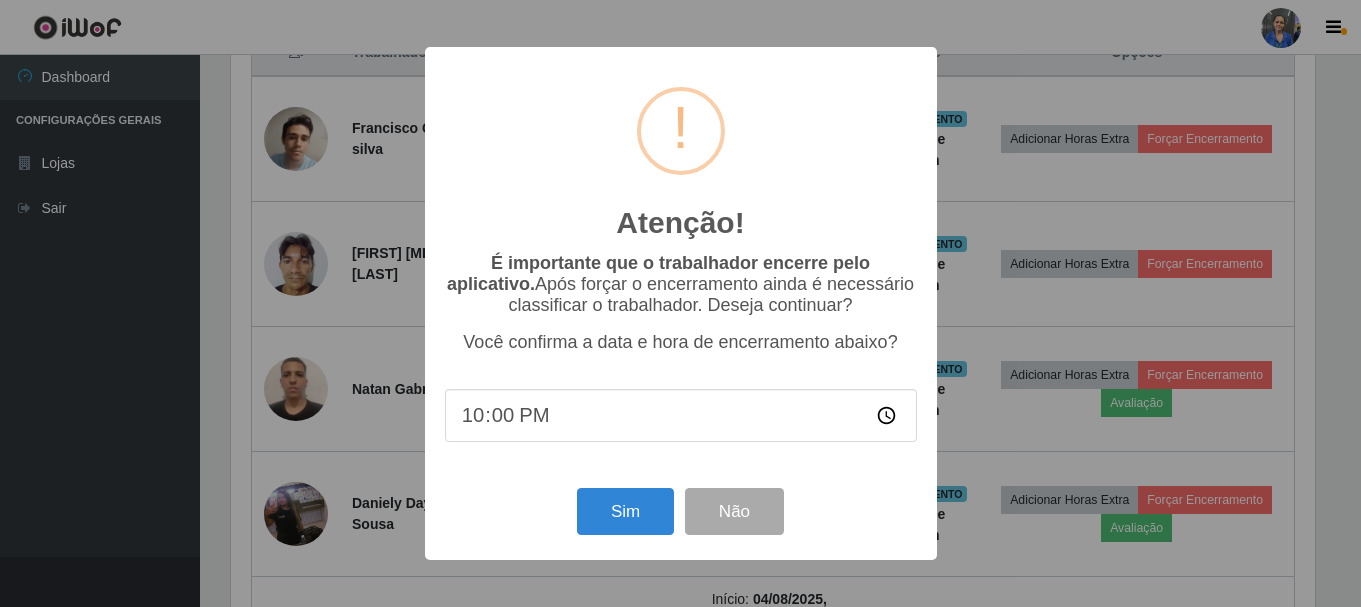 scroll, scrollTop: 999585, scrollLeft: 998911, axis: both 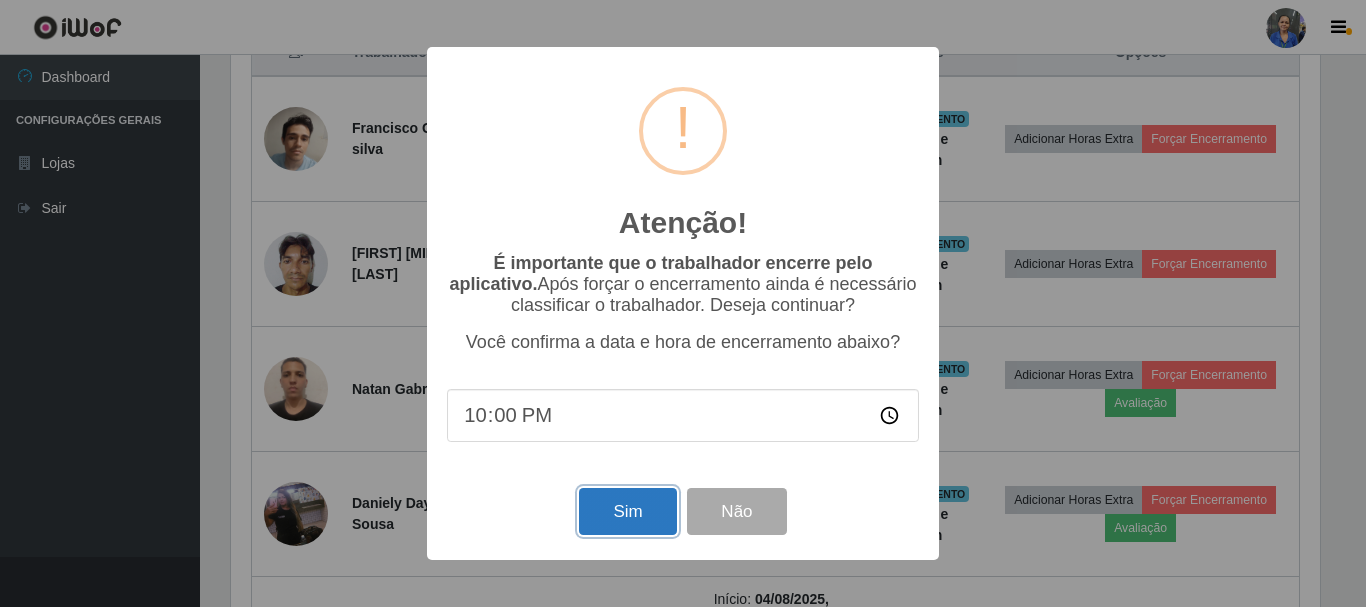 click on "Sim" at bounding box center [627, 511] 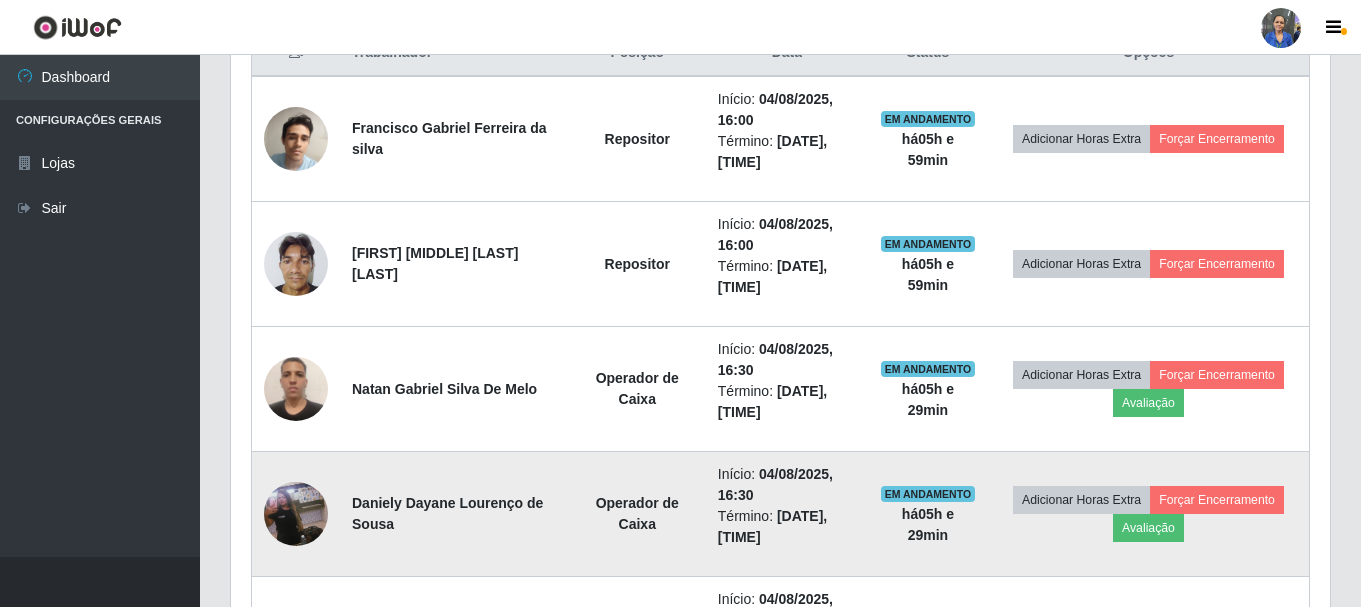 scroll, scrollTop: 999585, scrollLeft: 998901, axis: both 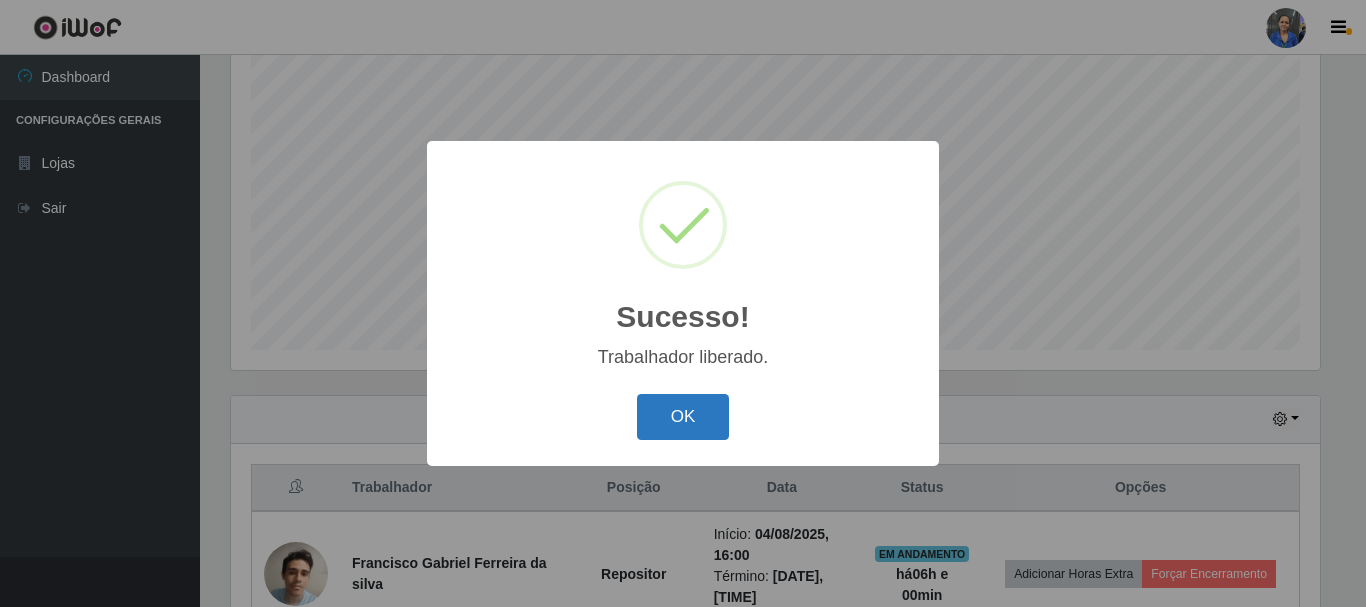 click on "OK" at bounding box center (683, 417) 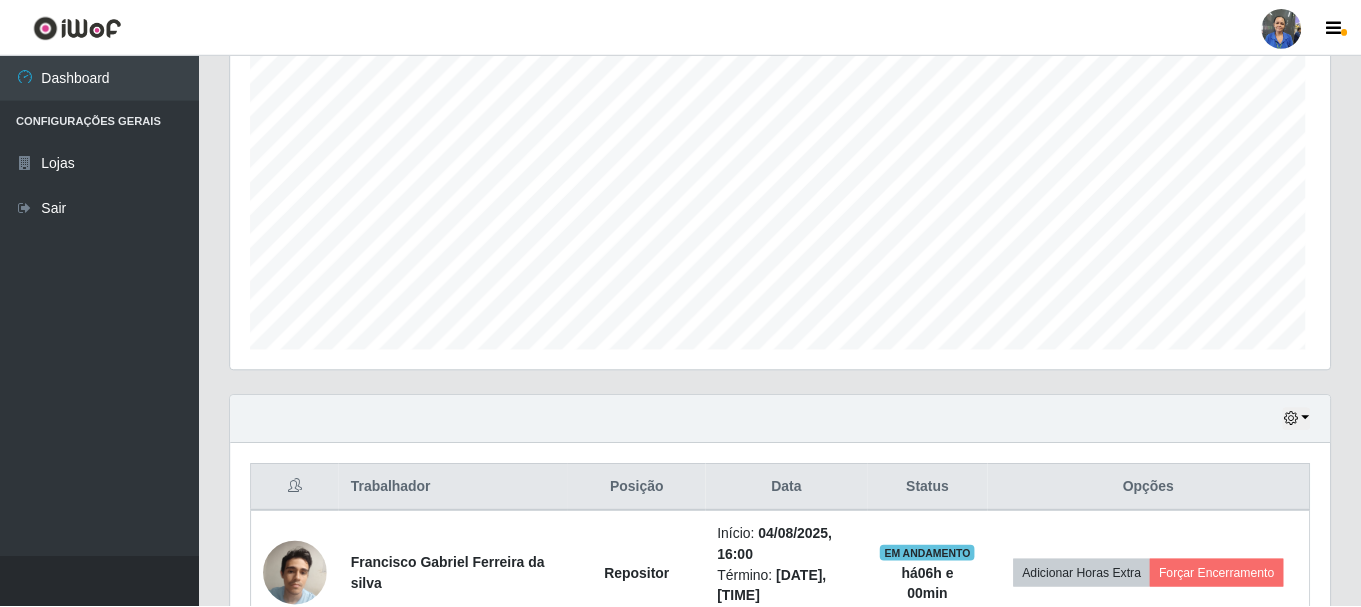 scroll, scrollTop: 999585, scrollLeft: 998901, axis: both 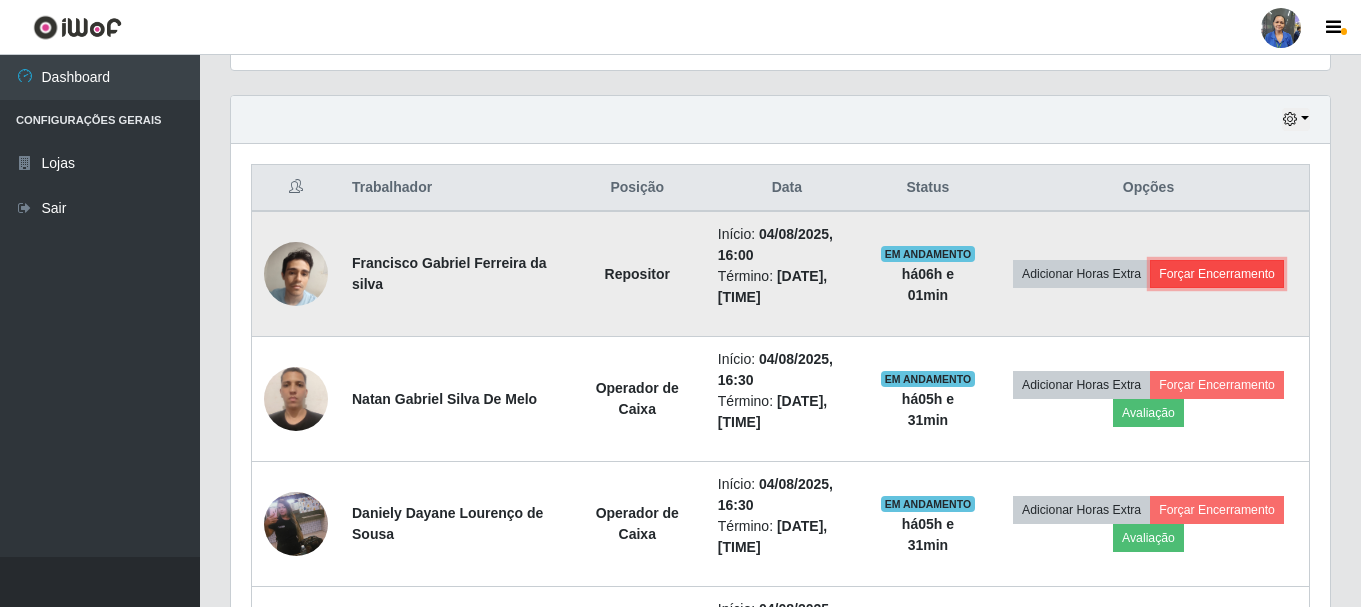 click on "Forçar Encerramento" at bounding box center (1217, 274) 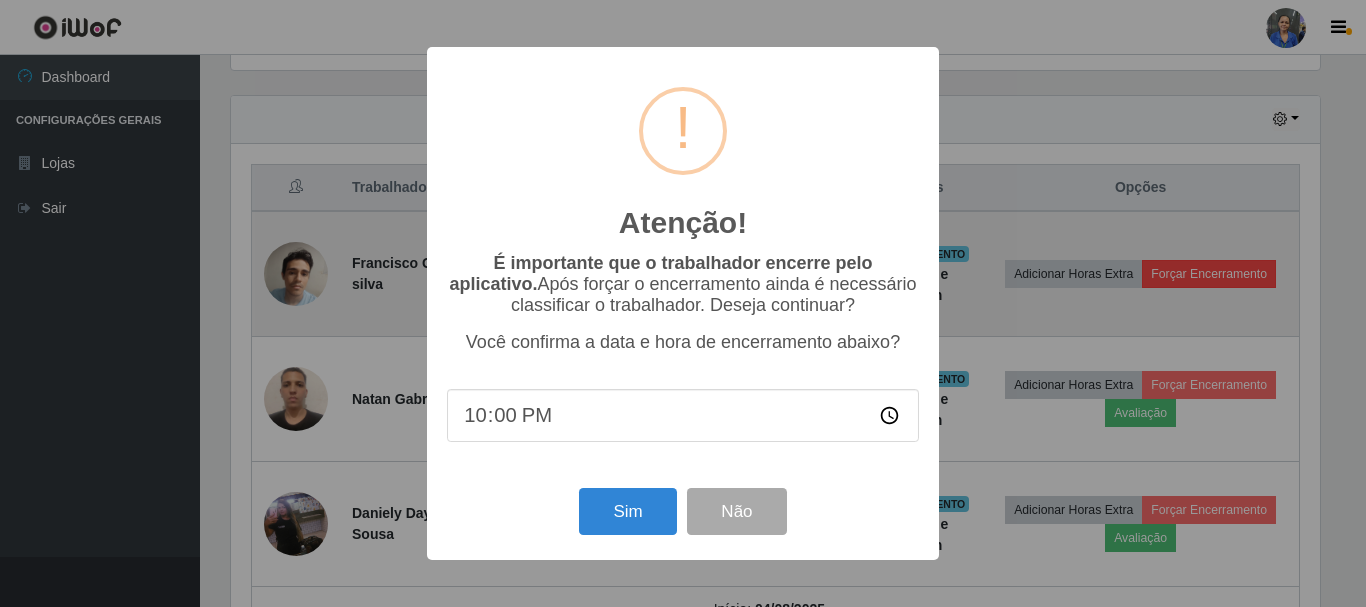 scroll, scrollTop: 999585, scrollLeft: 998911, axis: both 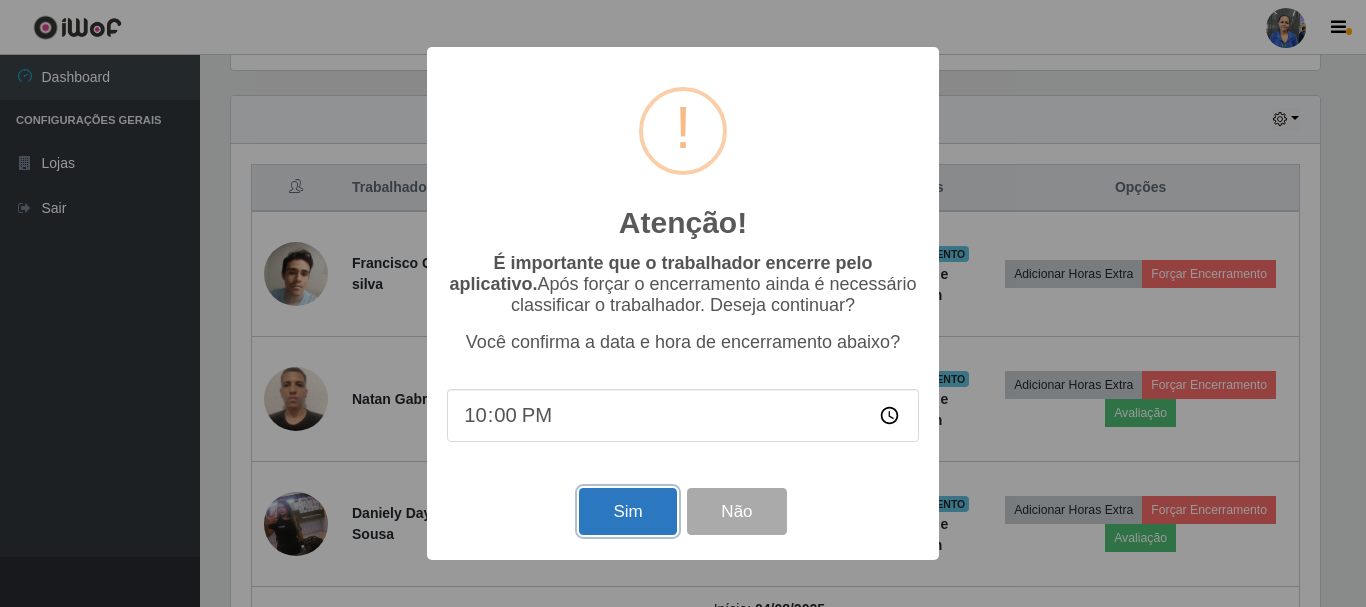 click on "Sim" at bounding box center [627, 511] 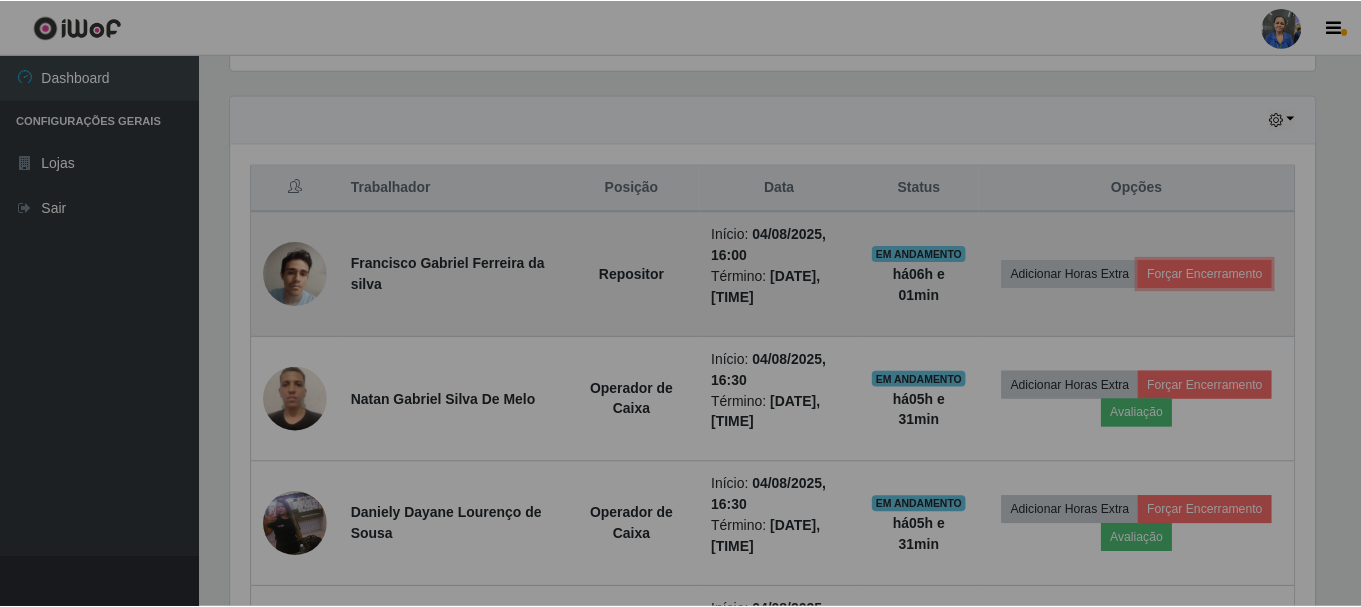 scroll, scrollTop: 999585, scrollLeft: 998901, axis: both 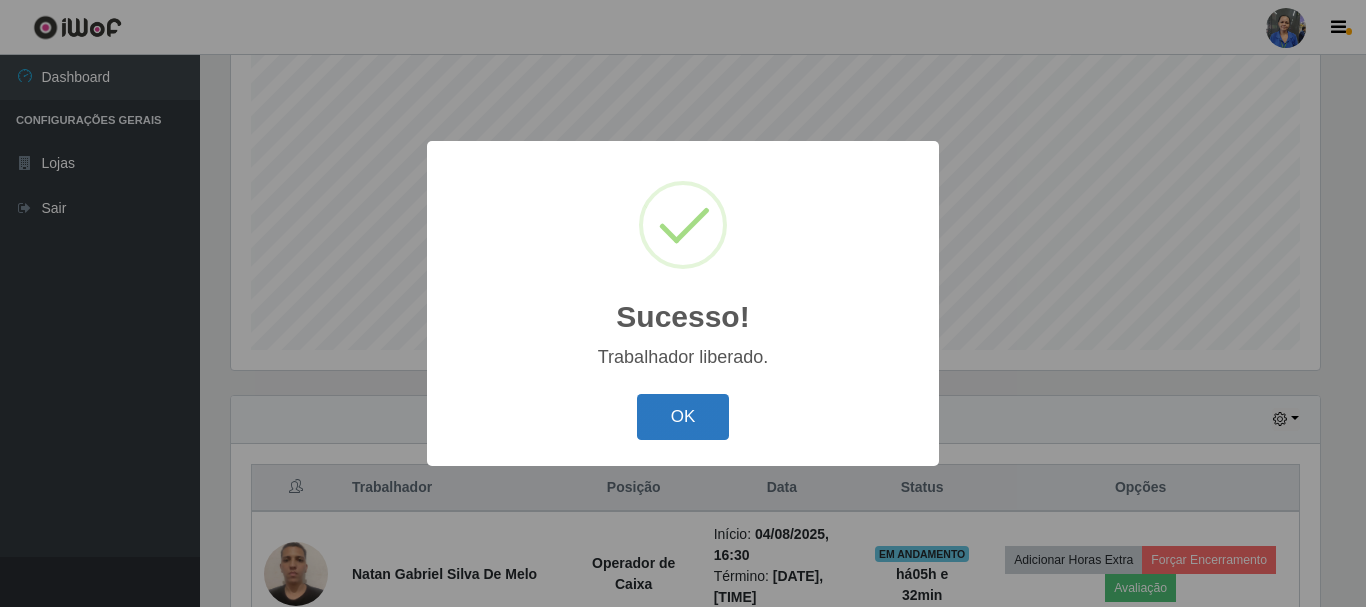 click on "OK" at bounding box center [683, 417] 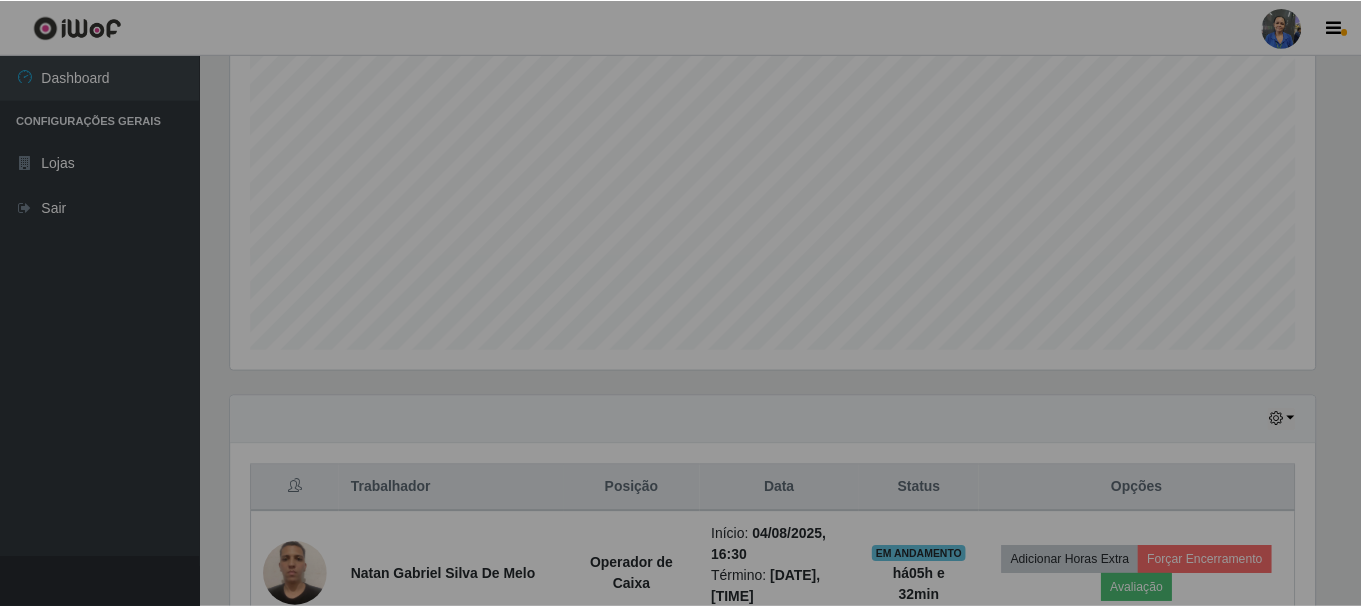 scroll, scrollTop: 999585, scrollLeft: 998901, axis: both 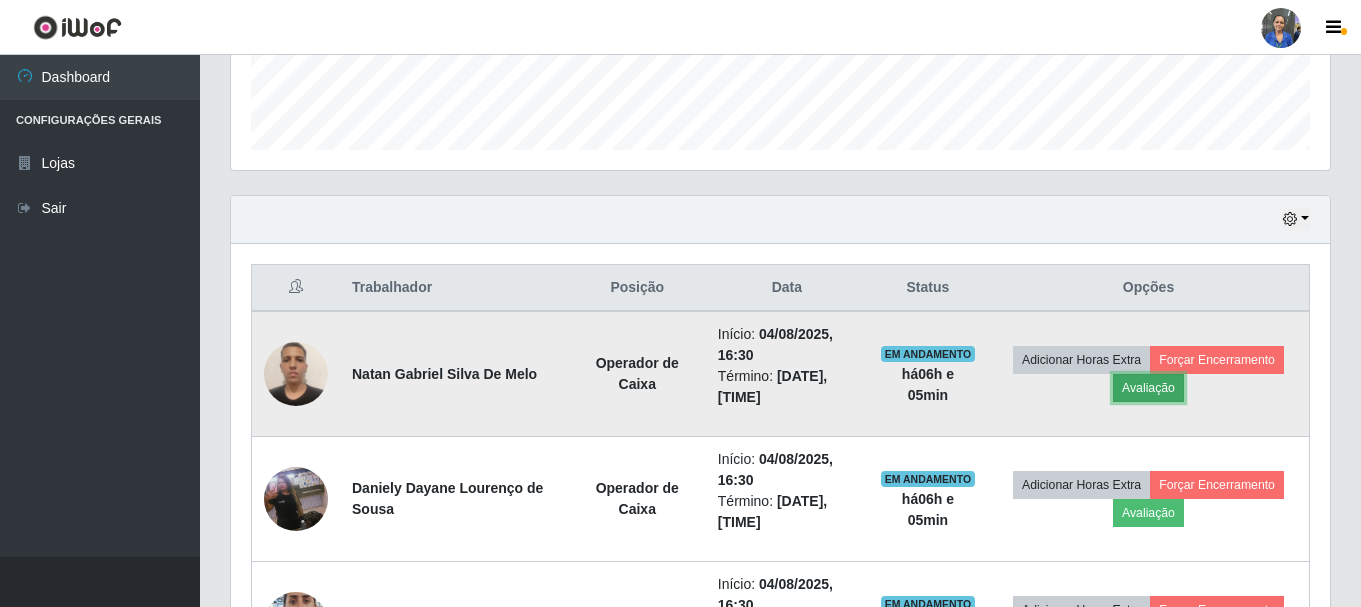click on "Avaliação" at bounding box center (1148, 388) 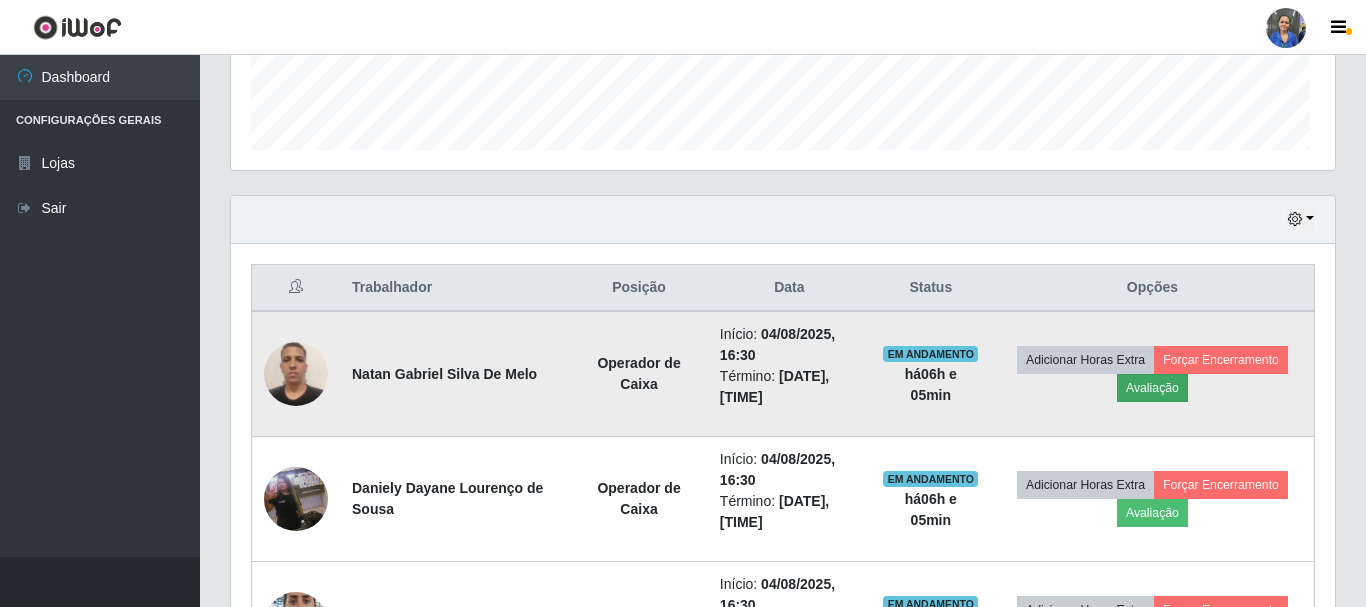 scroll, scrollTop: 999585, scrollLeft: 998911, axis: both 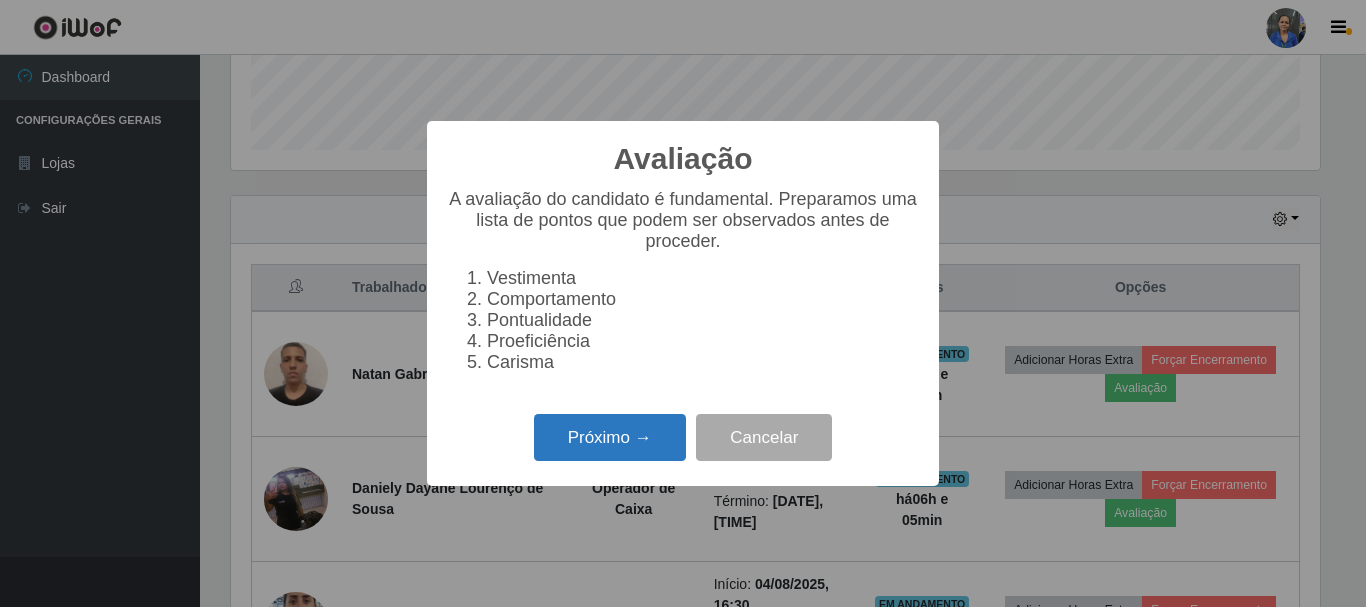 click on "Próximo →" at bounding box center [610, 437] 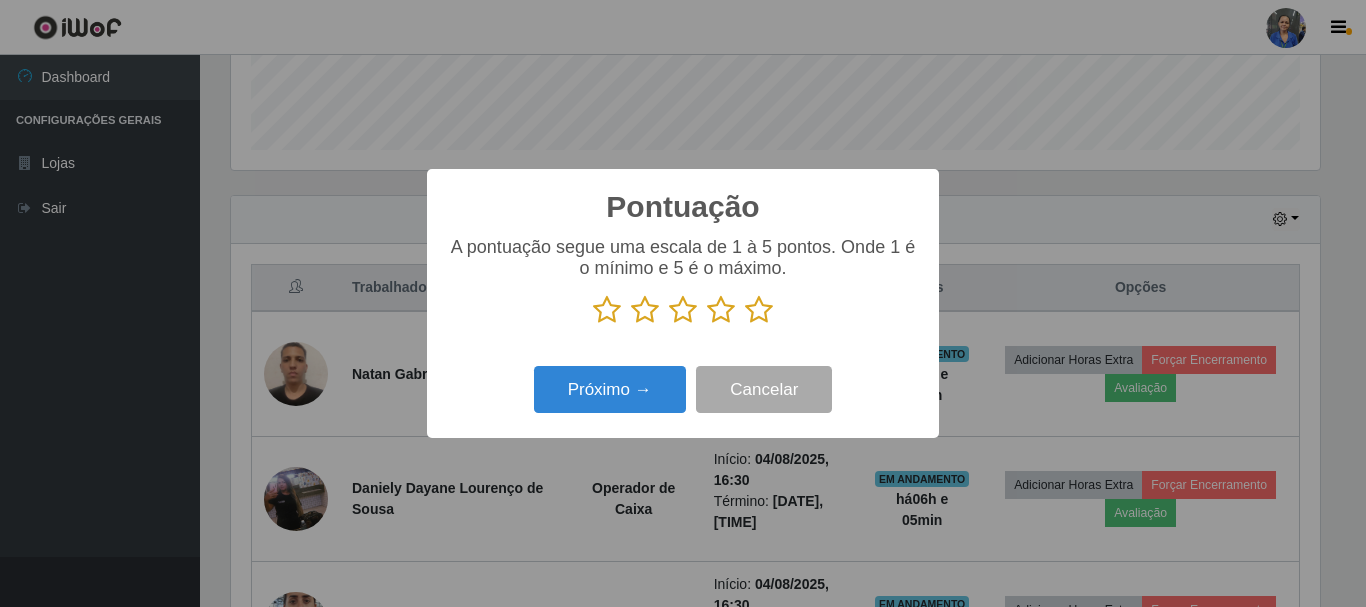click at bounding box center [759, 310] 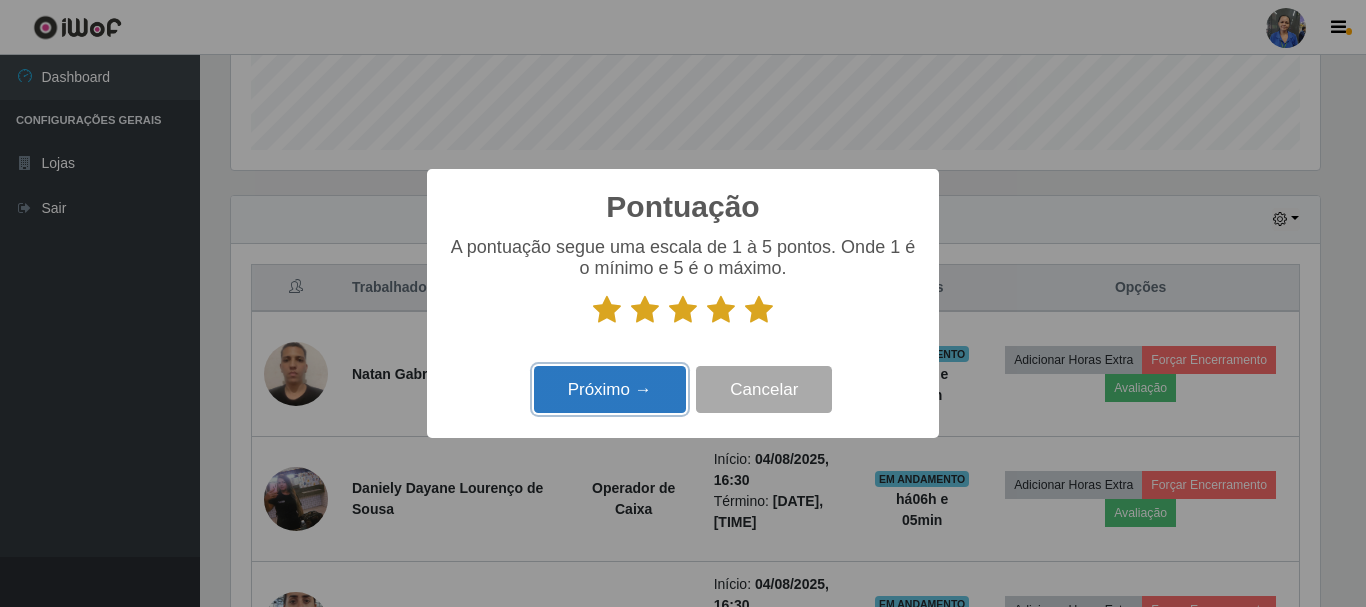 click on "Próximo →" at bounding box center [610, 389] 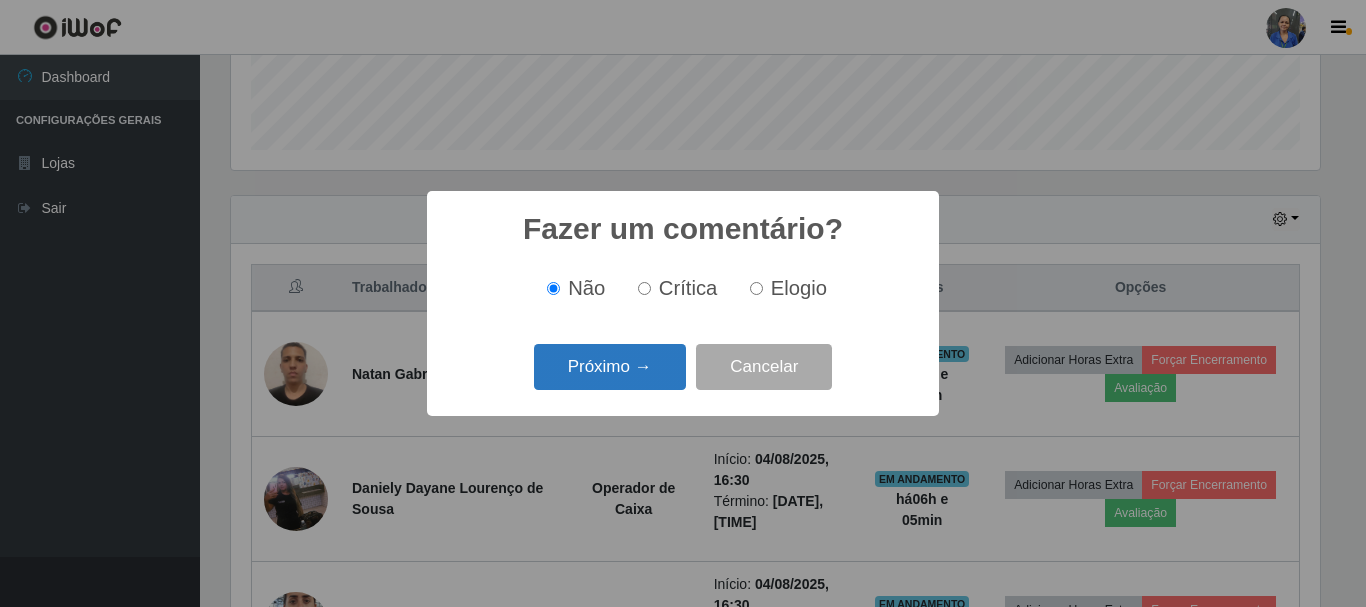 click on "Próximo →" at bounding box center [610, 367] 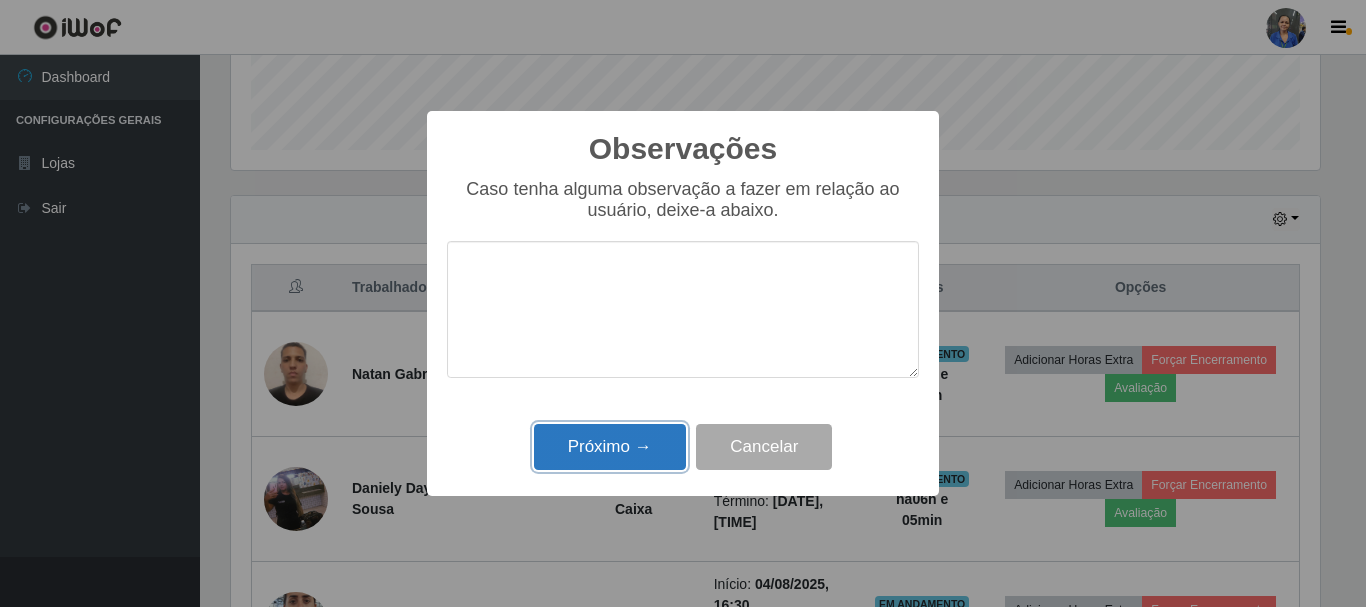 click on "Próximo →" at bounding box center [610, 447] 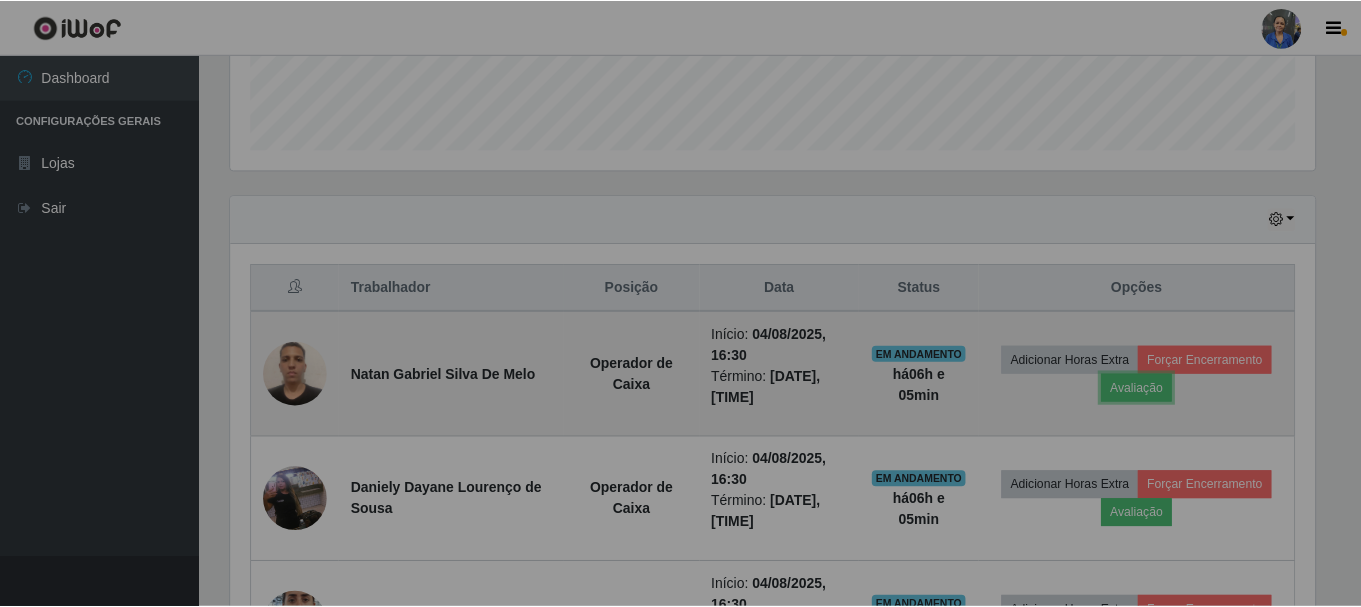 scroll, scrollTop: 590, scrollLeft: 0, axis: vertical 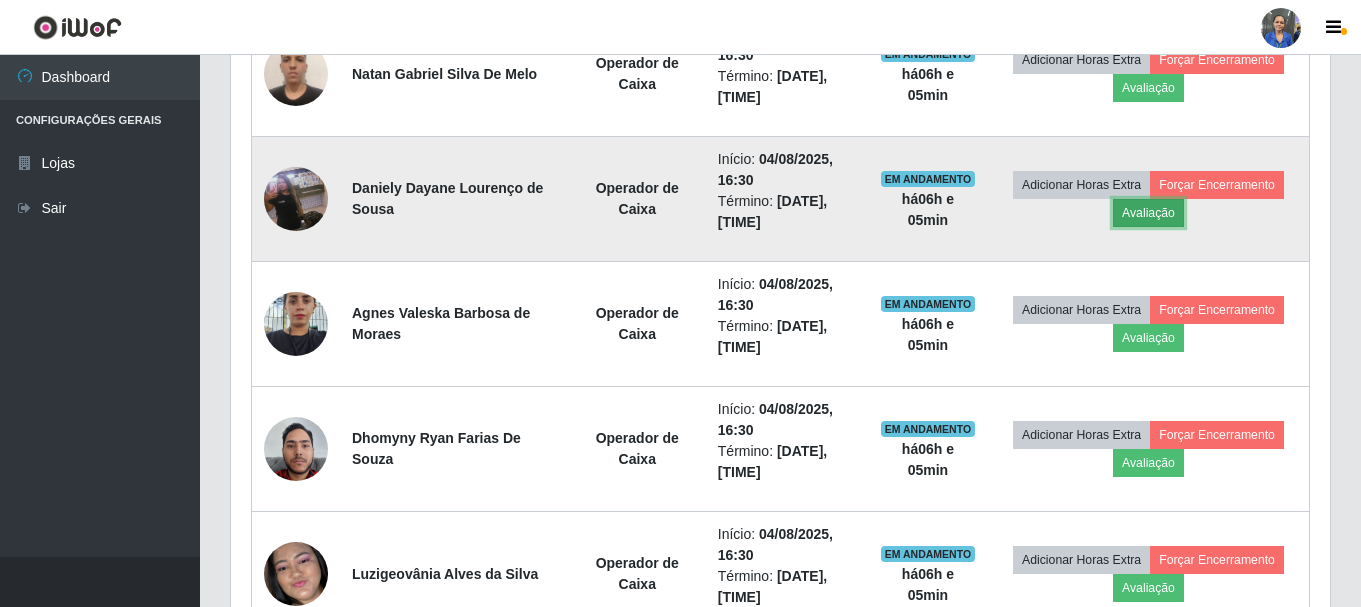 click on "Avaliação" at bounding box center (1148, 213) 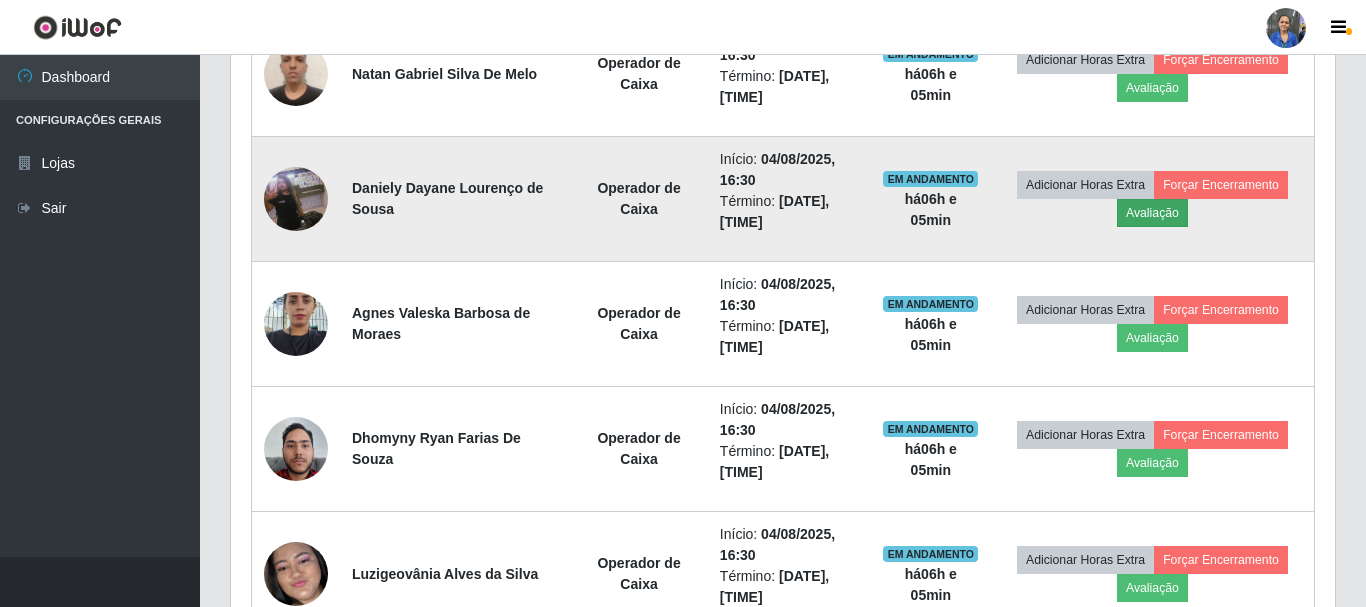 scroll, scrollTop: 999585, scrollLeft: 998911, axis: both 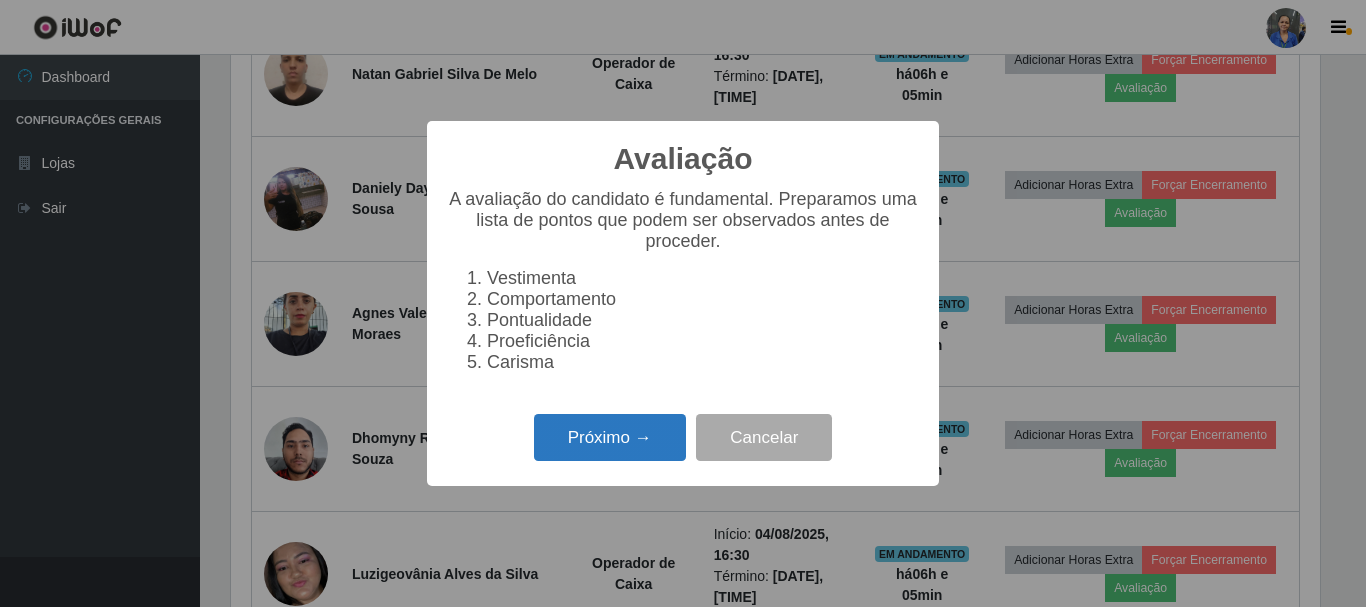 click on "Próximo →" at bounding box center (610, 437) 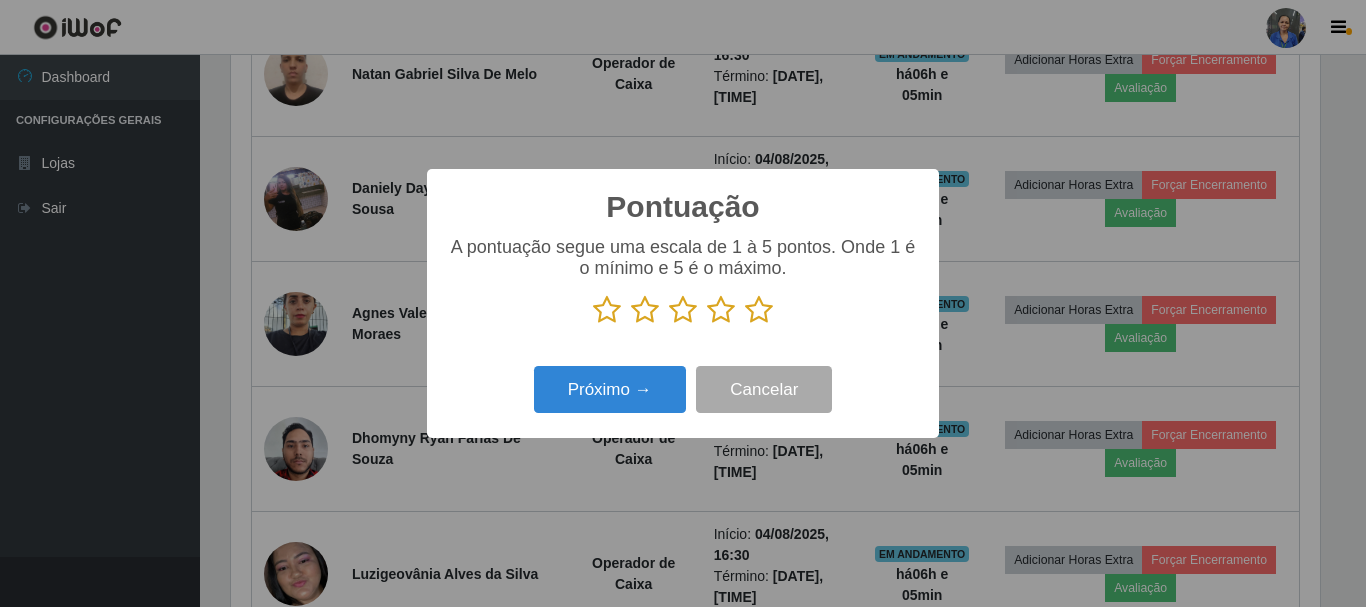 click at bounding box center (759, 310) 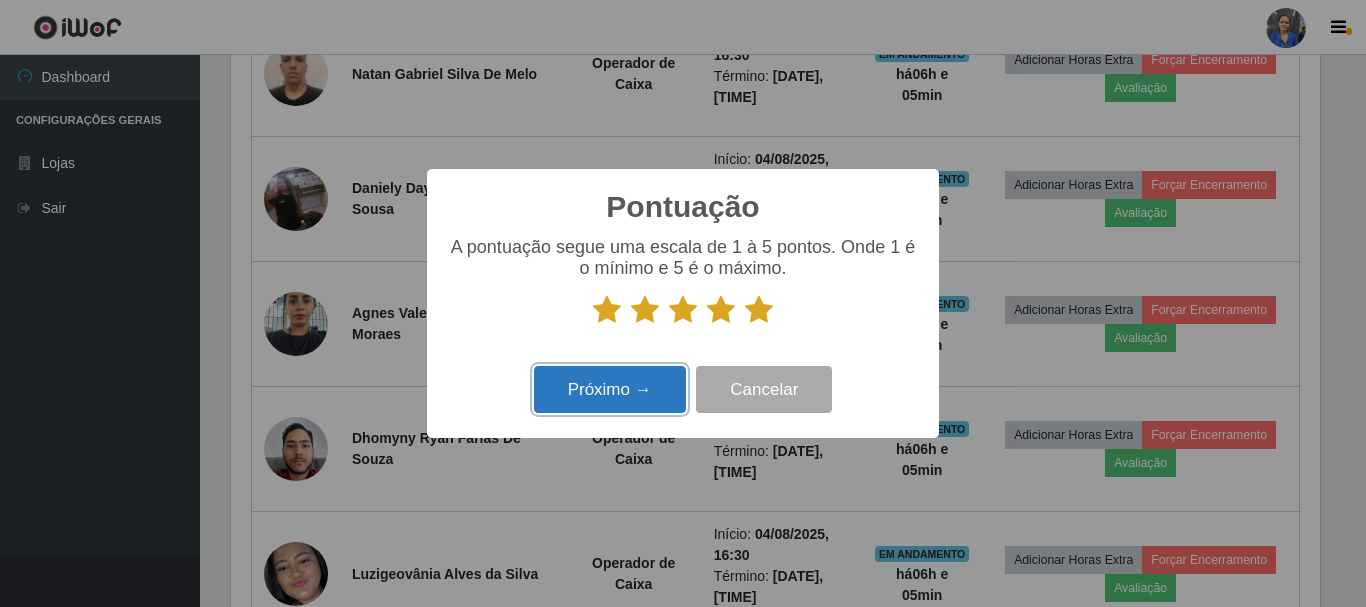 click on "Próximo →" at bounding box center [610, 389] 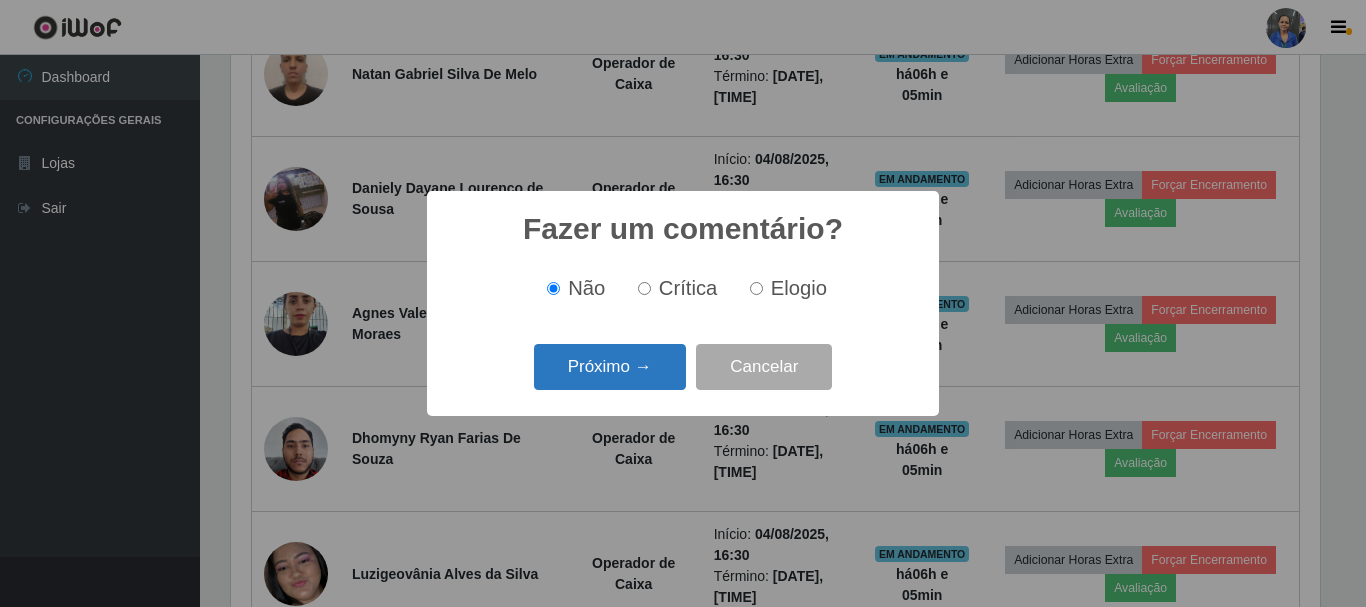 click on "Próximo →" at bounding box center (610, 367) 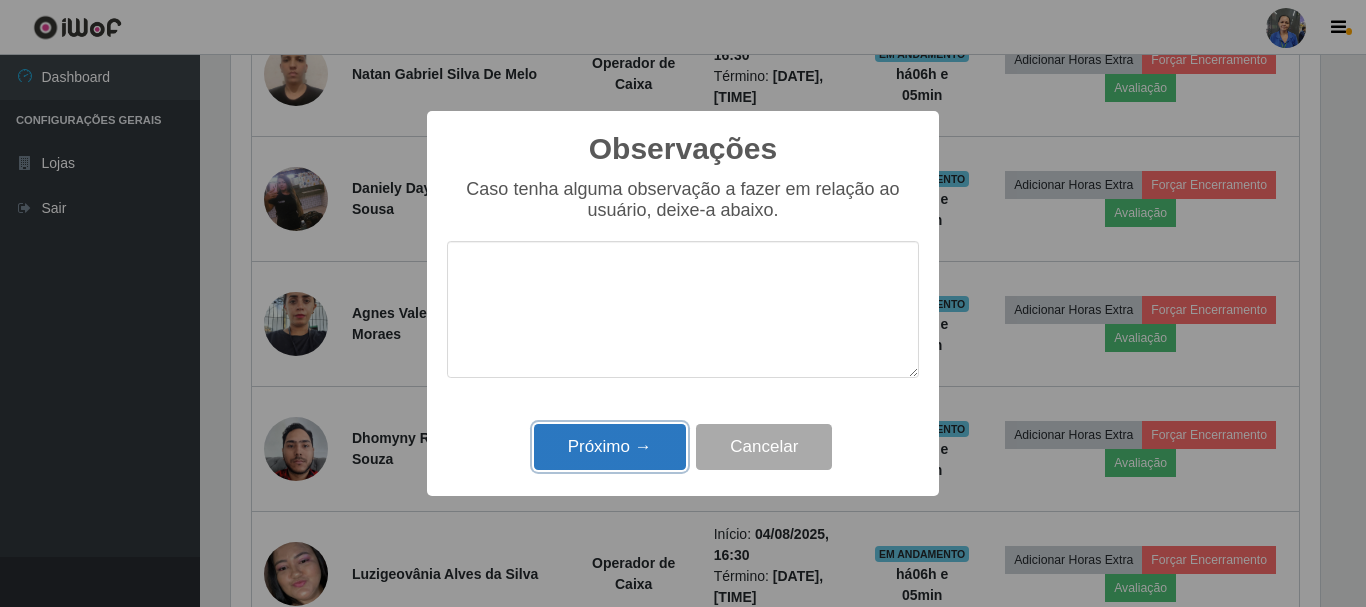 click on "Próximo →" at bounding box center (610, 447) 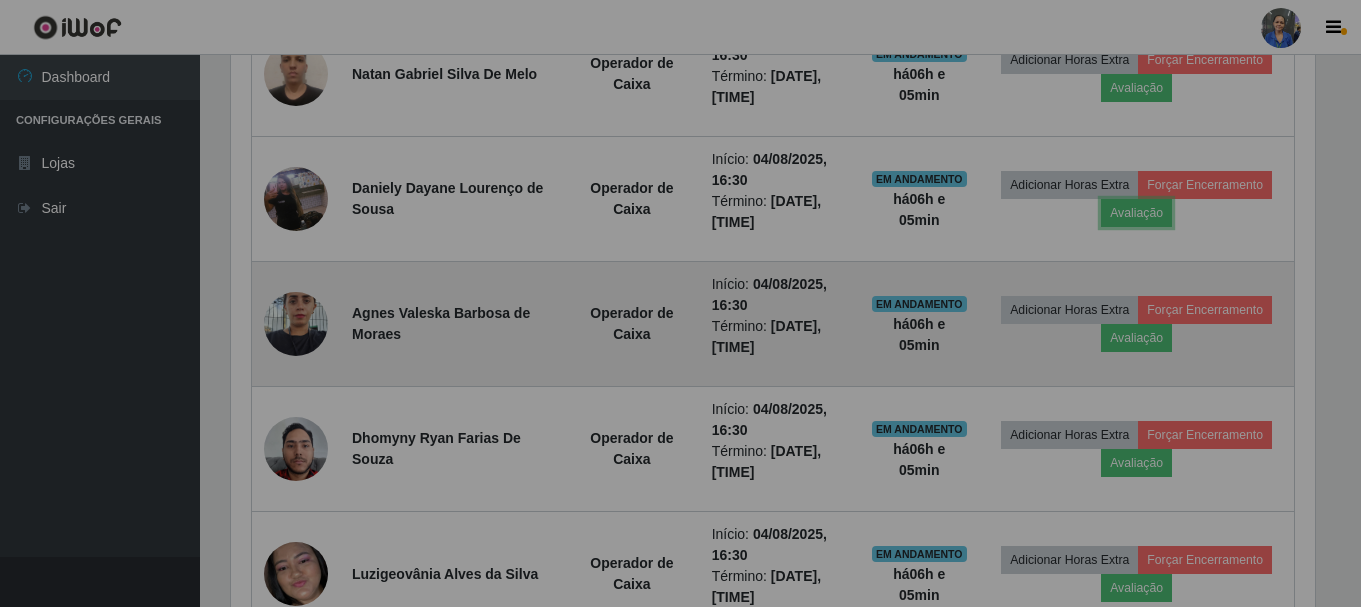 scroll, scrollTop: 999585, scrollLeft: 998901, axis: both 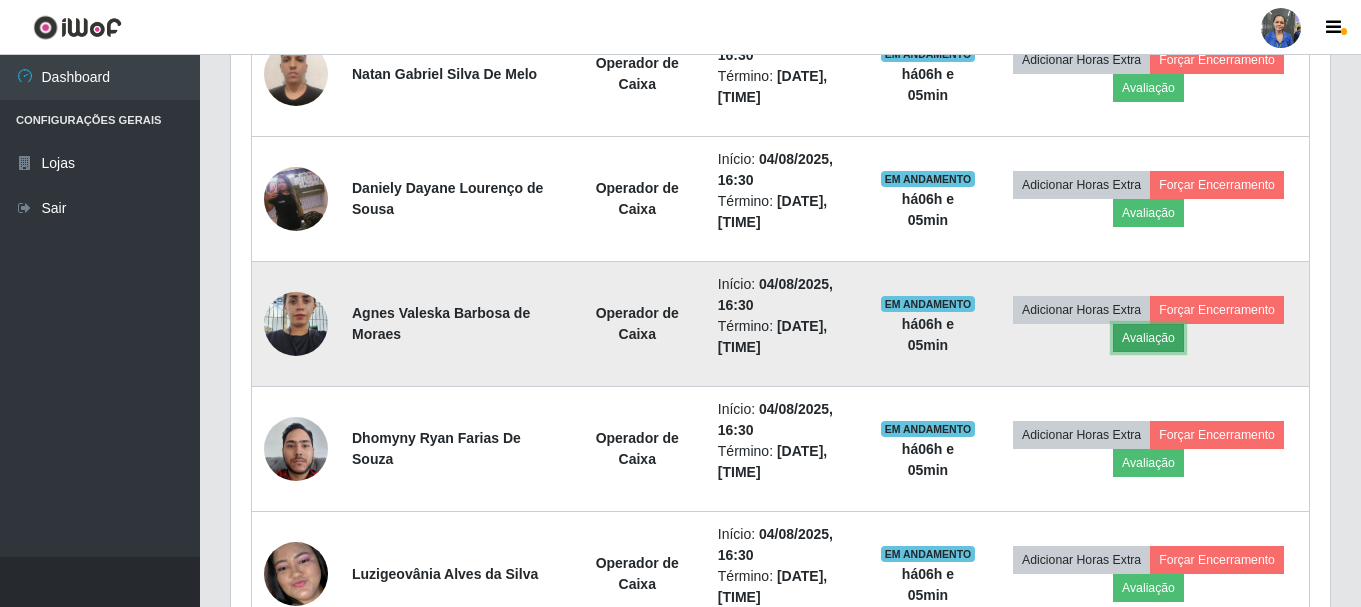 click on "Avaliação" at bounding box center (1148, 338) 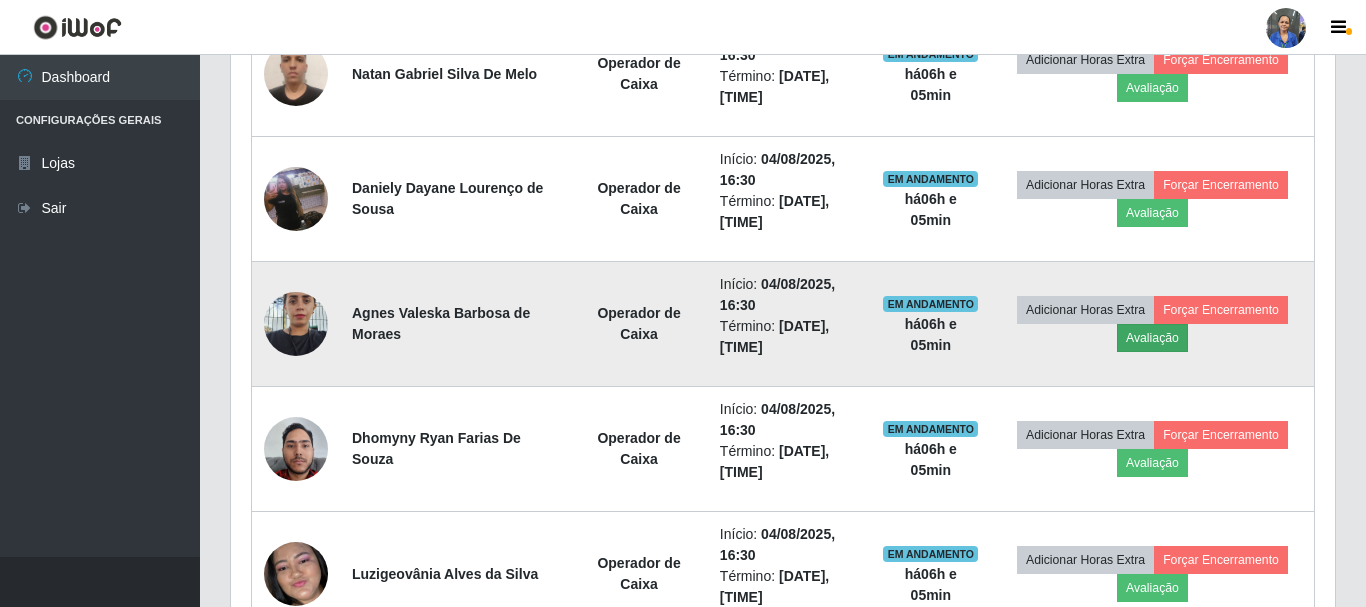 scroll, scrollTop: 999585, scrollLeft: 998911, axis: both 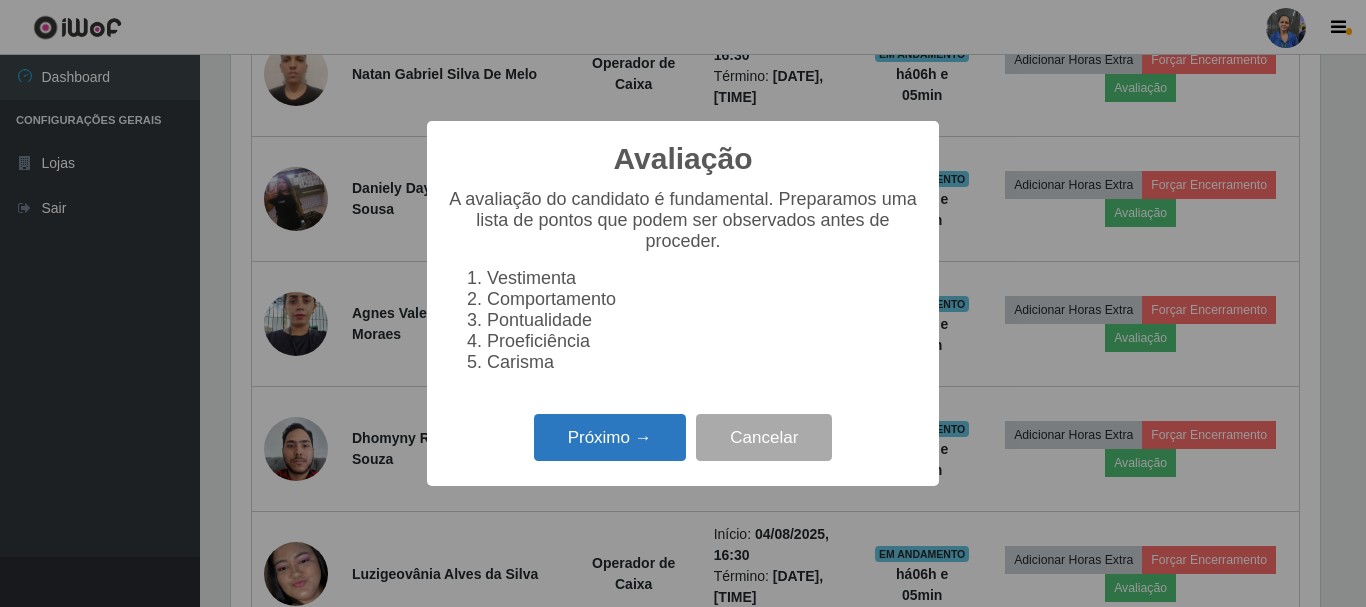 click on "Próximo →" at bounding box center [610, 437] 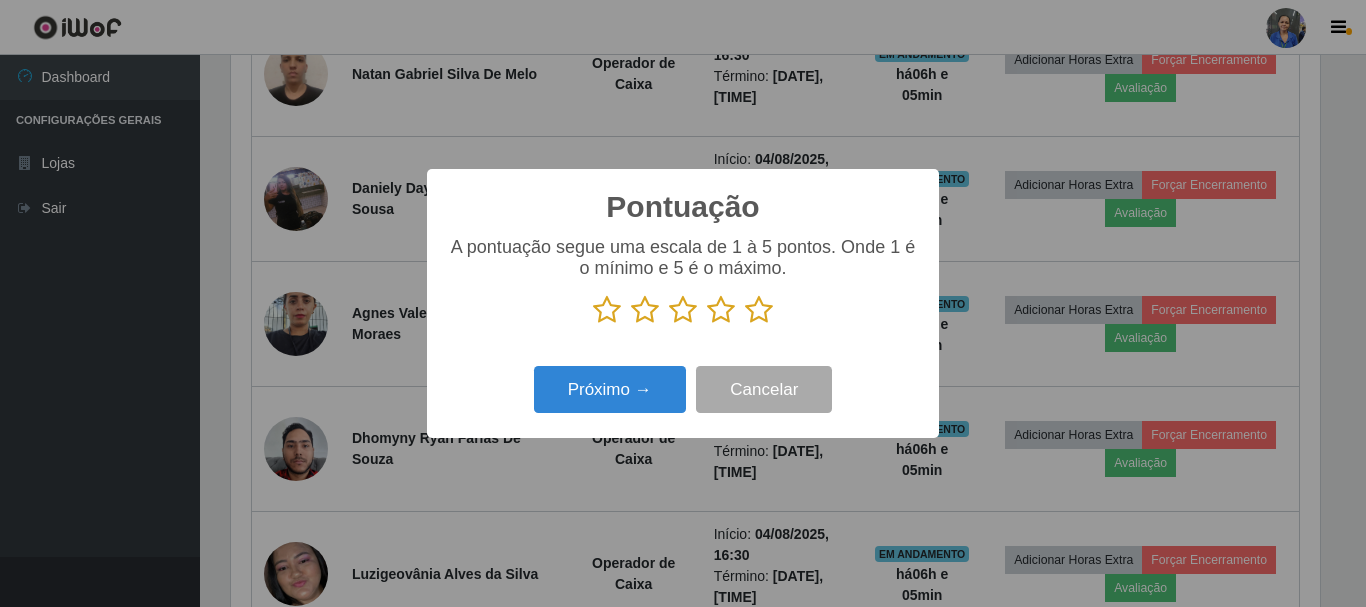 click at bounding box center (759, 310) 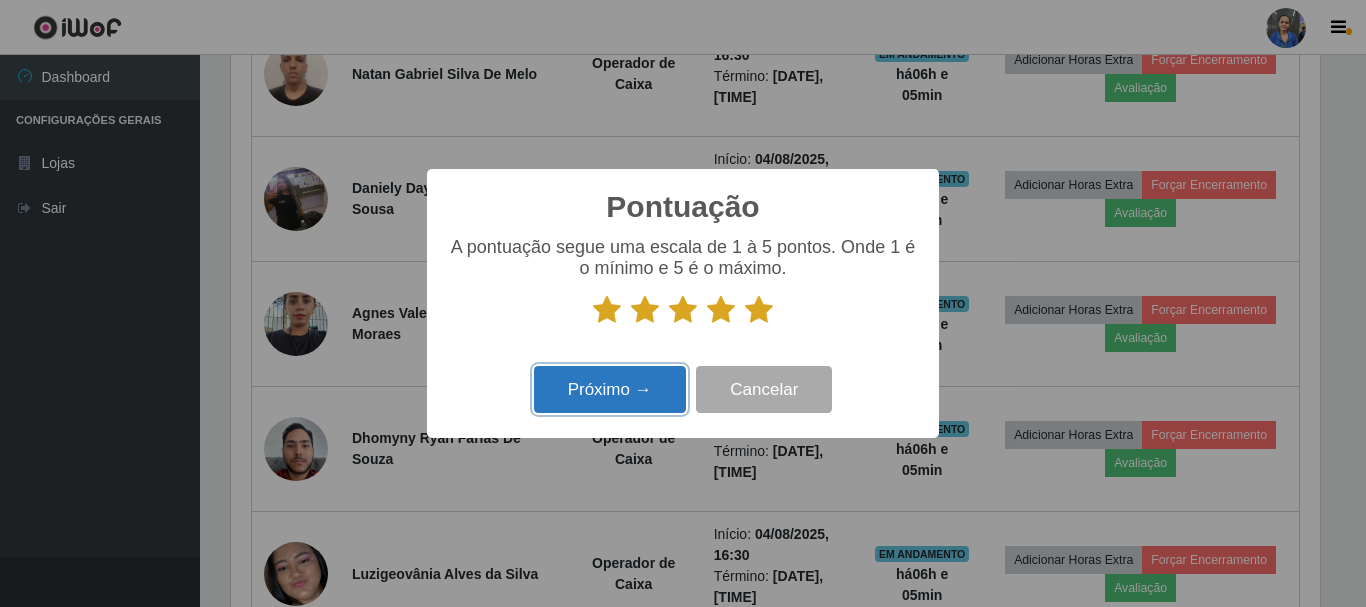 click on "Próximo →" at bounding box center [610, 389] 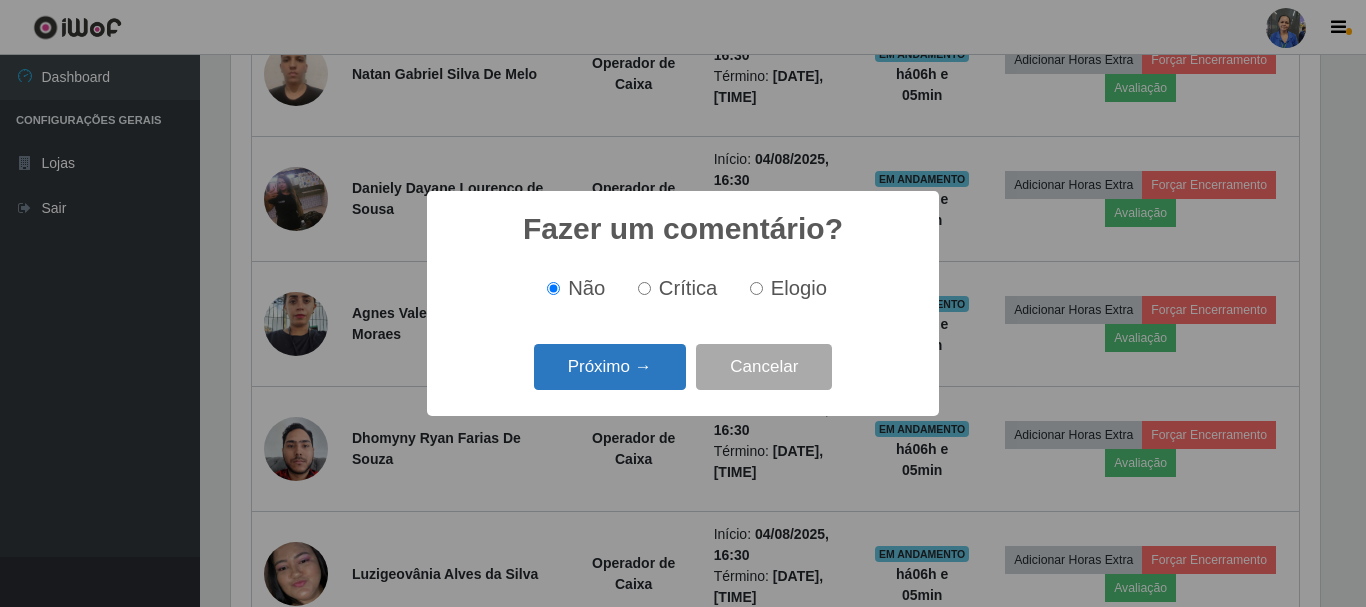 click on "Próximo →" at bounding box center (610, 367) 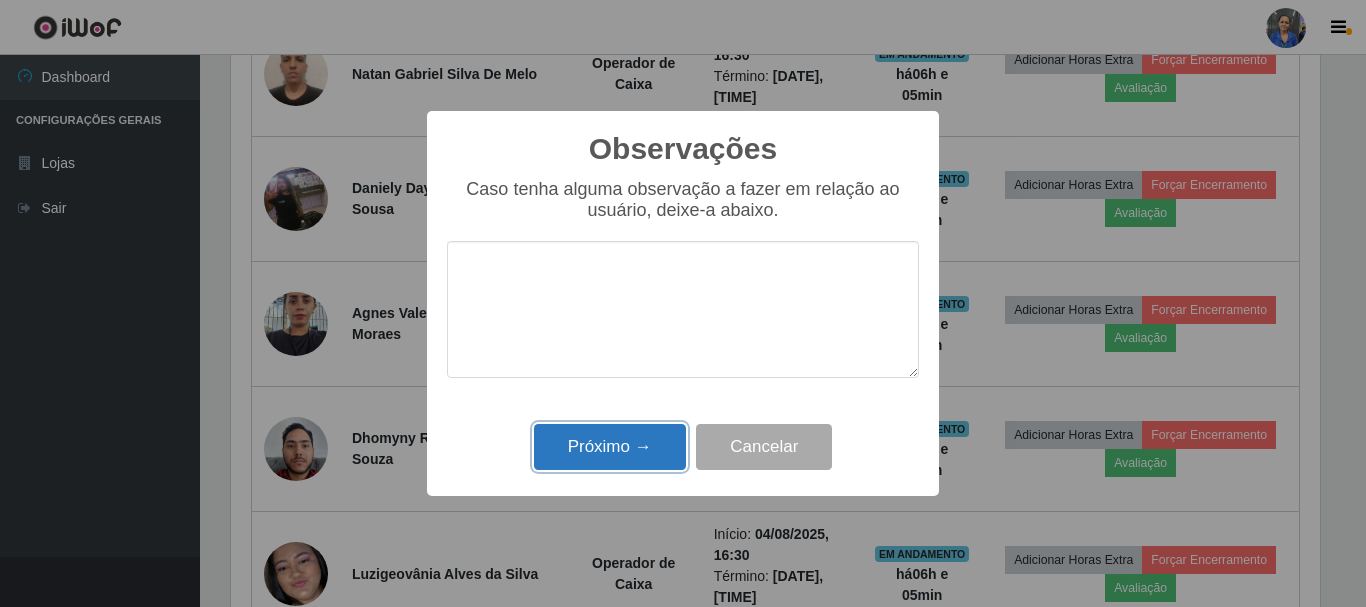 click on "Próximo →" at bounding box center (610, 447) 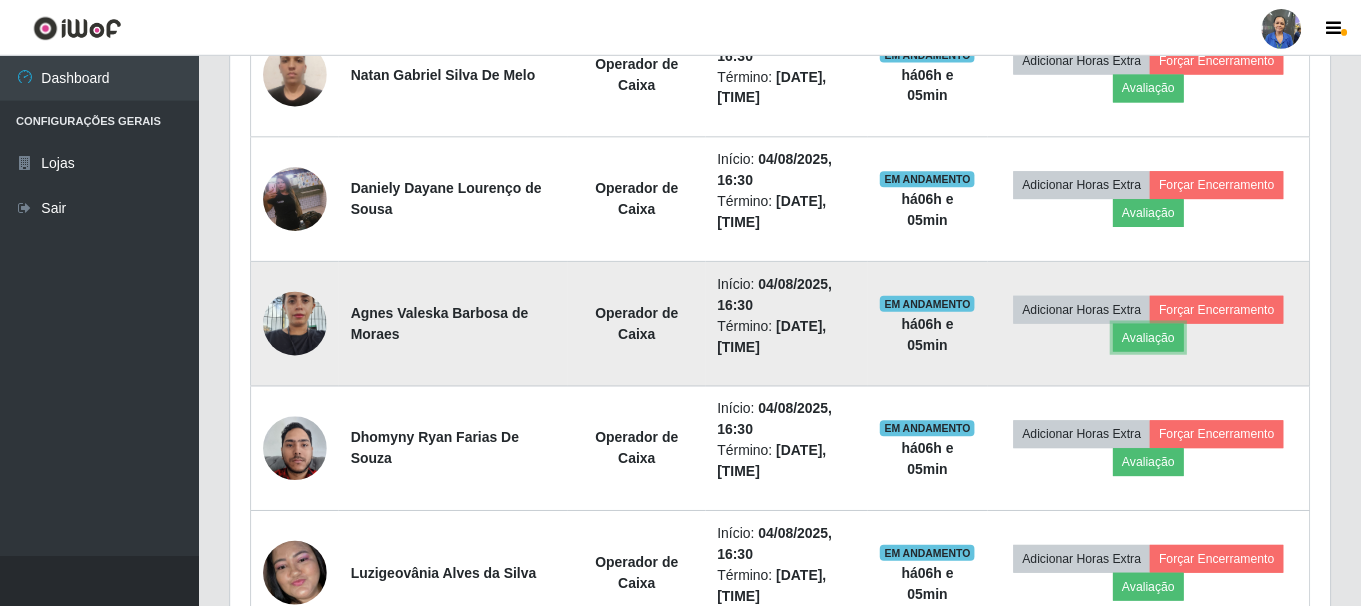 scroll, scrollTop: 999585, scrollLeft: 998901, axis: both 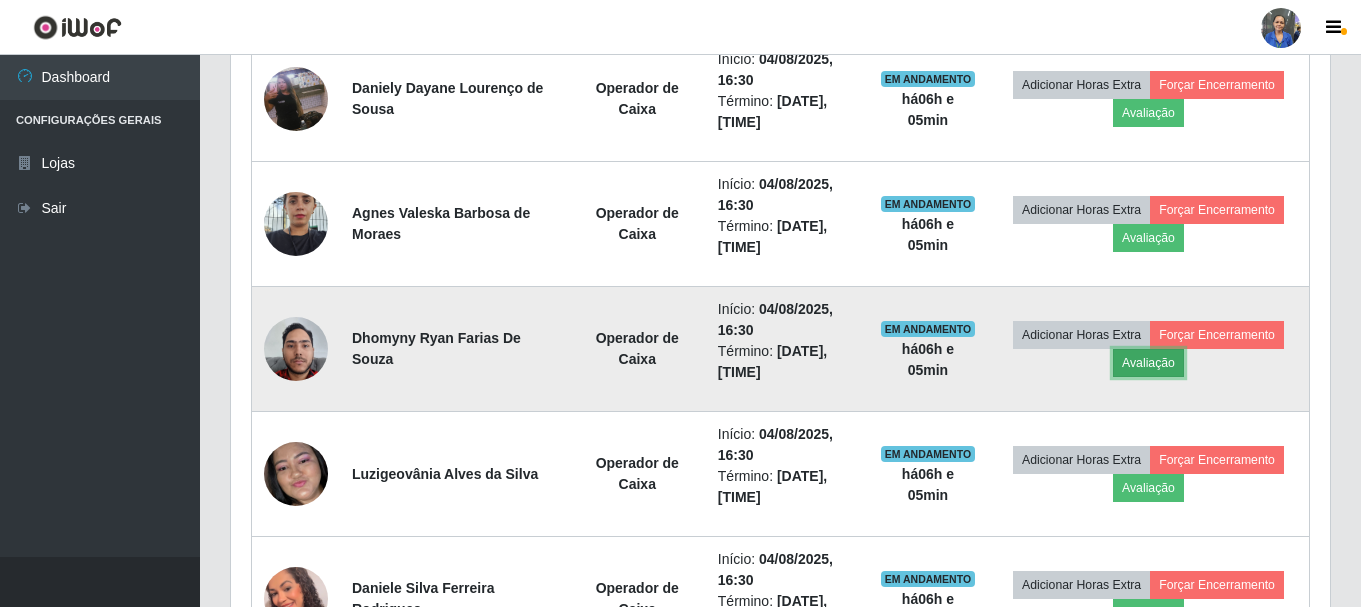 click on "Avaliação" at bounding box center [1148, 363] 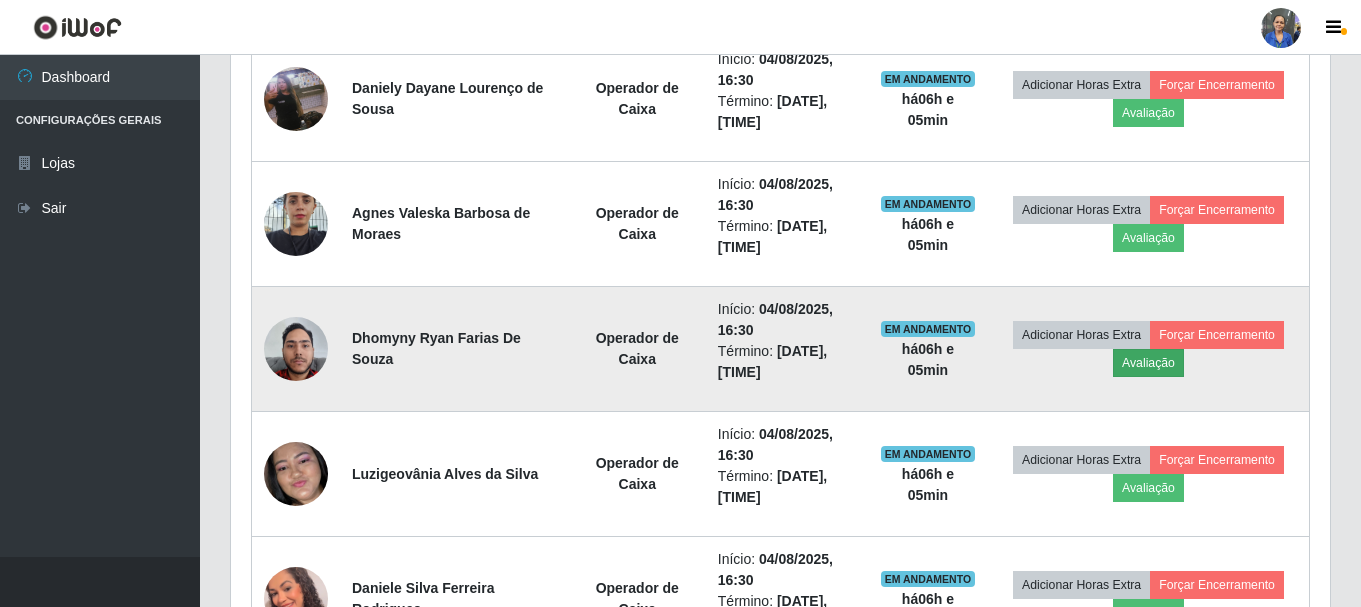 scroll, scrollTop: 999585, scrollLeft: 998911, axis: both 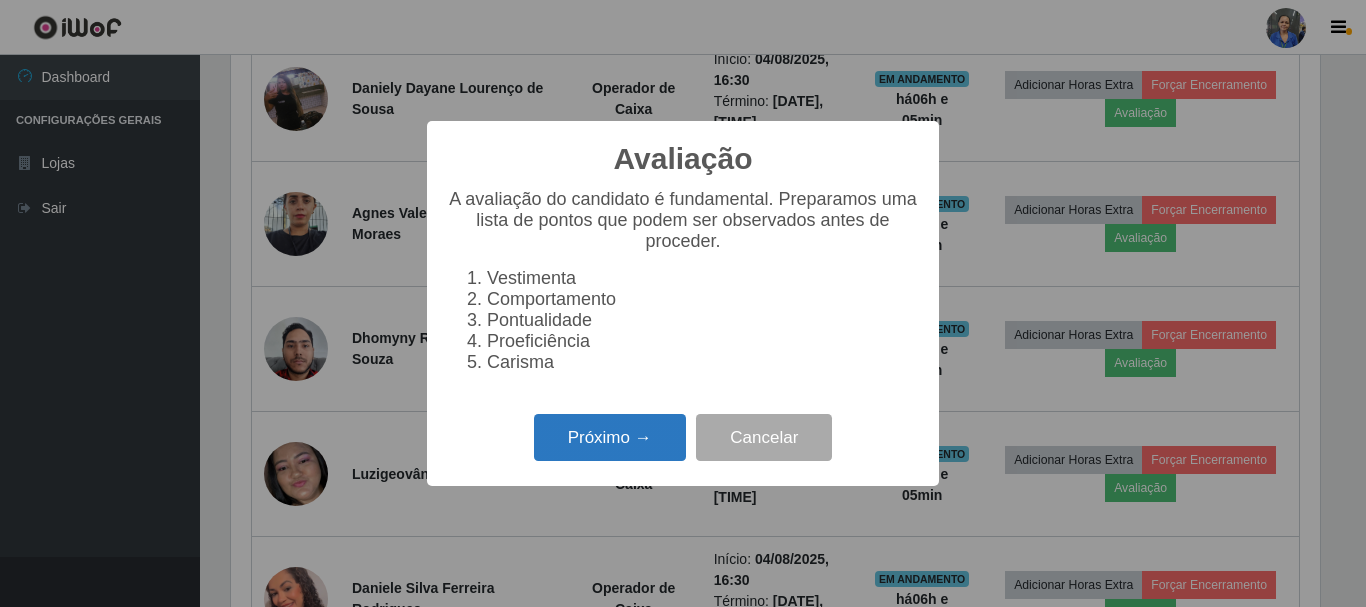 click on "Próximo →" at bounding box center [610, 437] 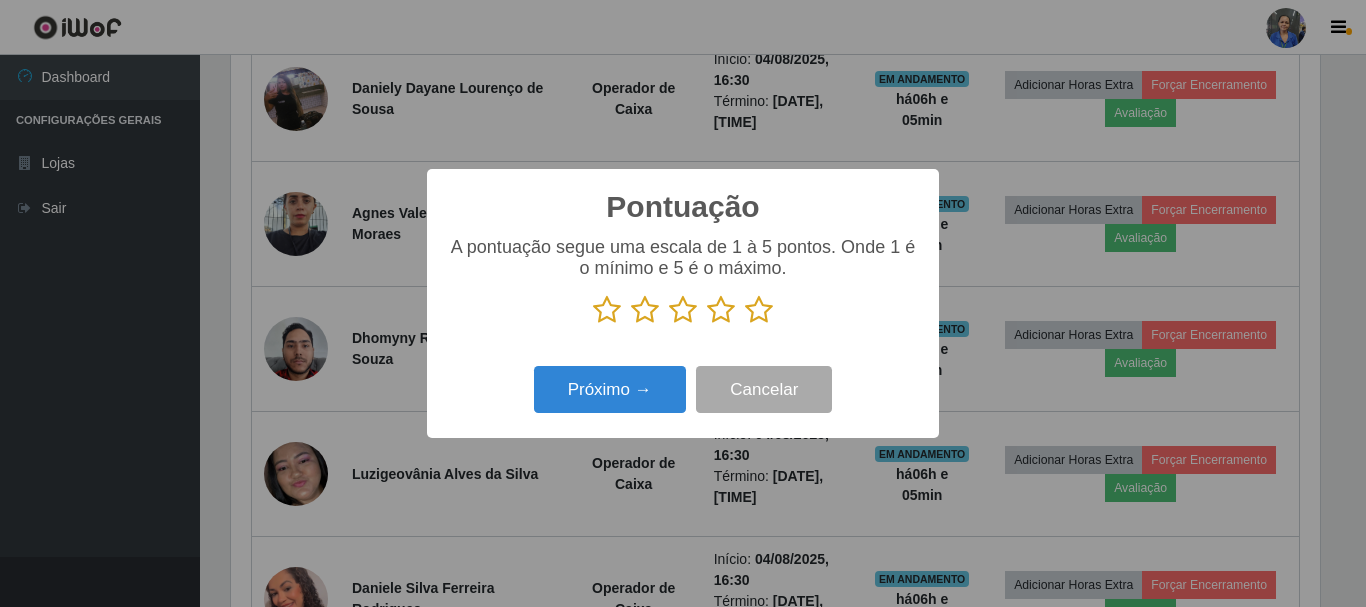 click at bounding box center (759, 310) 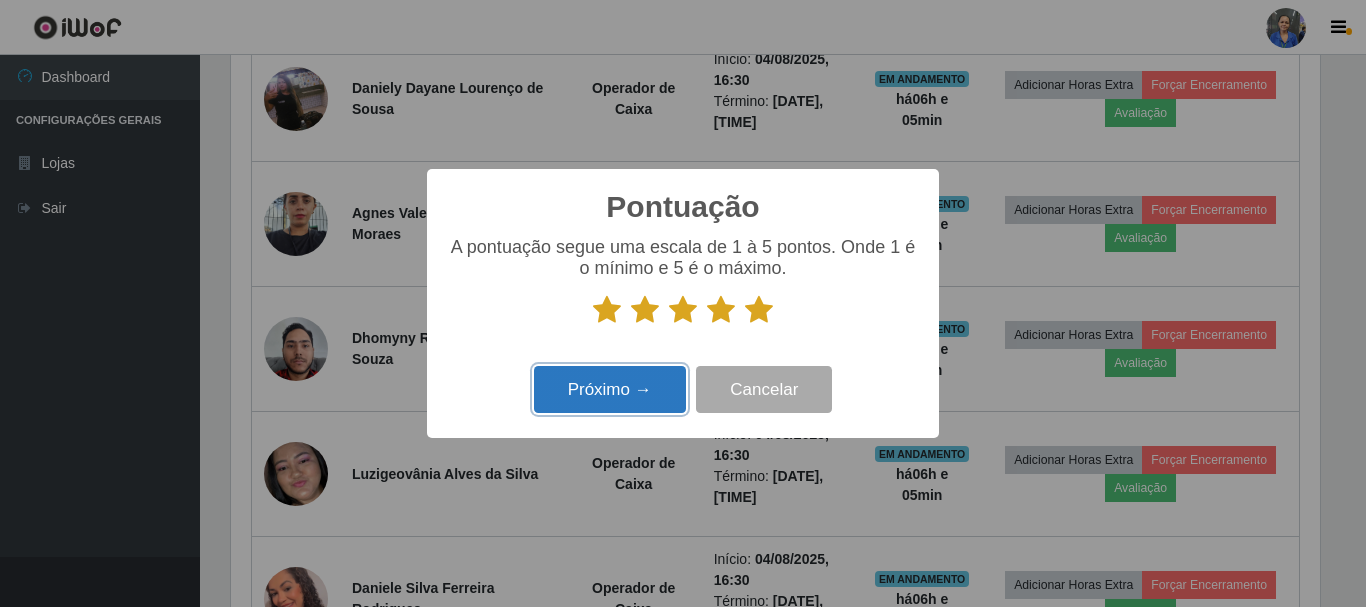 click on "Próximo →" at bounding box center (610, 389) 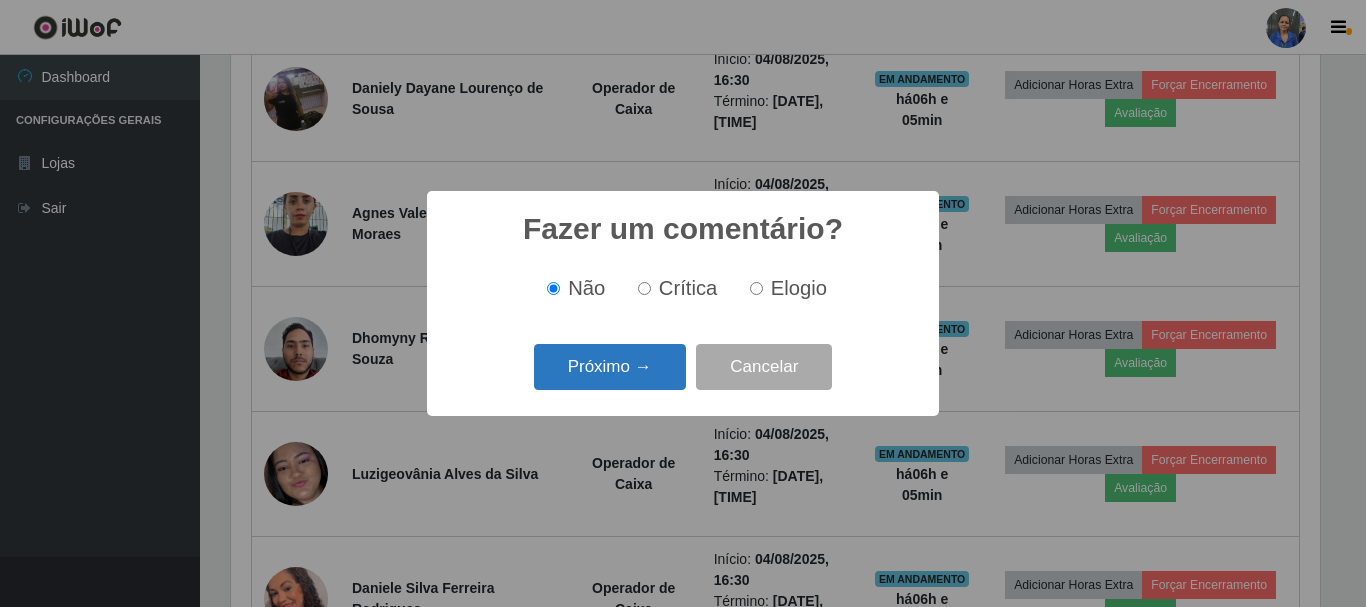 click on "Próximo →" at bounding box center [610, 367] 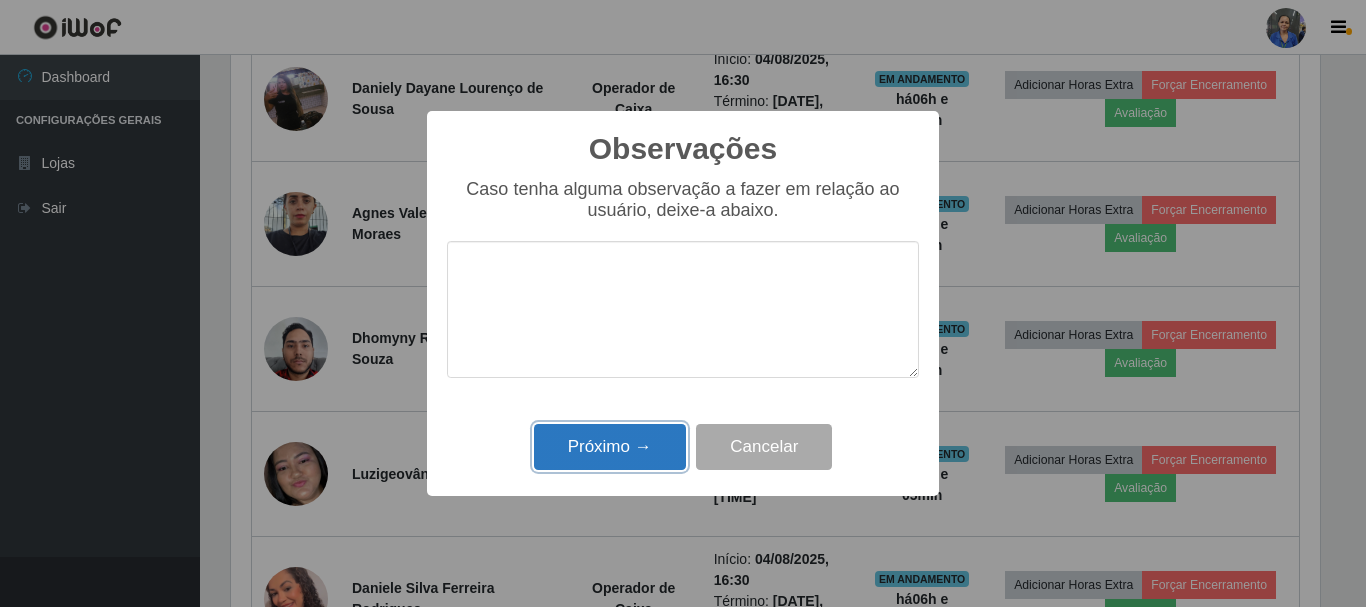 click on "Próximo →" at bounding box center (610, 447) 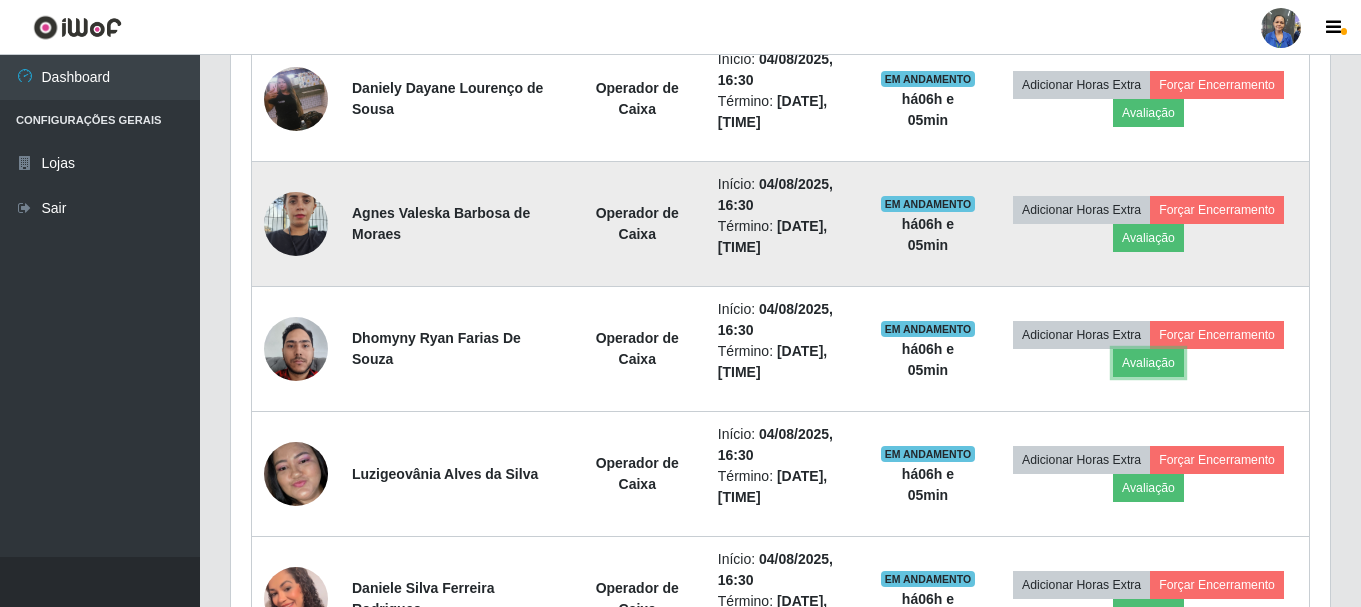 scroll, scrollTop: 999585, scrollLeft: 998901, axis: both 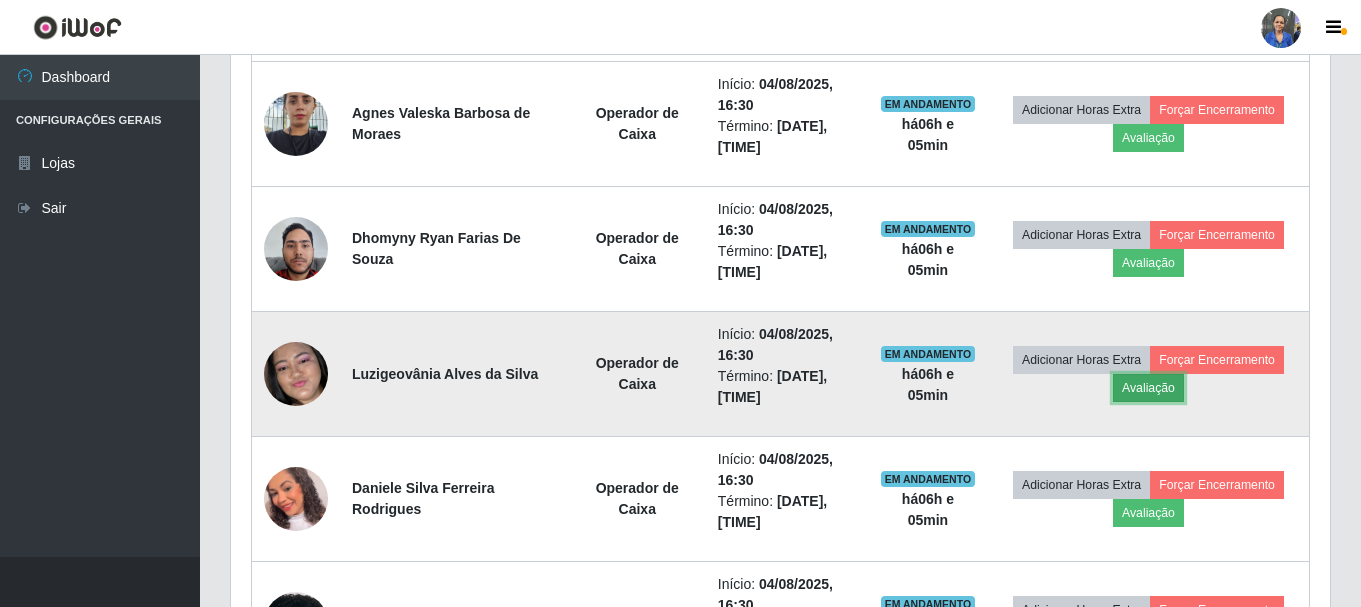 click on "Avaliação" at bounding box center [1148, 388] 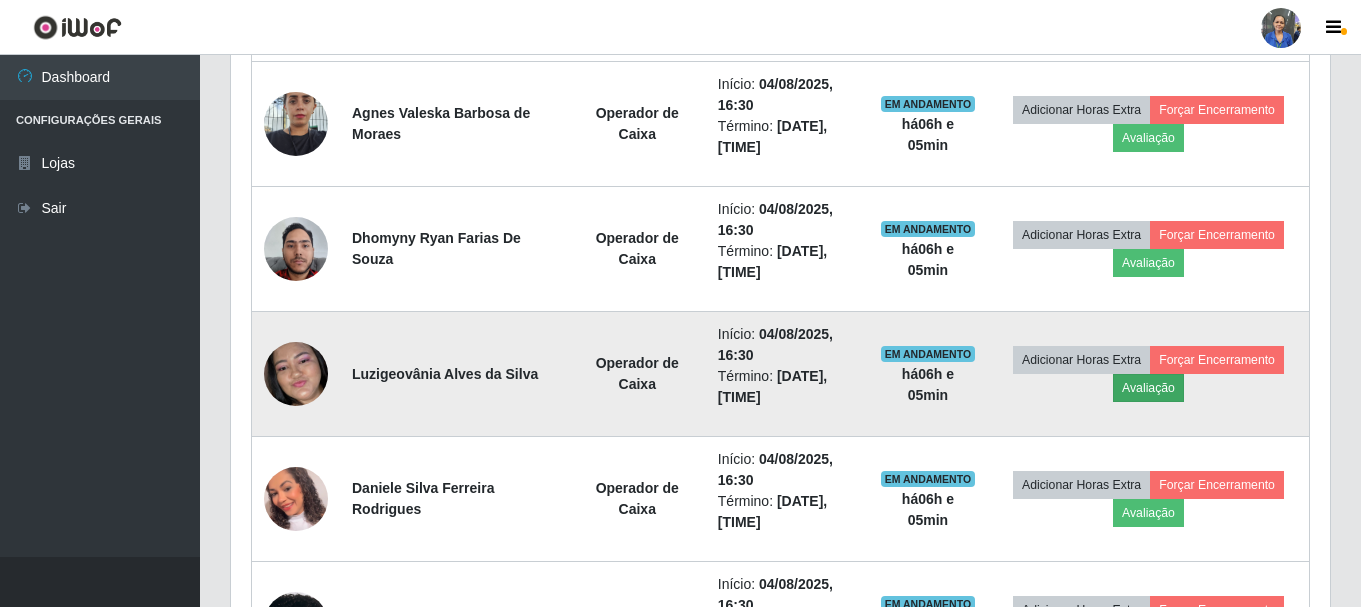 scroll, scrollTop: 999585, scrollLeft: 998911, axis: both 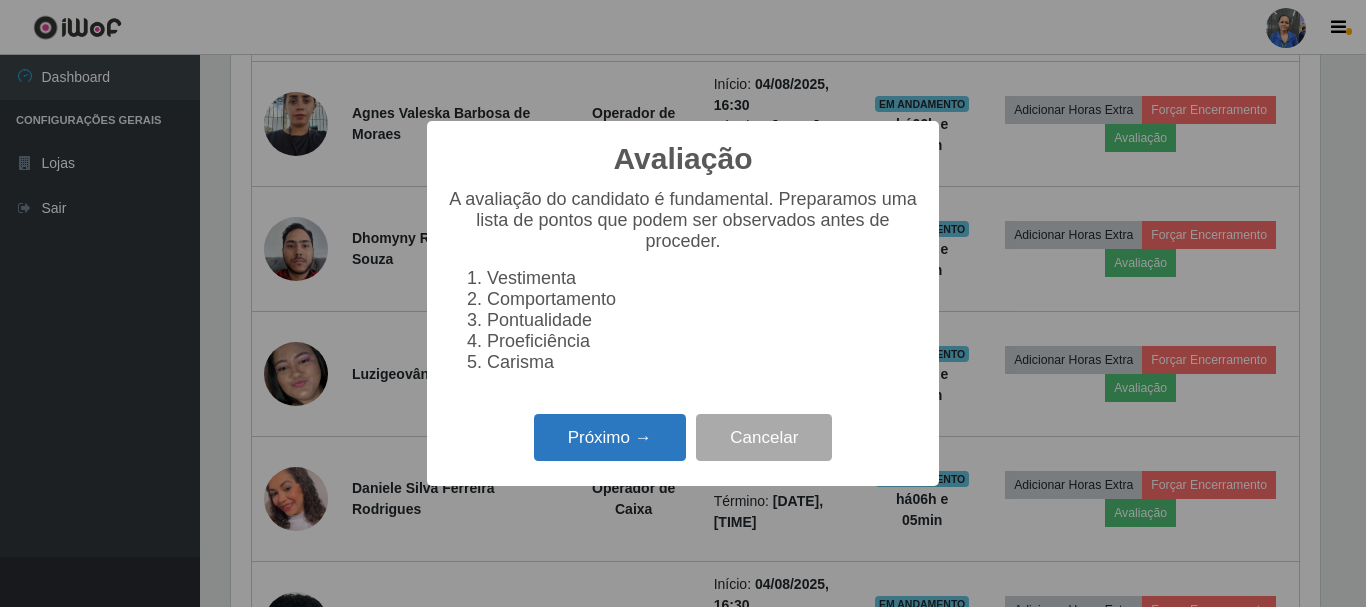 click on "Próximo →" at bounding box center [610, 437] 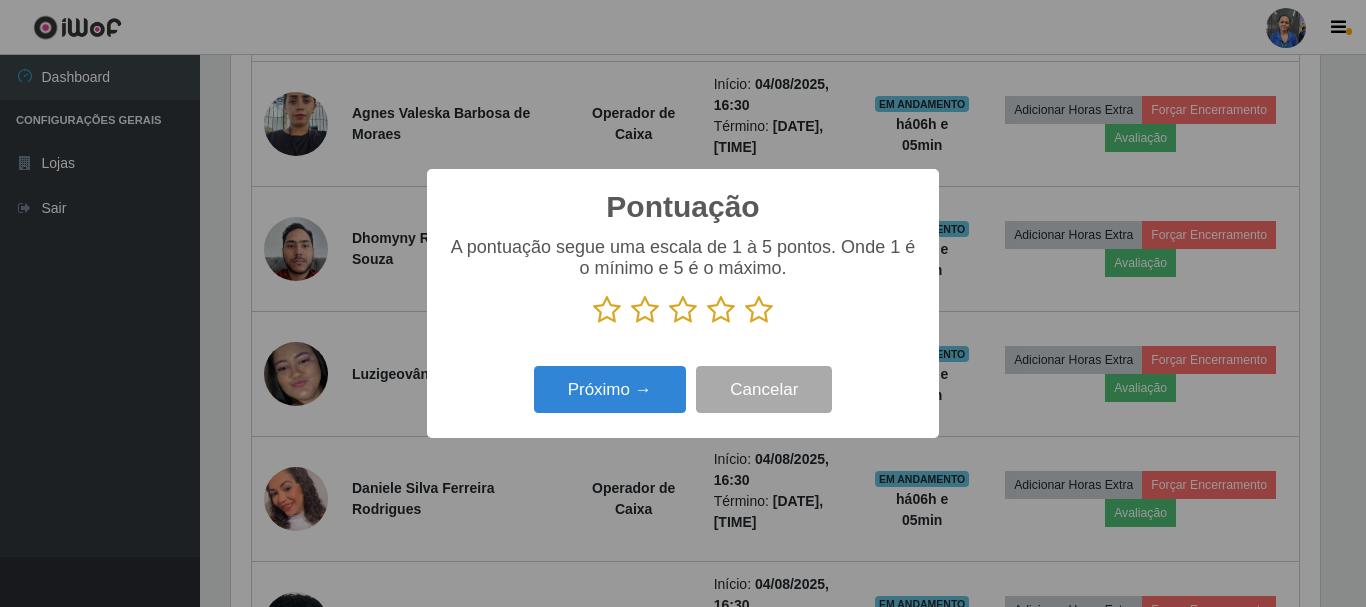 scroll, scrollTop: 999585, scrollLeft: 998911, axis: both 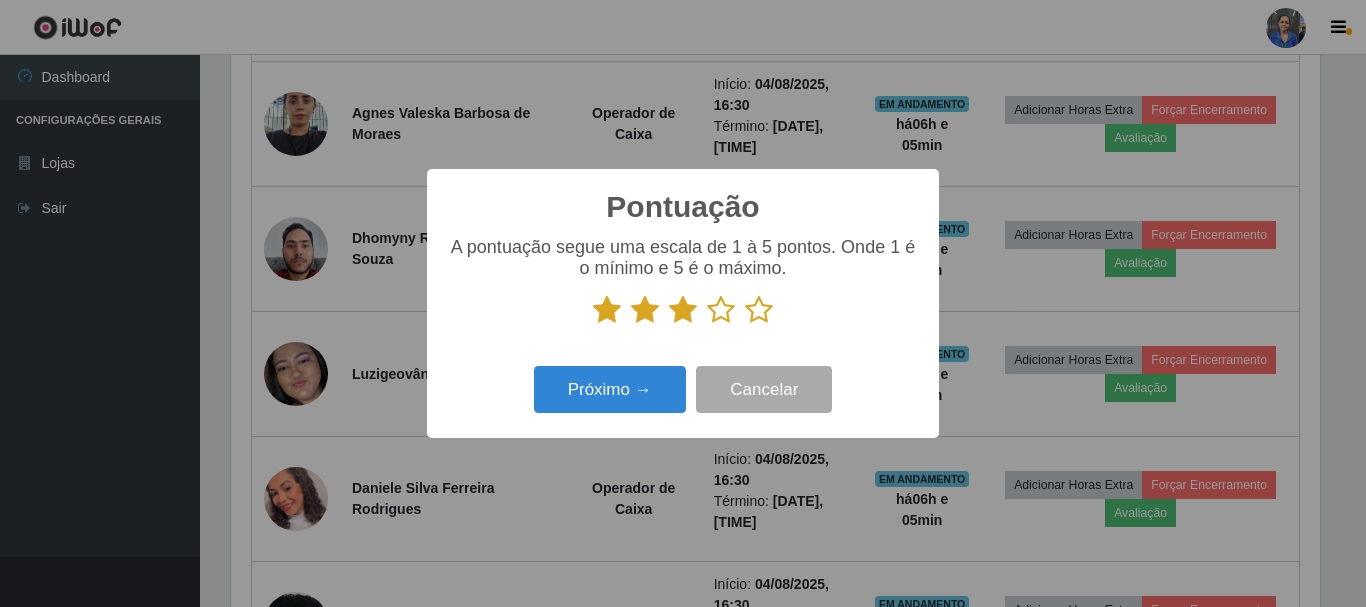 click at bounding box center (721, 310) 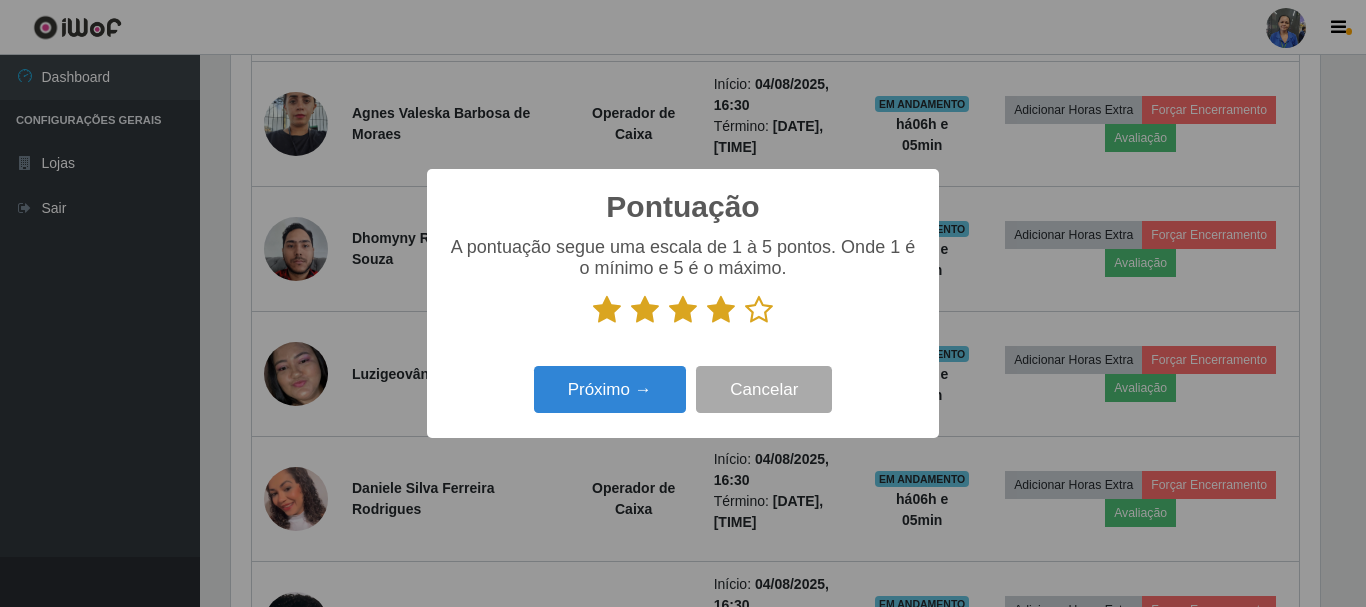 click at bounding box center [759, 310] 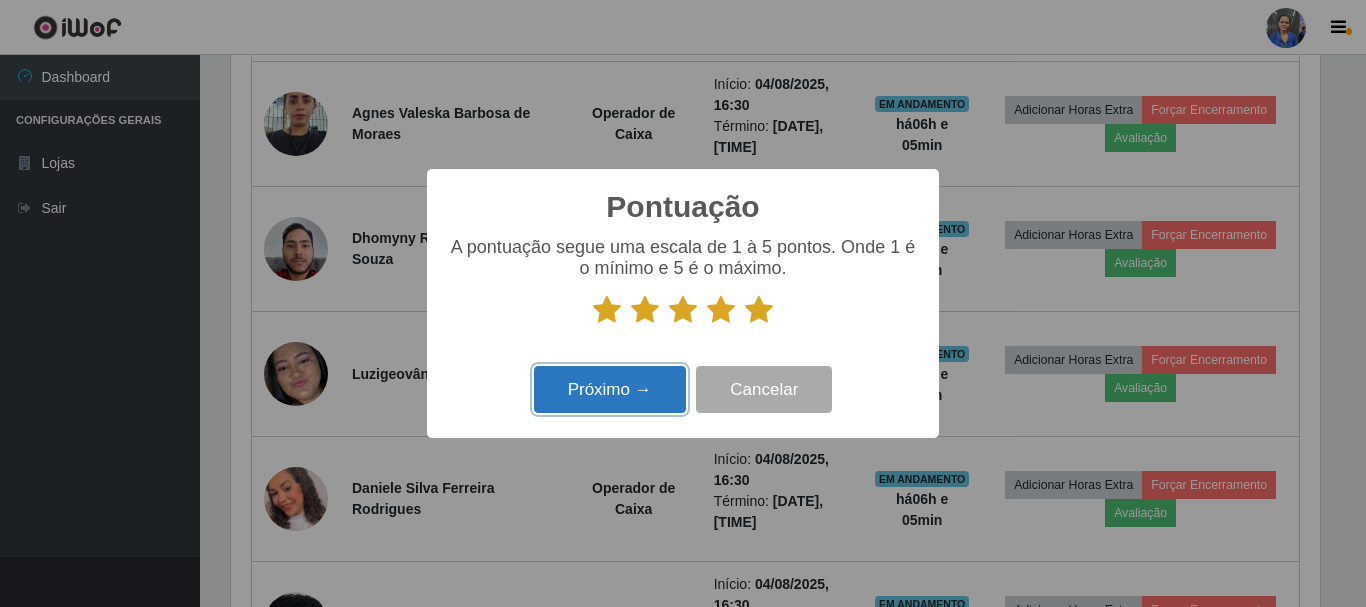 click on "Próximo →" at bounding box center (610, 389) 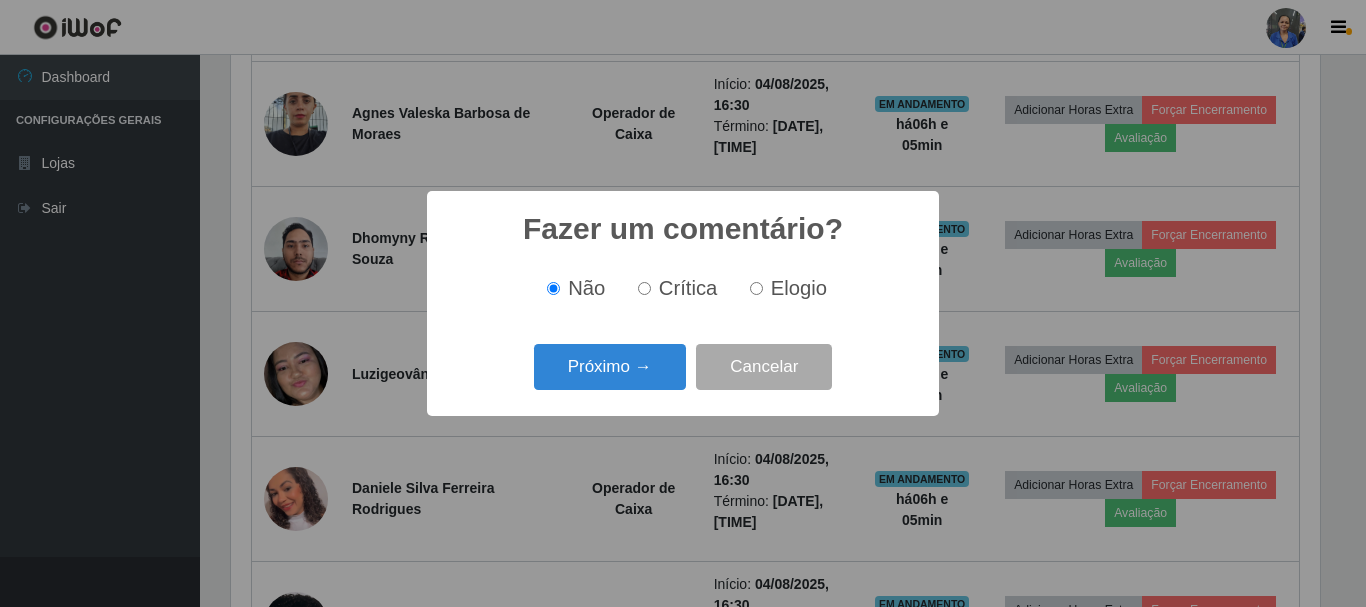 scroll, scrollTop: 999585, scrollLeft: 998911, axis: both 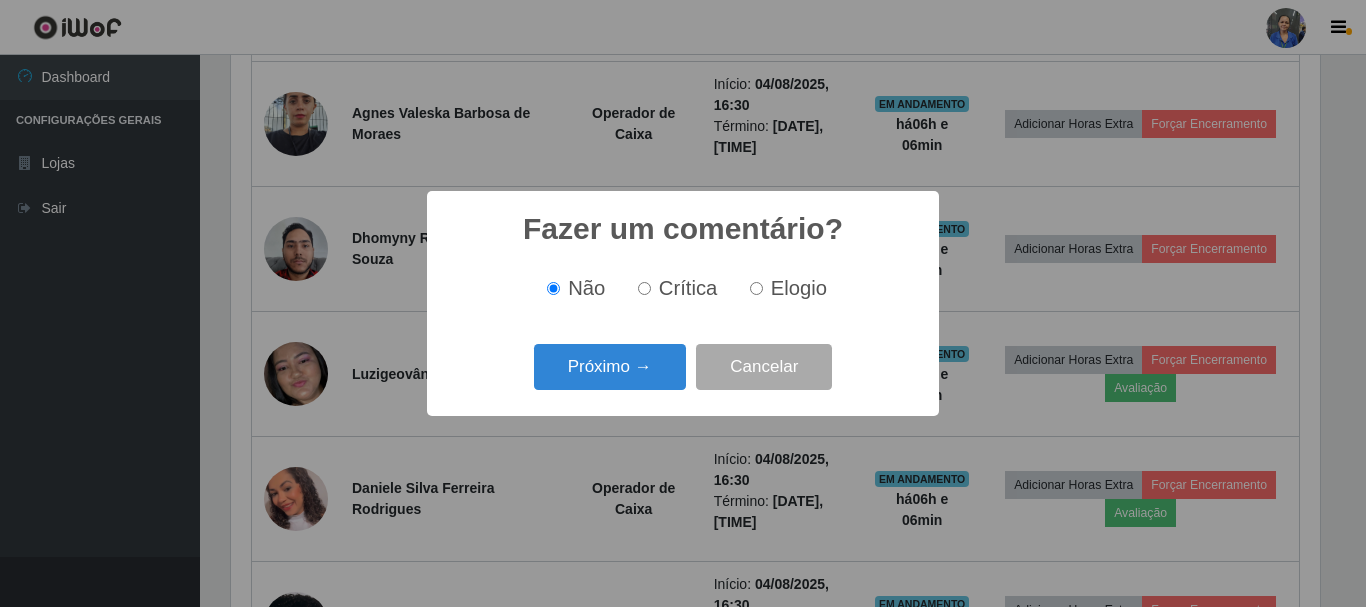 click on "Elogio" at bounding box center (756, 288) 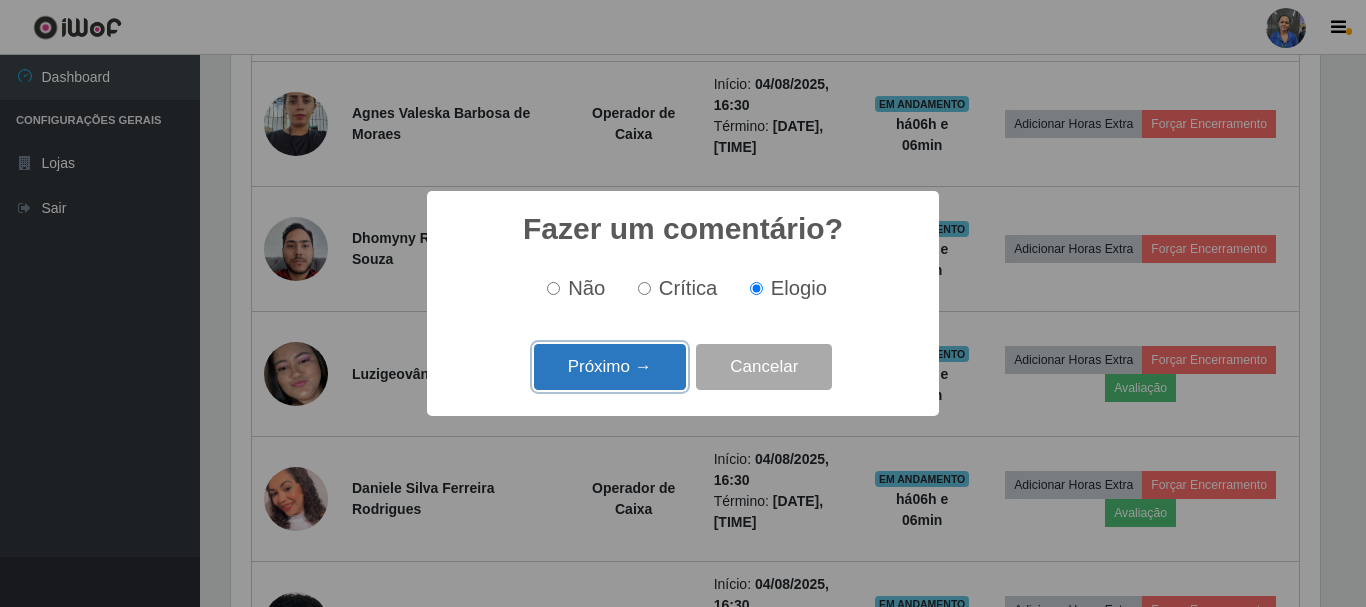 click on "Próximo →" at bounding box center [610, 367] 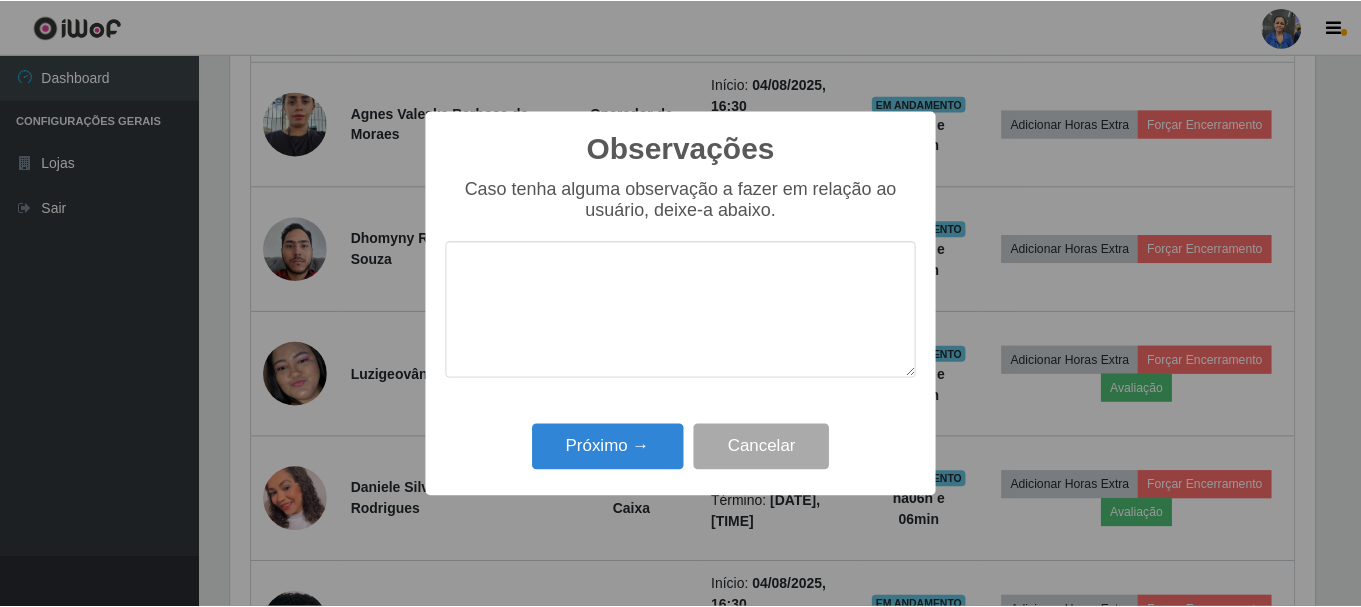scroll, scrollTop: 999585, scrollLeft: 998911, axis: both 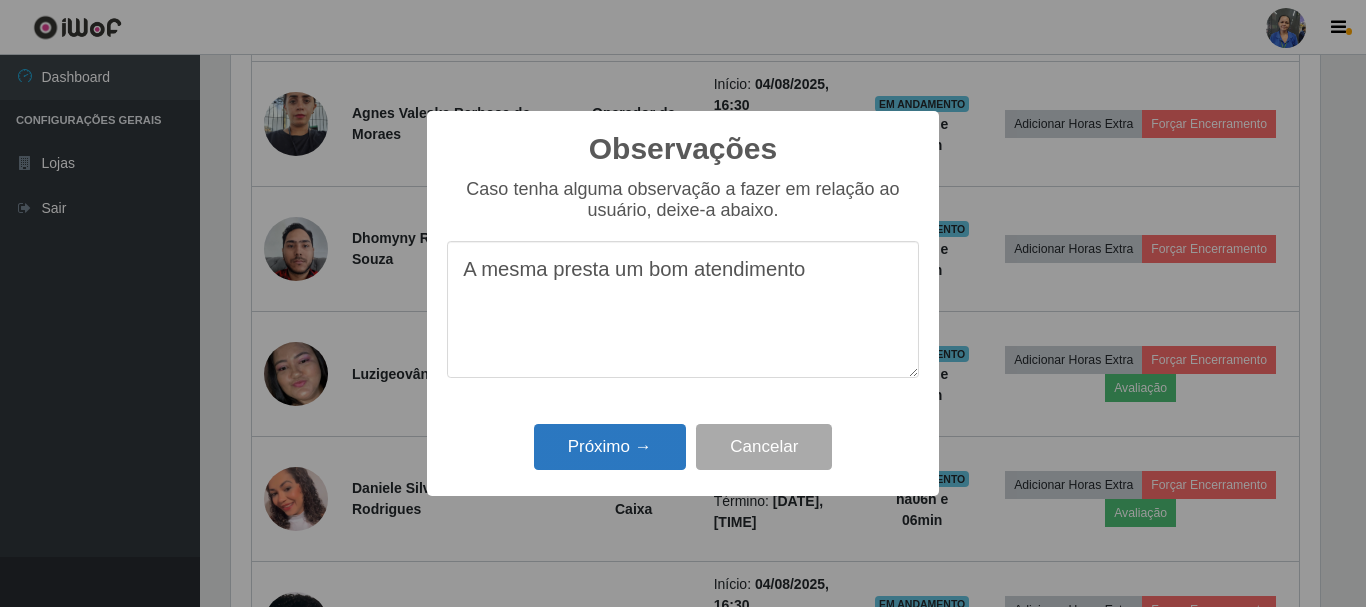 type on "A mesma presta um bom atendimento" 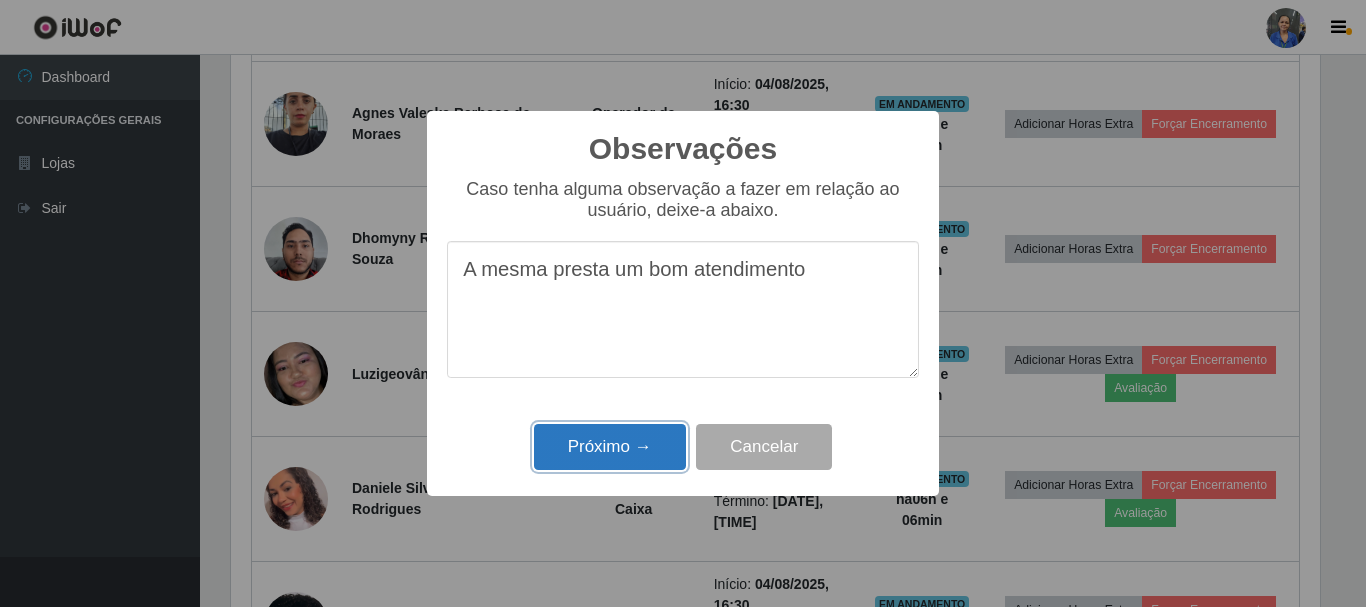 click on "Próximo →" at bounding box center (610, 447) 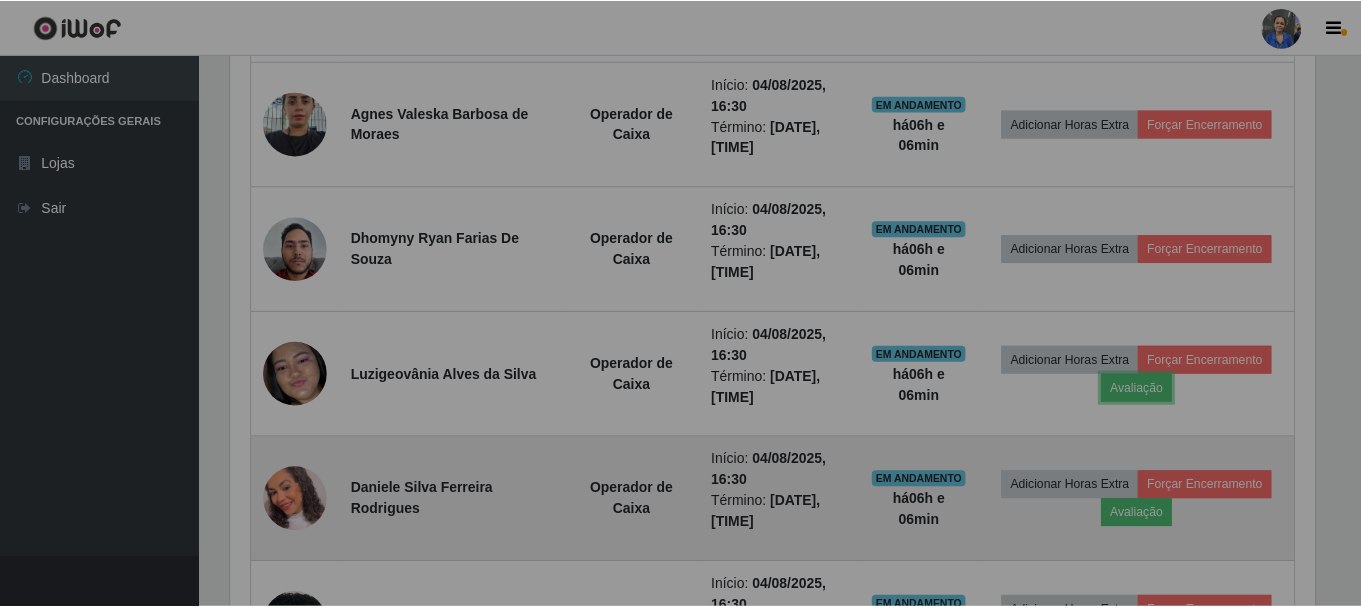 scroll 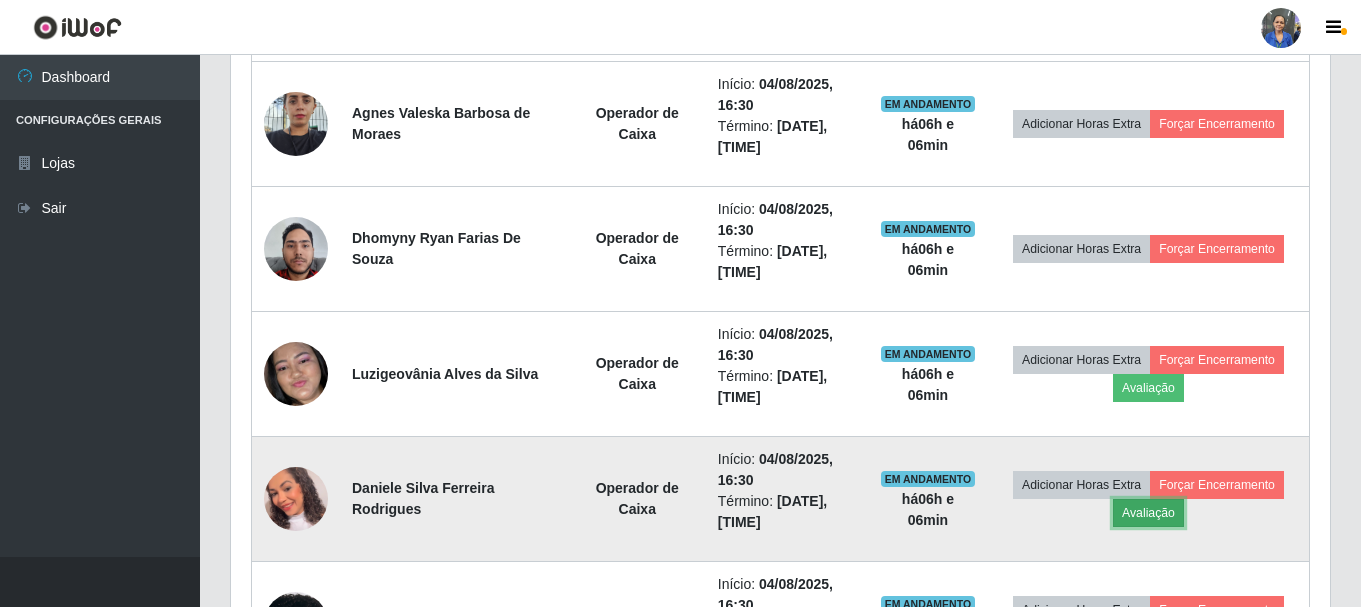 click on "Avaliação" at bounding box center [1148, 513] 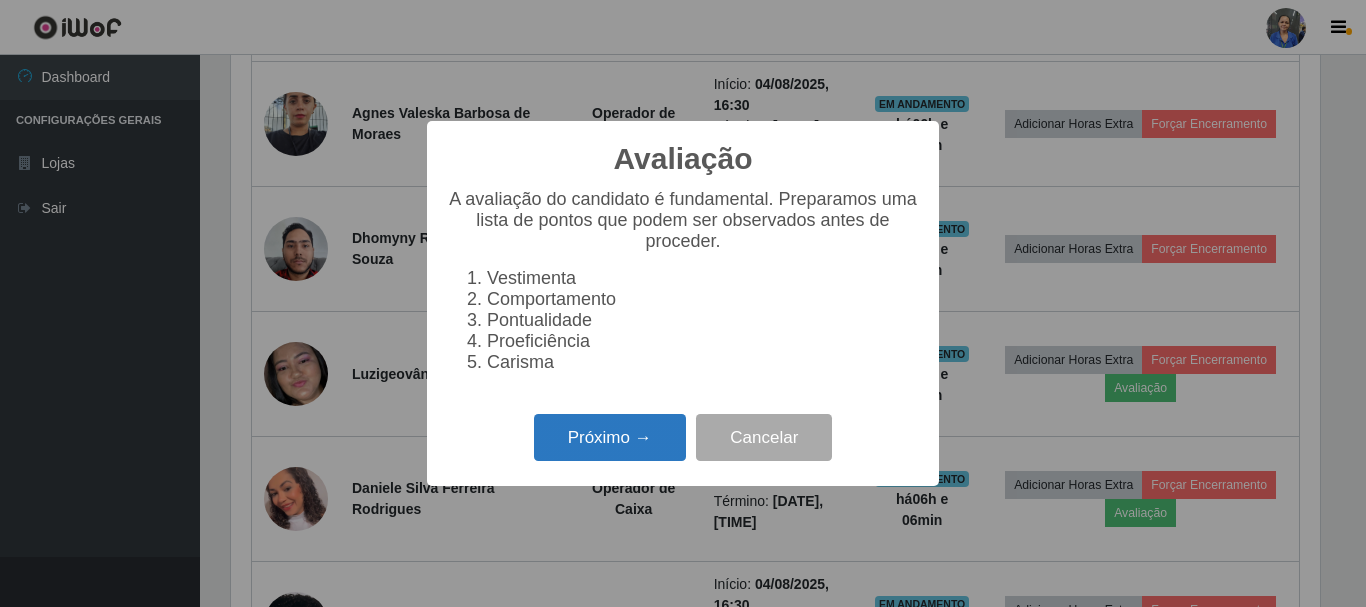 click on "Próximo →" at bounding box center [610, 437] 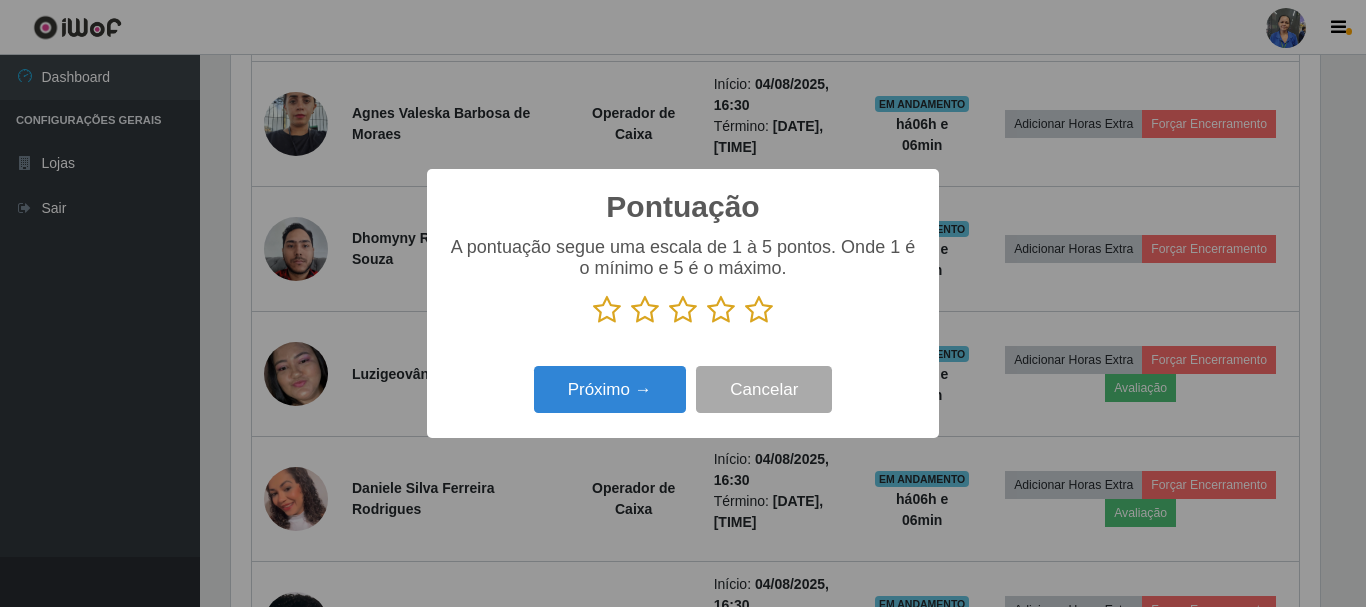 click at bounding box center [759, 310] 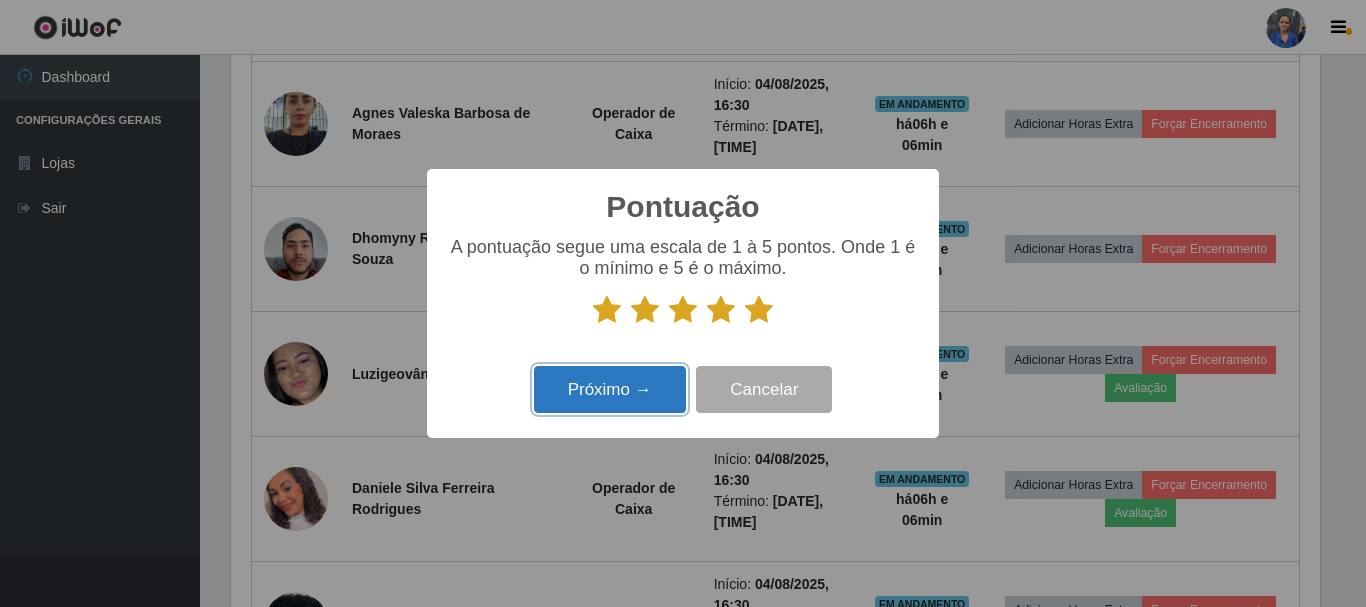 click on "Próximo →" at bounding box center [610, 389] 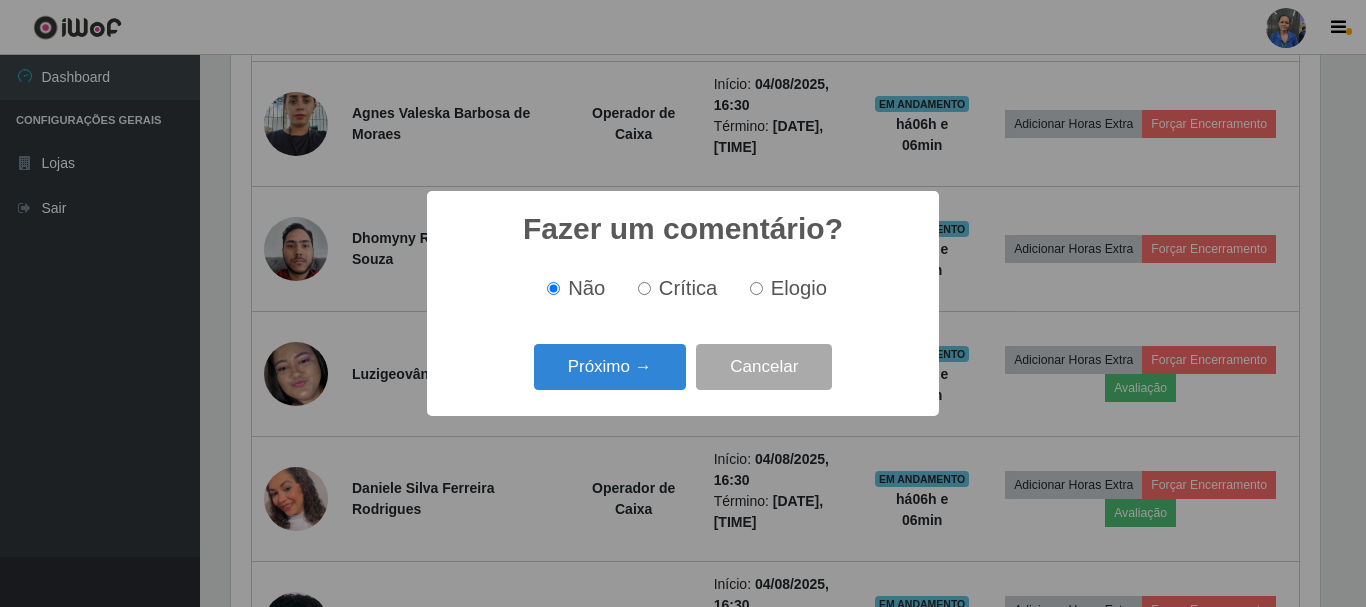 click on "Próximo →" at bounding box center [610, 367] 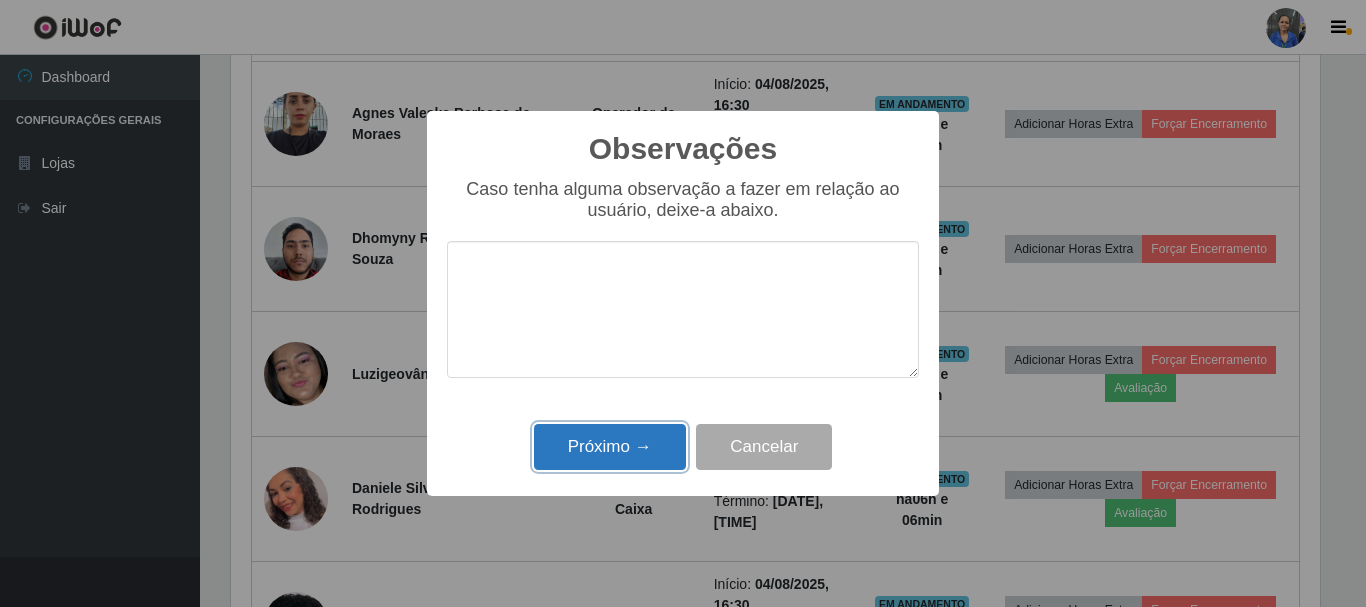 click on "Próximo →" at bounding box center [610, 447] 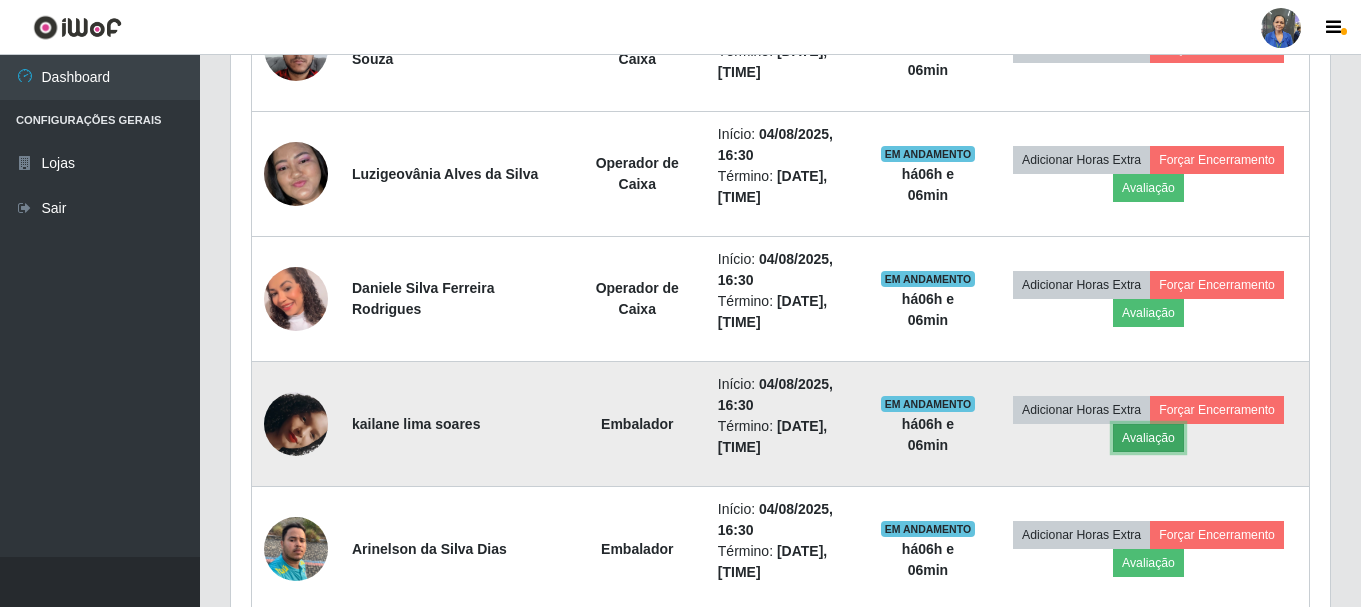 click on "Avaliação" at bounding box center [1148, 438] 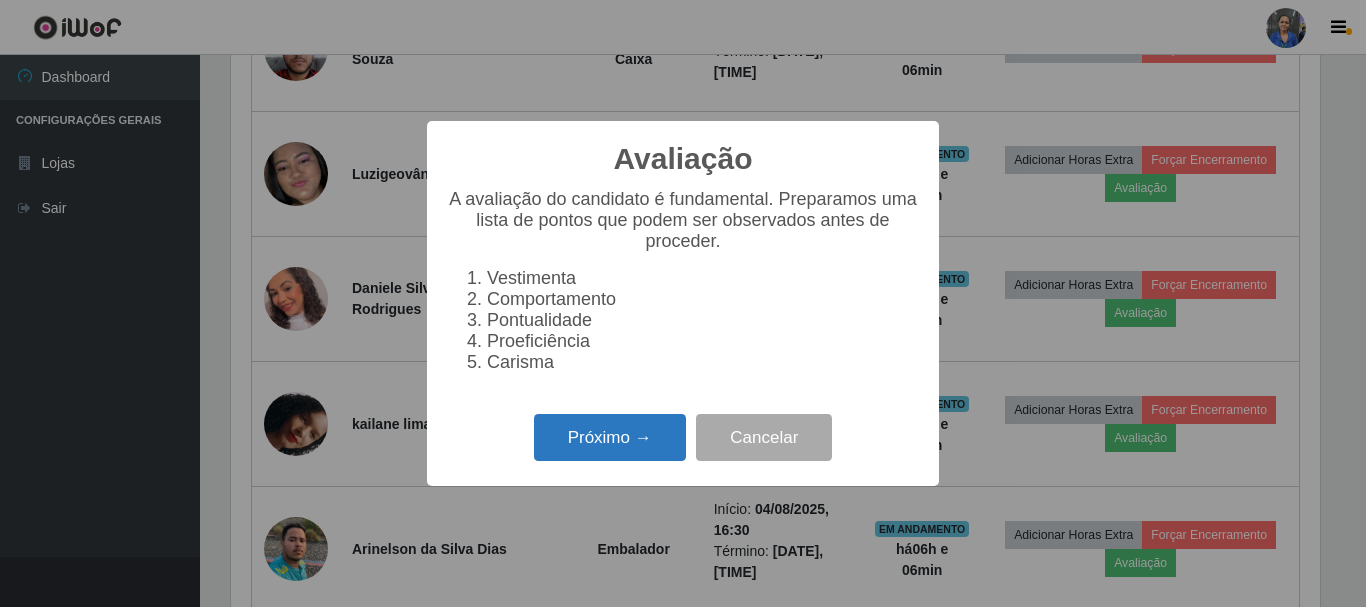 click on "Próximo →" at bounding box center [610, 437] 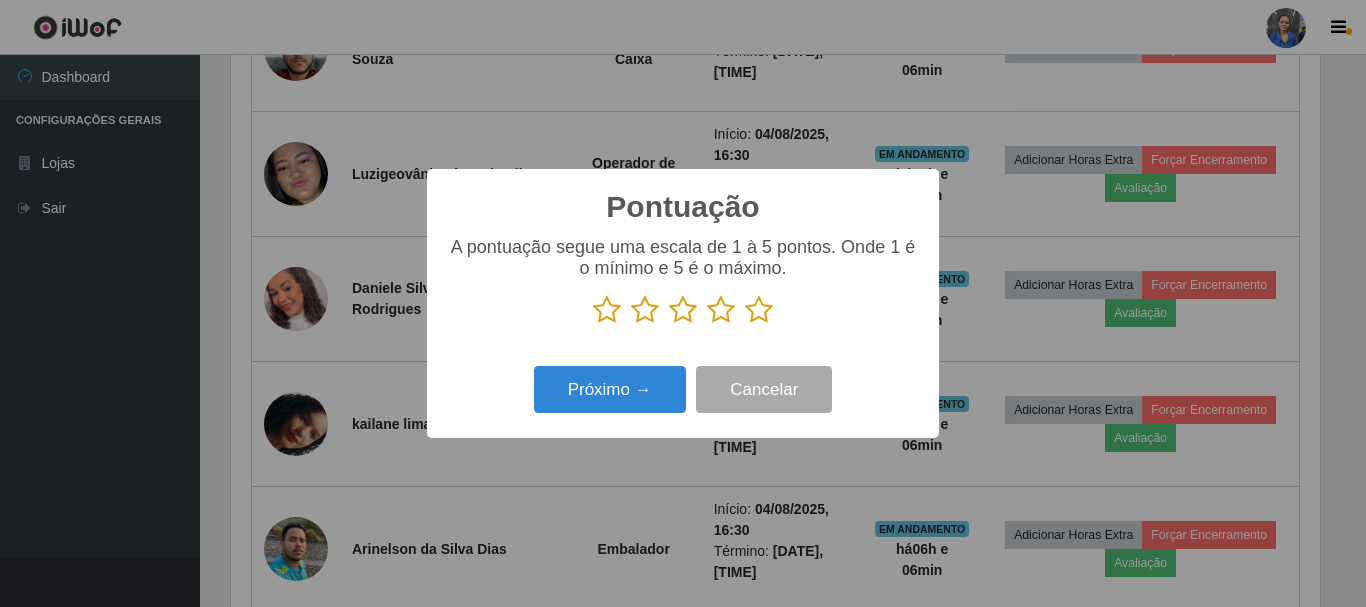 click at bounding box center (759, 310) 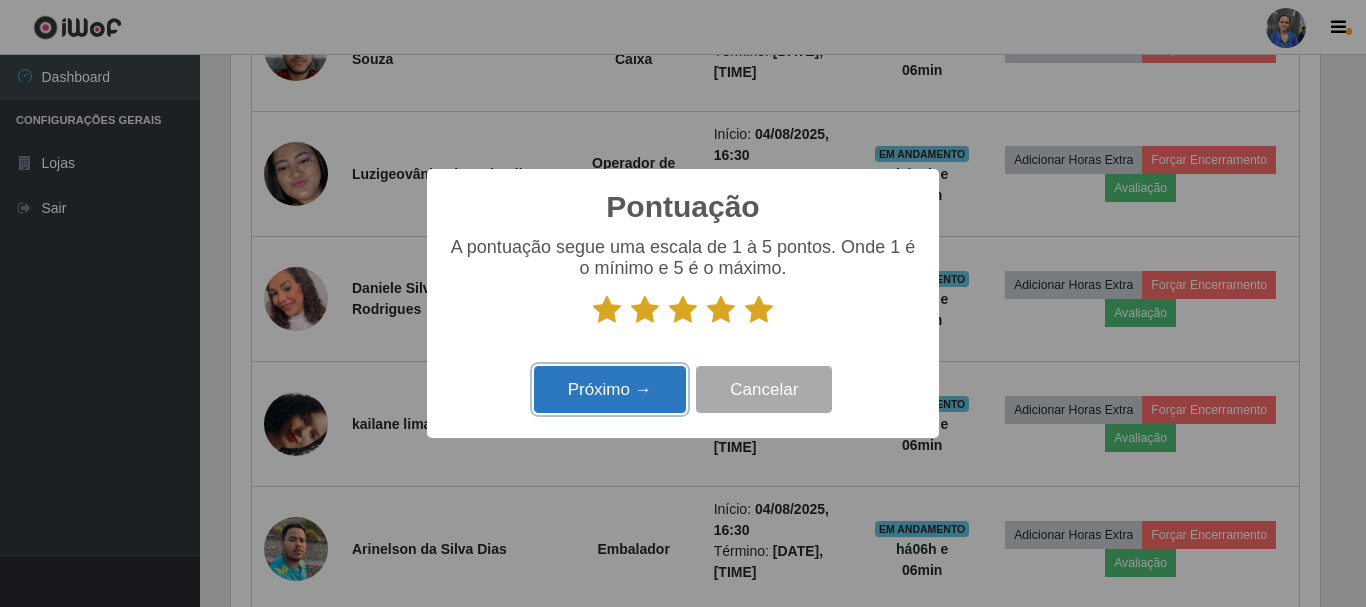 click on "Próximo →" at bounding box center (610, 389) 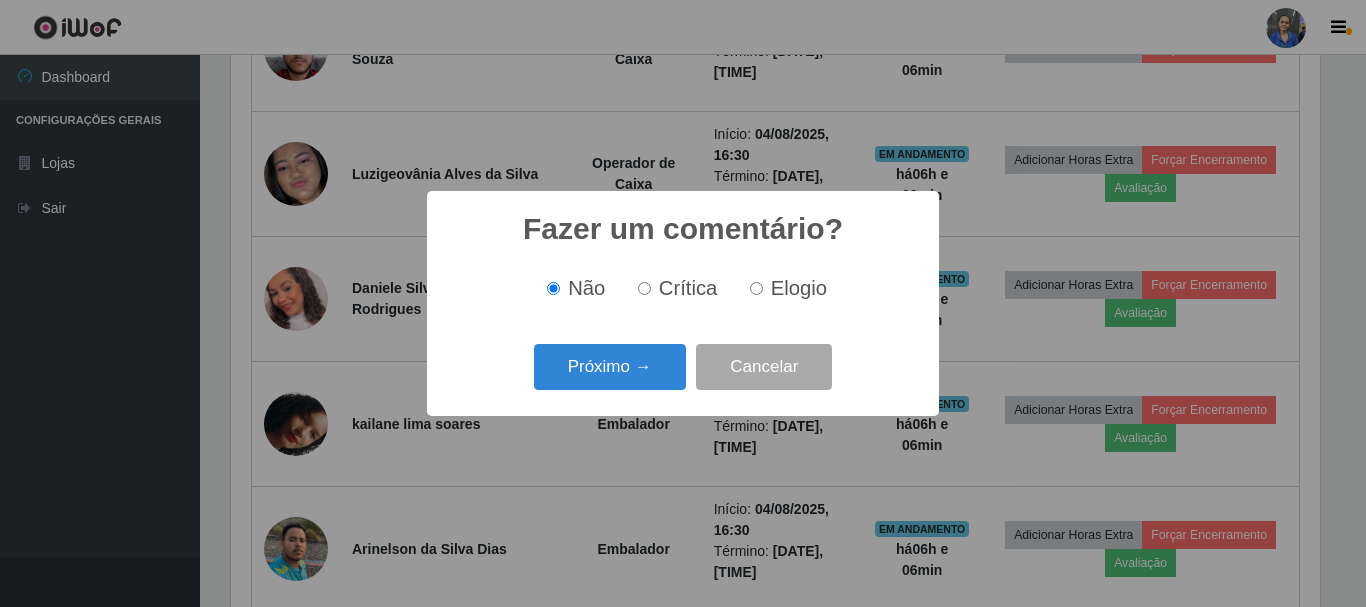 click on "Próximo →" at bounding box center [610, 367] 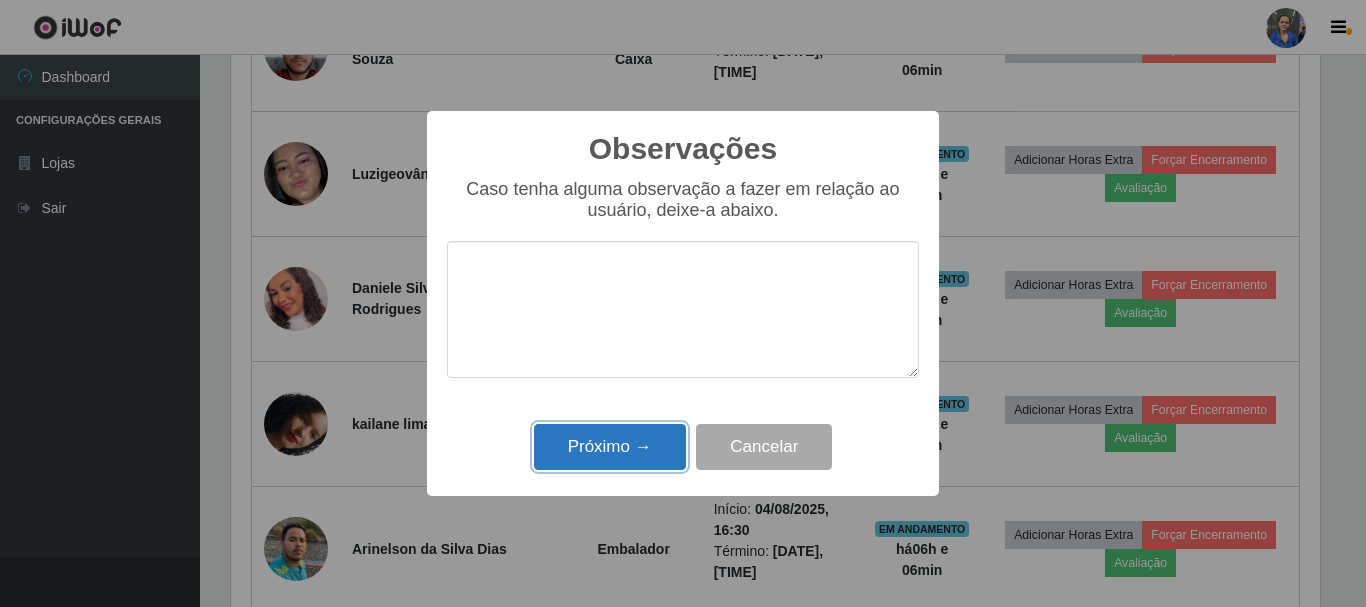click on "Próximo →" at bounding box center [610, 447] 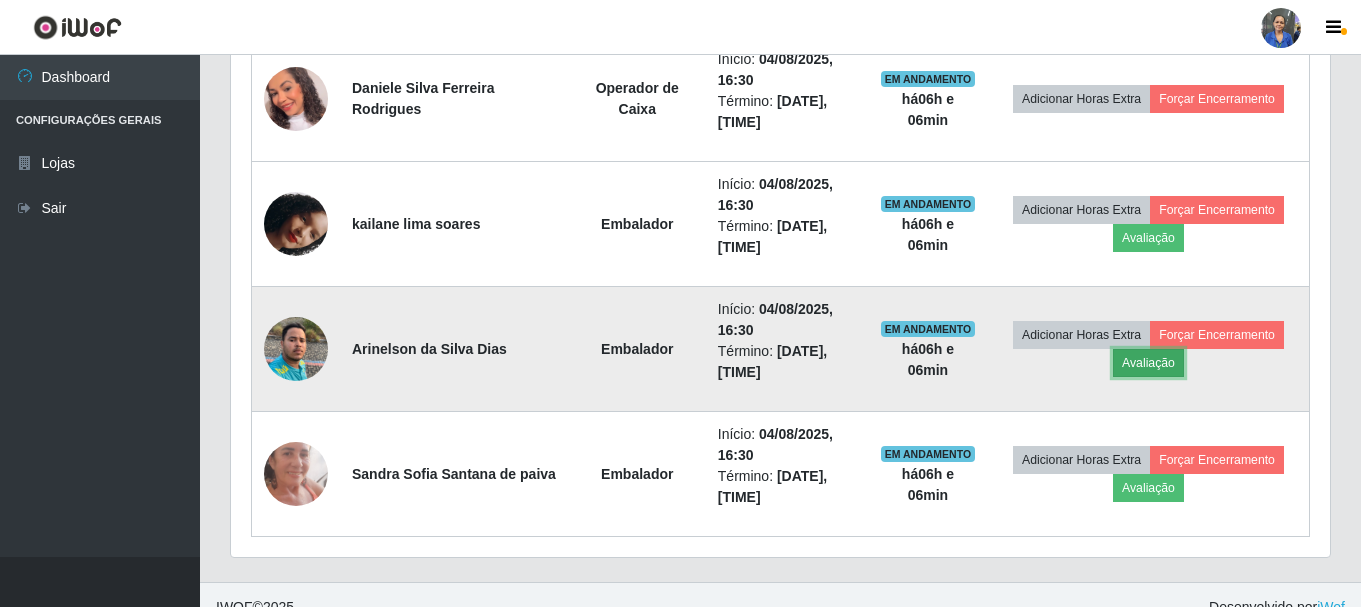 click on "Avaliação" at bounding box center (1148, 363) 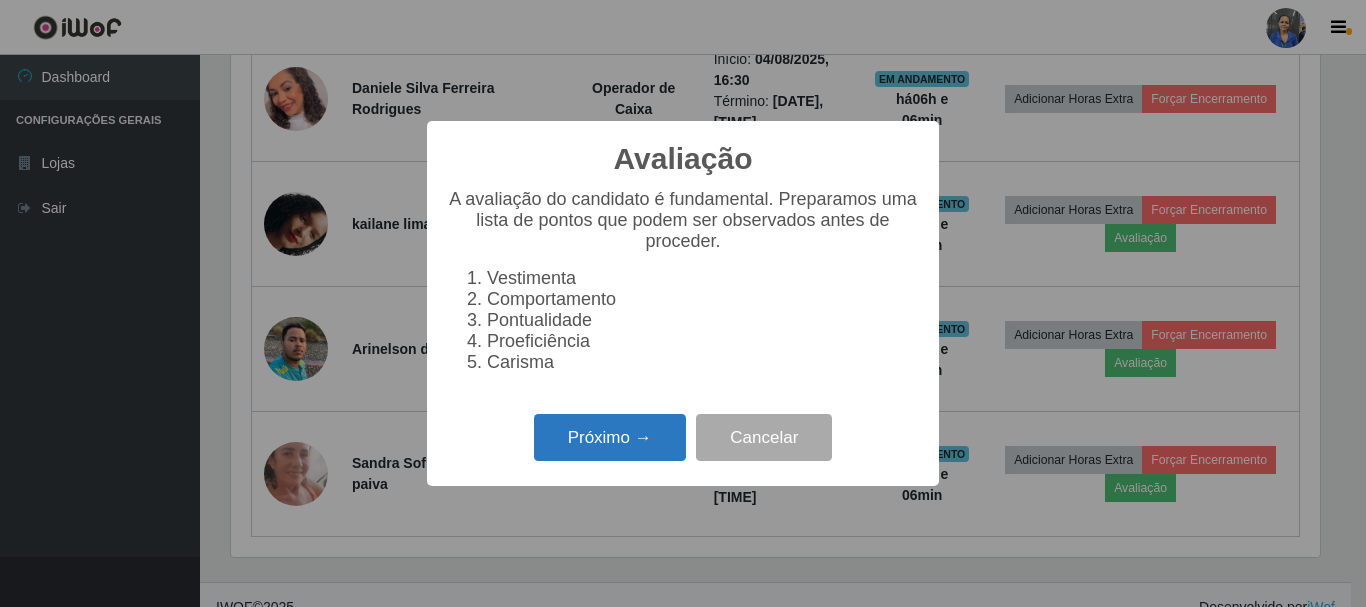 click on "Próximo →" at bounding box center [610, 437] 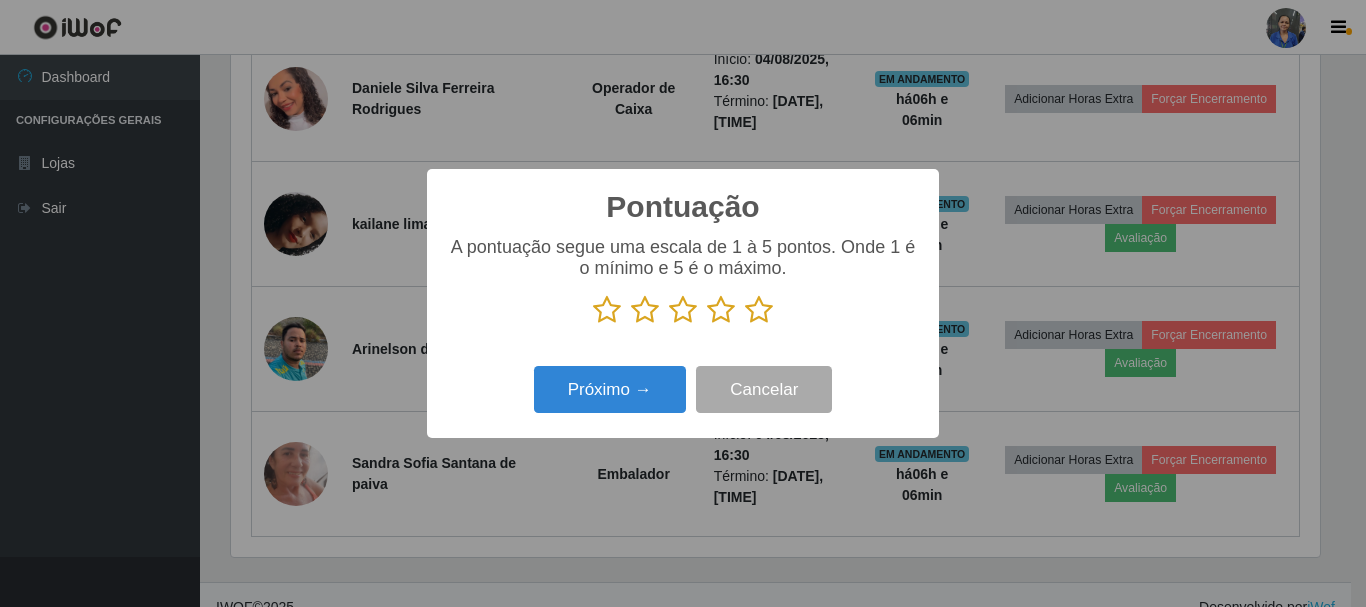 click at bounding box center (759, 310) 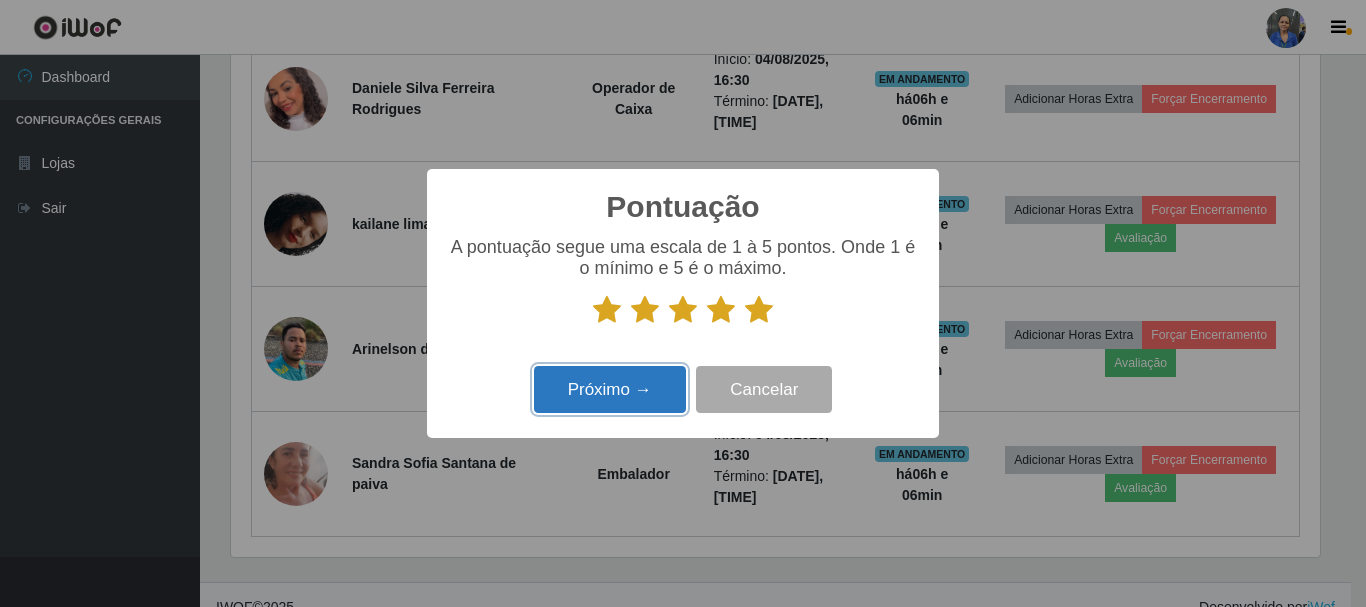 click on "Próximo →" at bounding box center [610, 389] 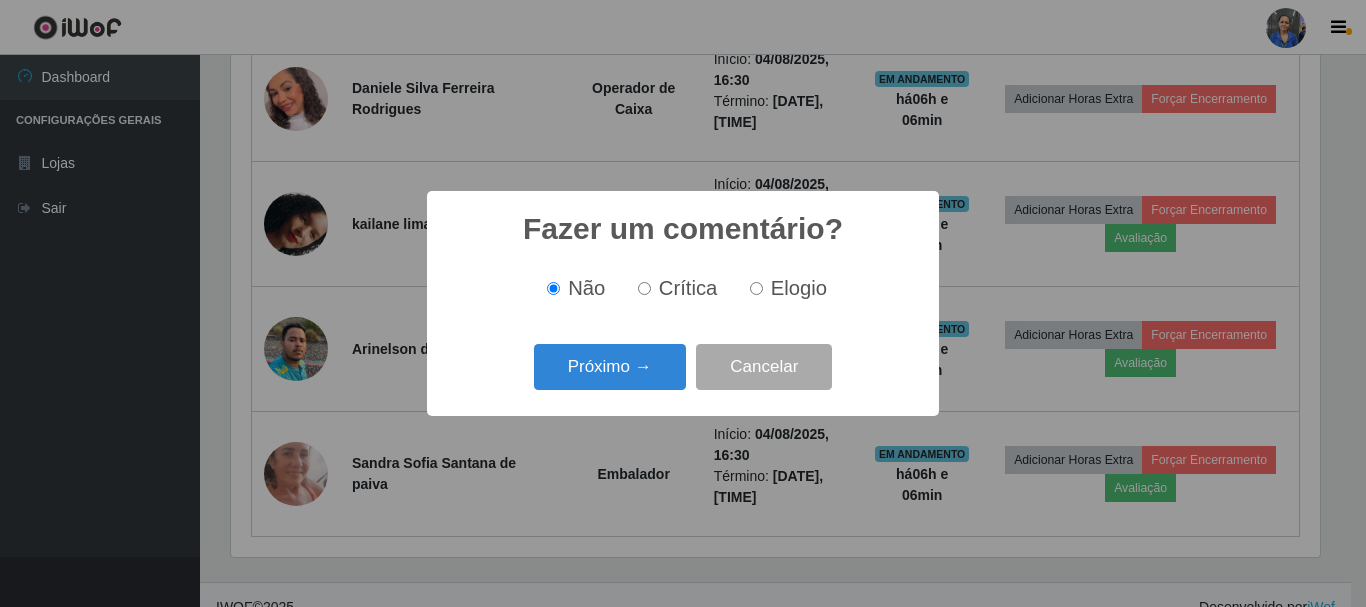 click on "Fazer um comentário? × Não Crítica Elogio Próximo → Cancelar" at bounding box center (683, 303) 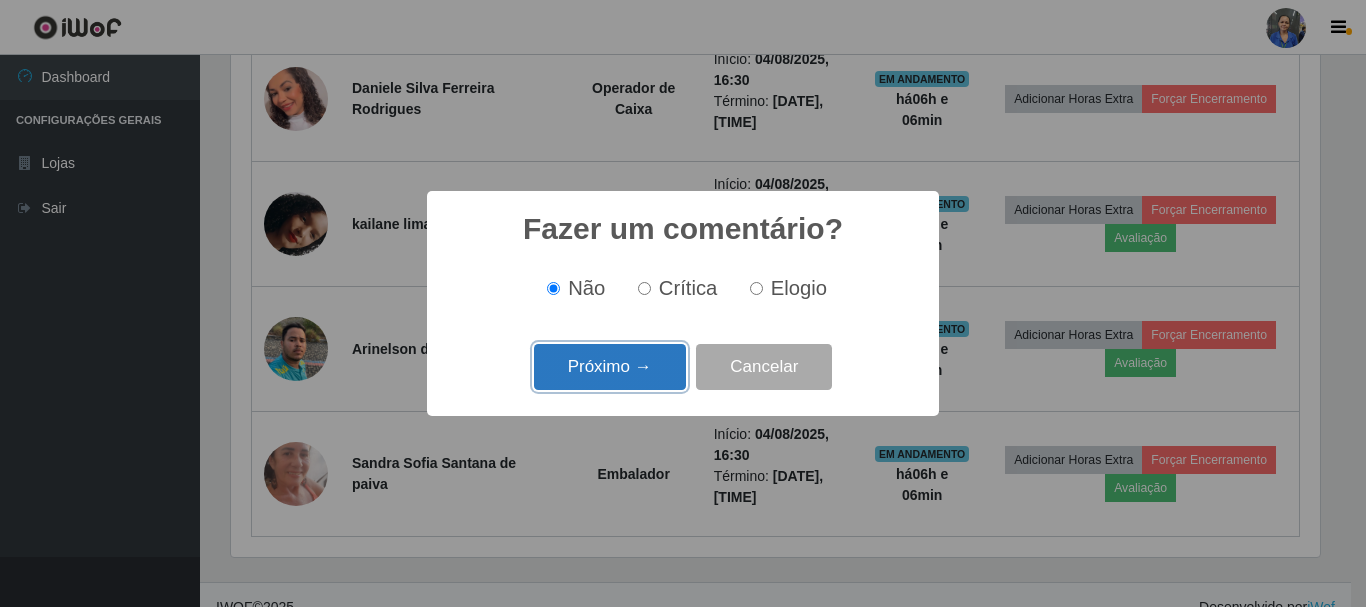 click on "Próximo →" at bounding box center [610, 367] 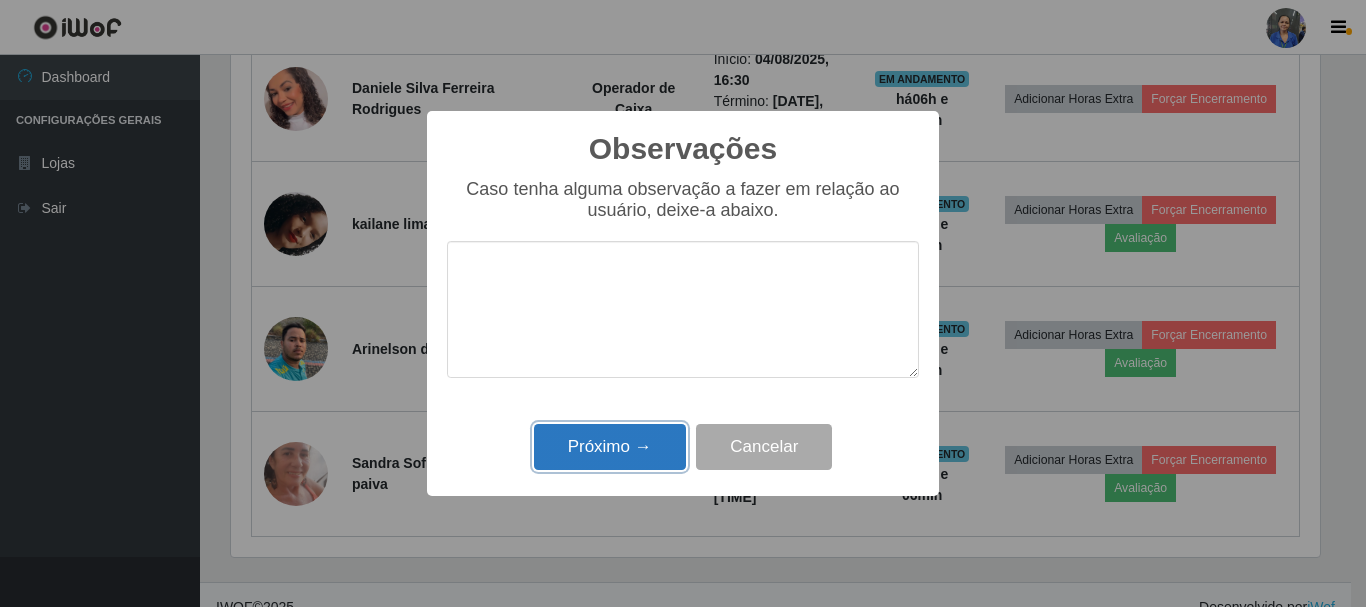 click on "Próximo →" at bounding box center (610, 447) 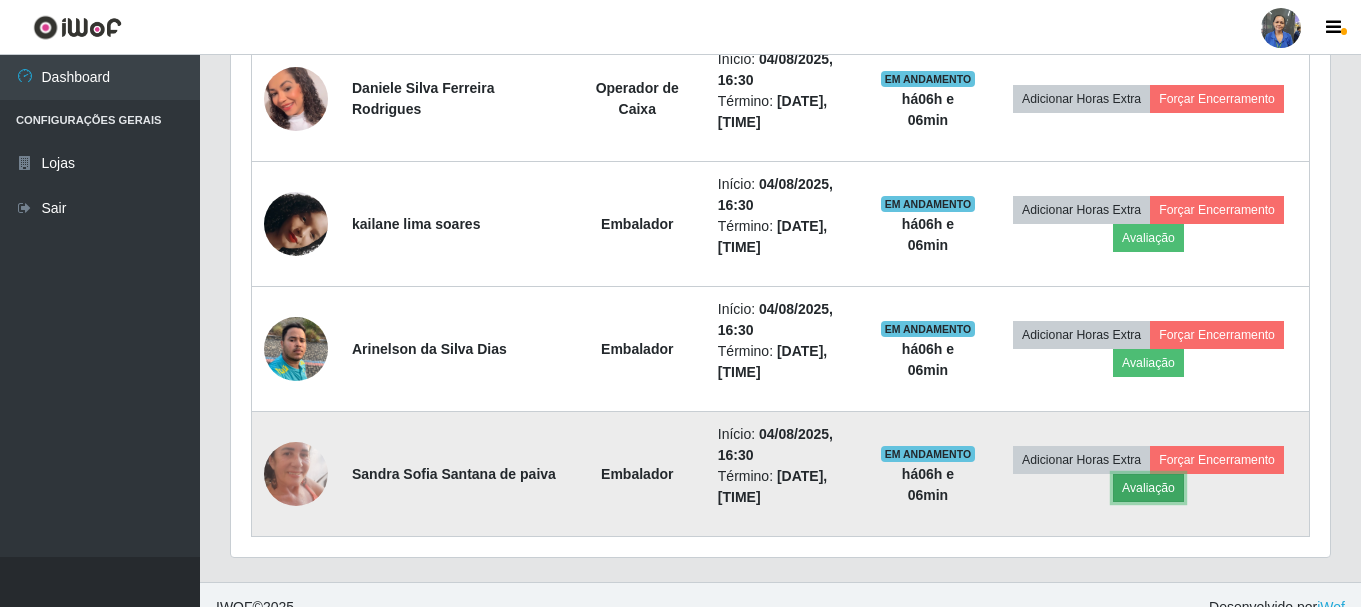 click on "Avaliação" at bounding box center [1148, 488] 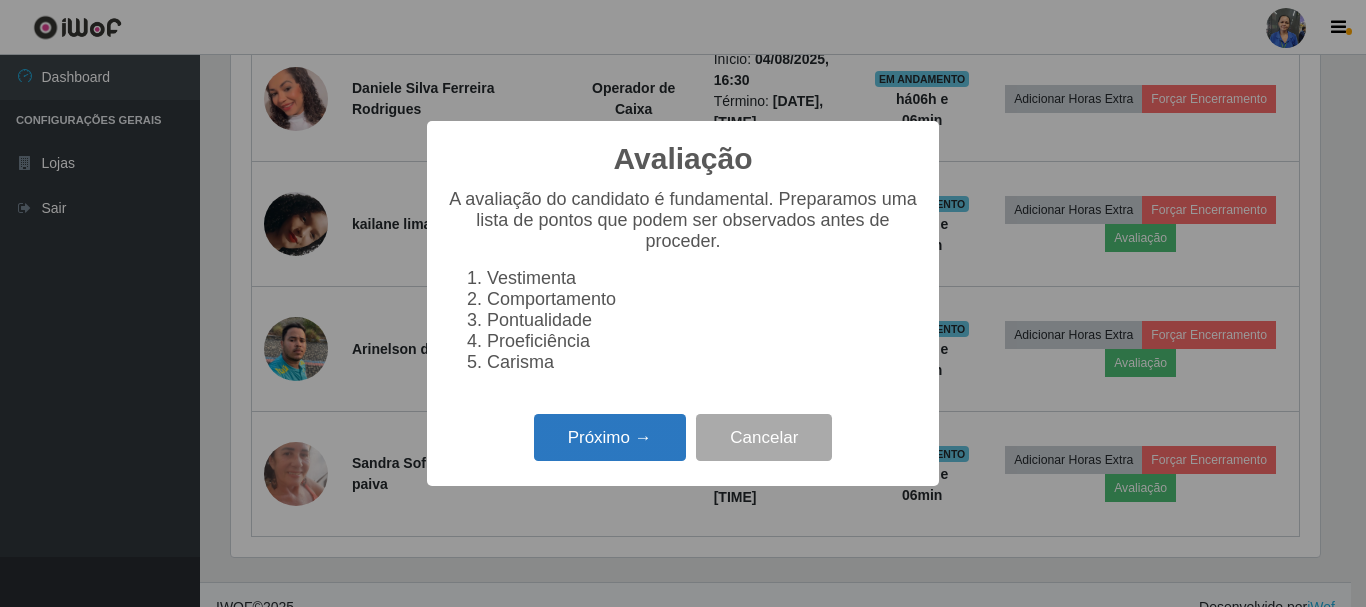 click on "Próximo →" at bounding box center [610, 437] 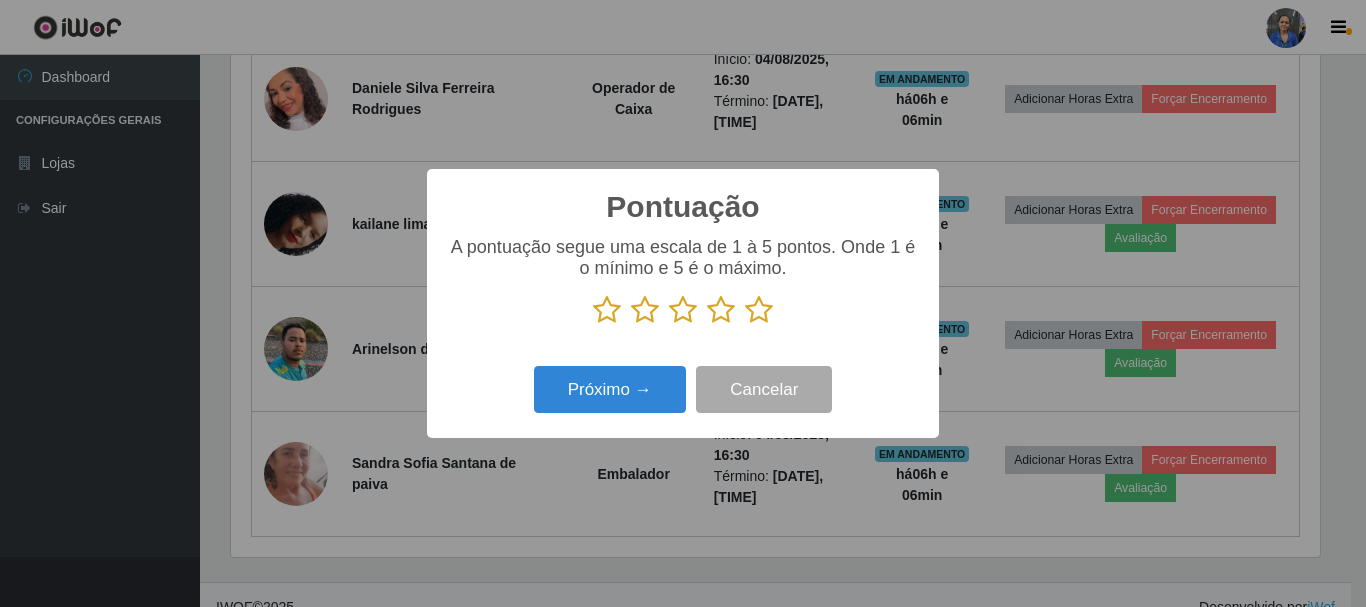 click at bounding box center (759, 310) 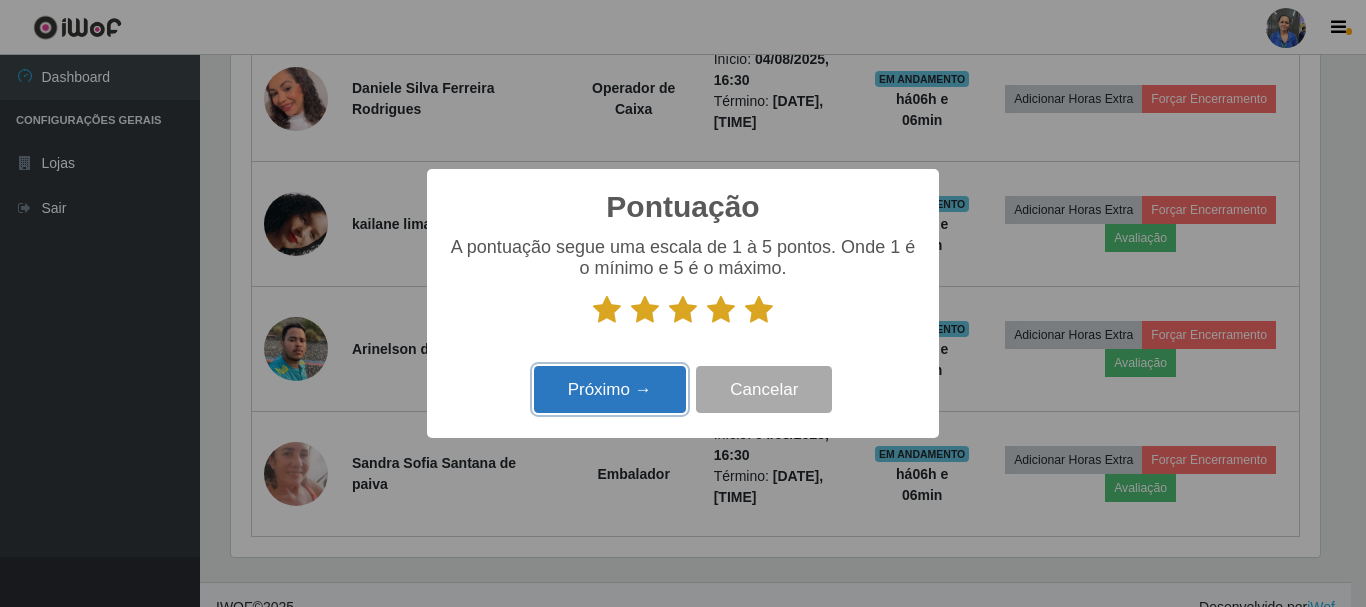 click on "Próximo →" at bounding box center (610, 389) 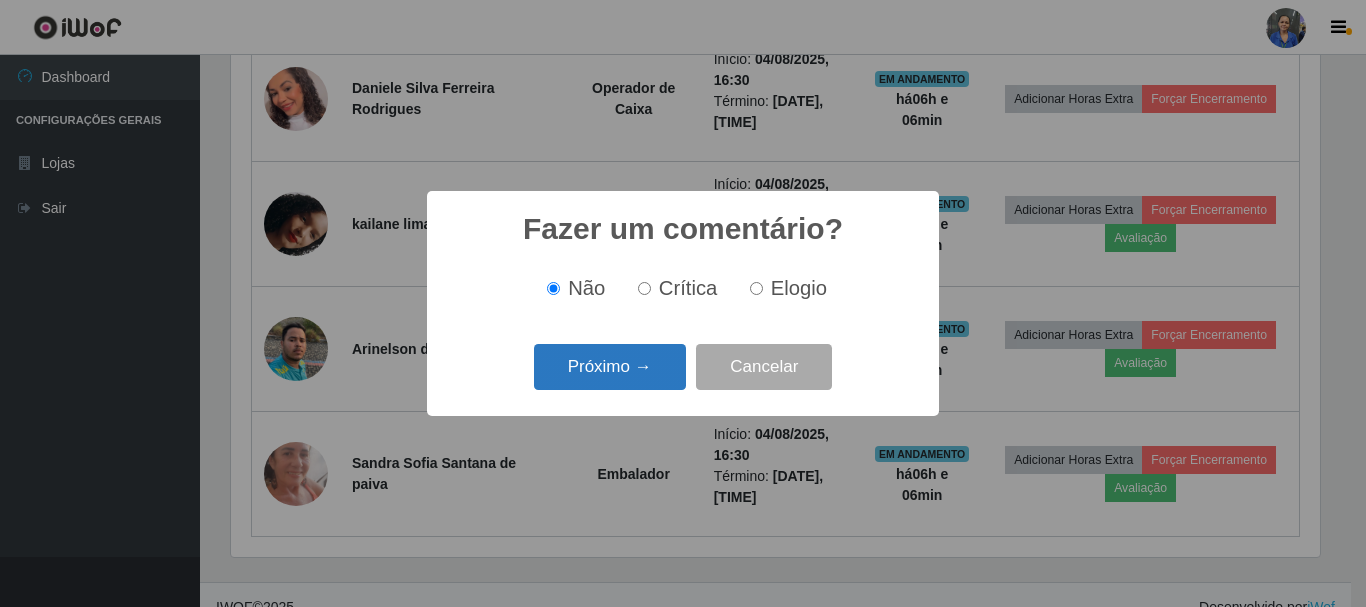 click on "Próximo →" at bounding box center (610, 367) 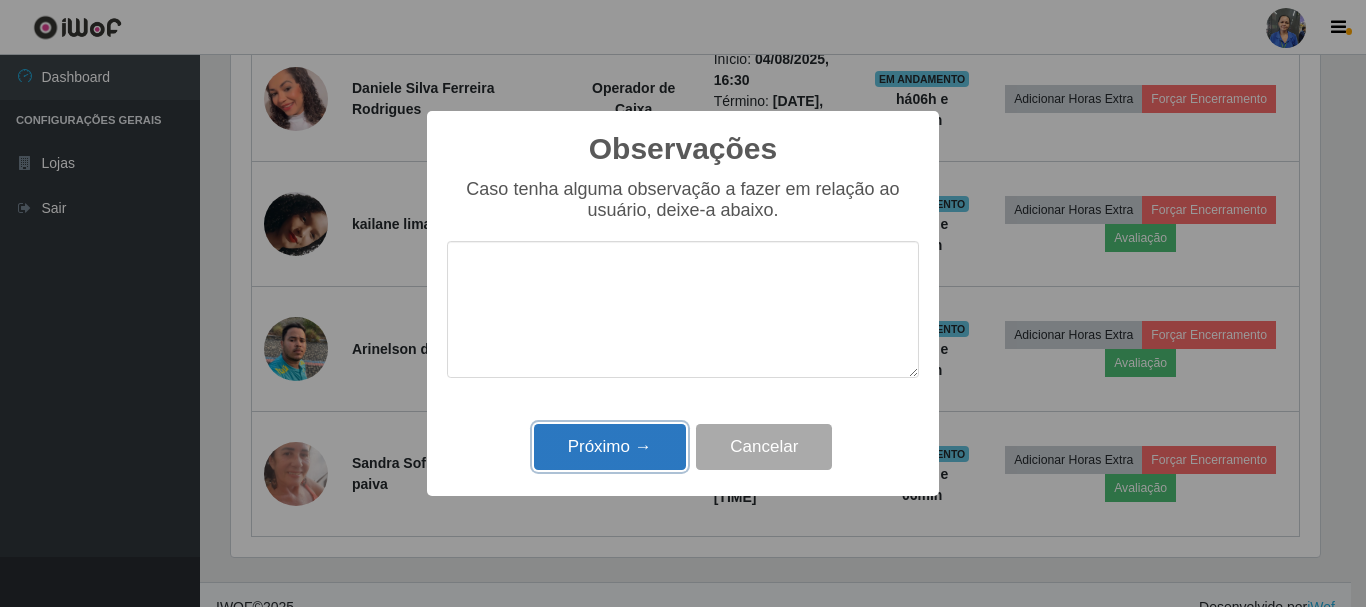 click on "Próximo →" at bounding box center [610, 447] 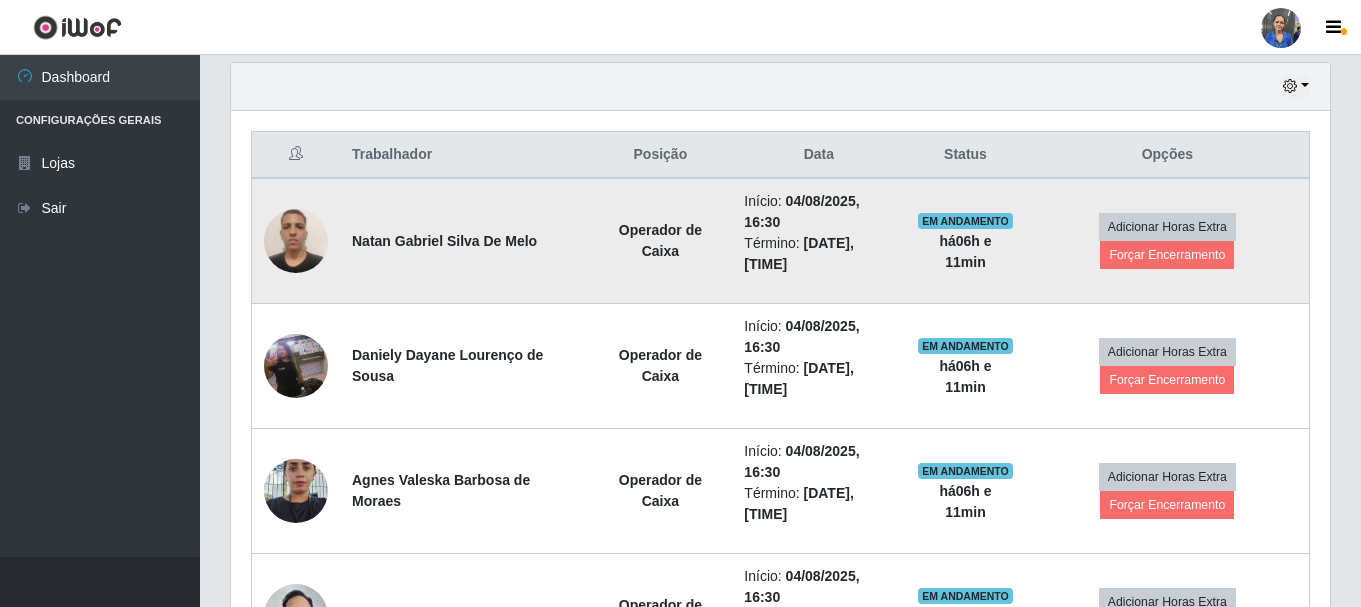 scroll, scrollTop: 701, scrollLeft: 0, axis: vertical 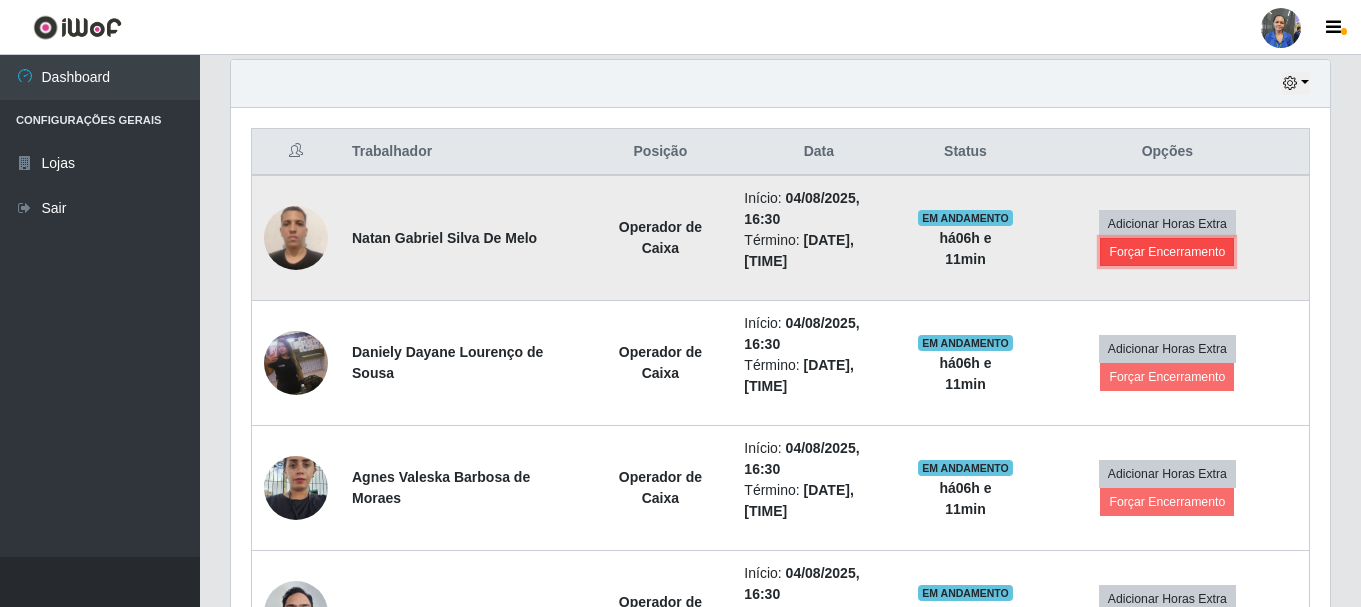 click on "Forçar Encerramento" at bounding box center (1167, 252) 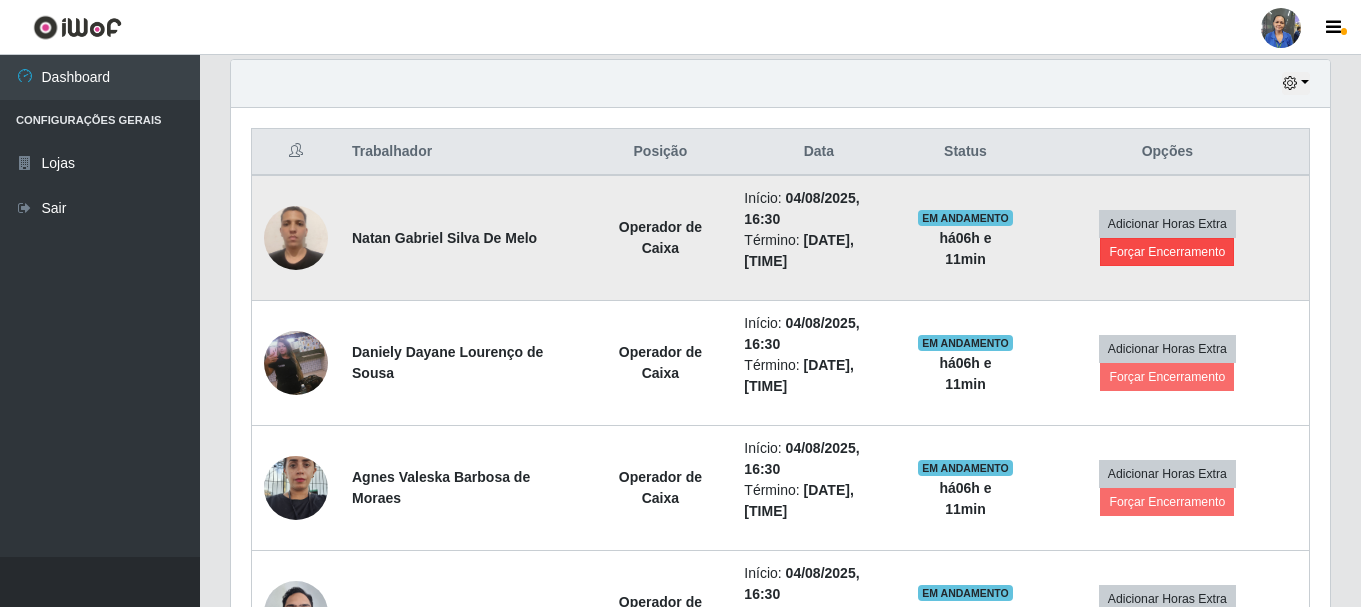 scroll, scrollTop: 999585, scrollLeft: 998911, axis: both 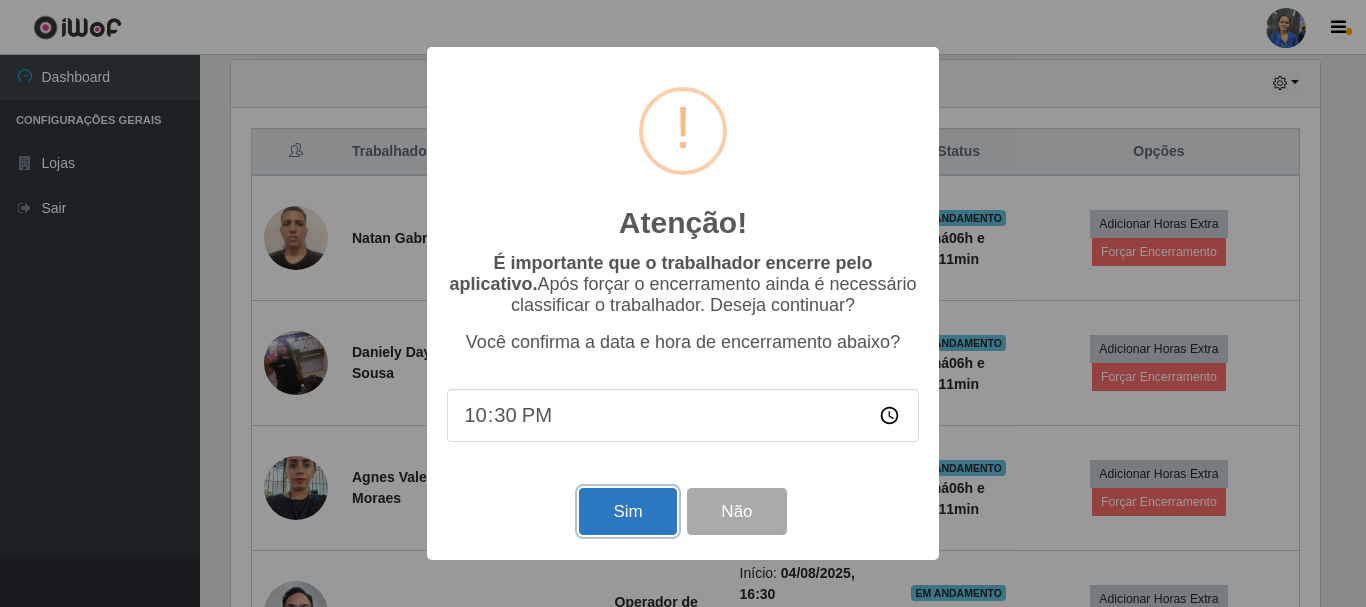 click on "Sim" at bounding box center [627, 511] 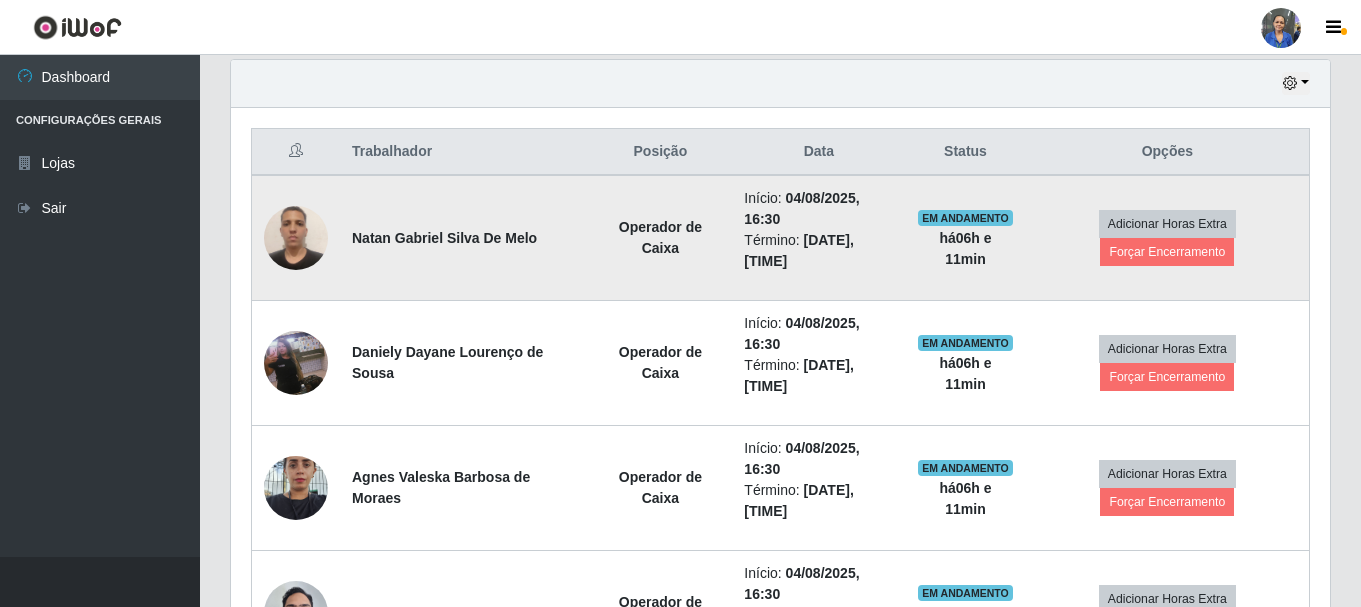scroll, scrollTop: 999585, scrollLeft: 998901, axis: both 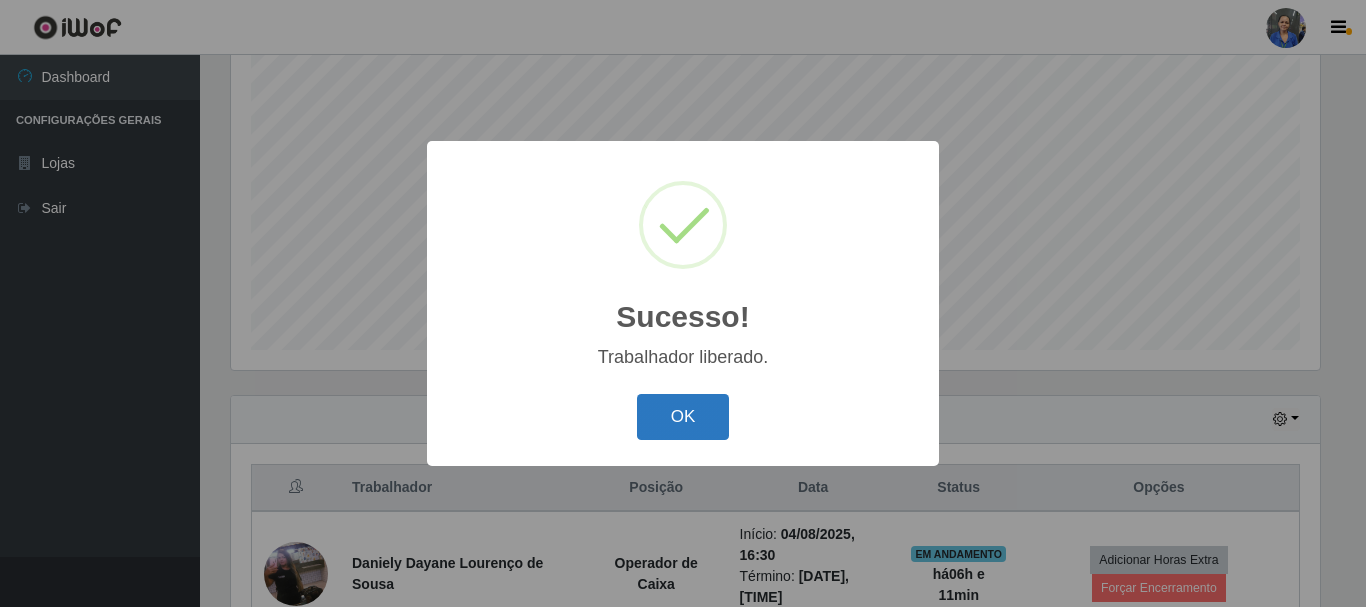 click on "OK" at bounding box center [683, 417] 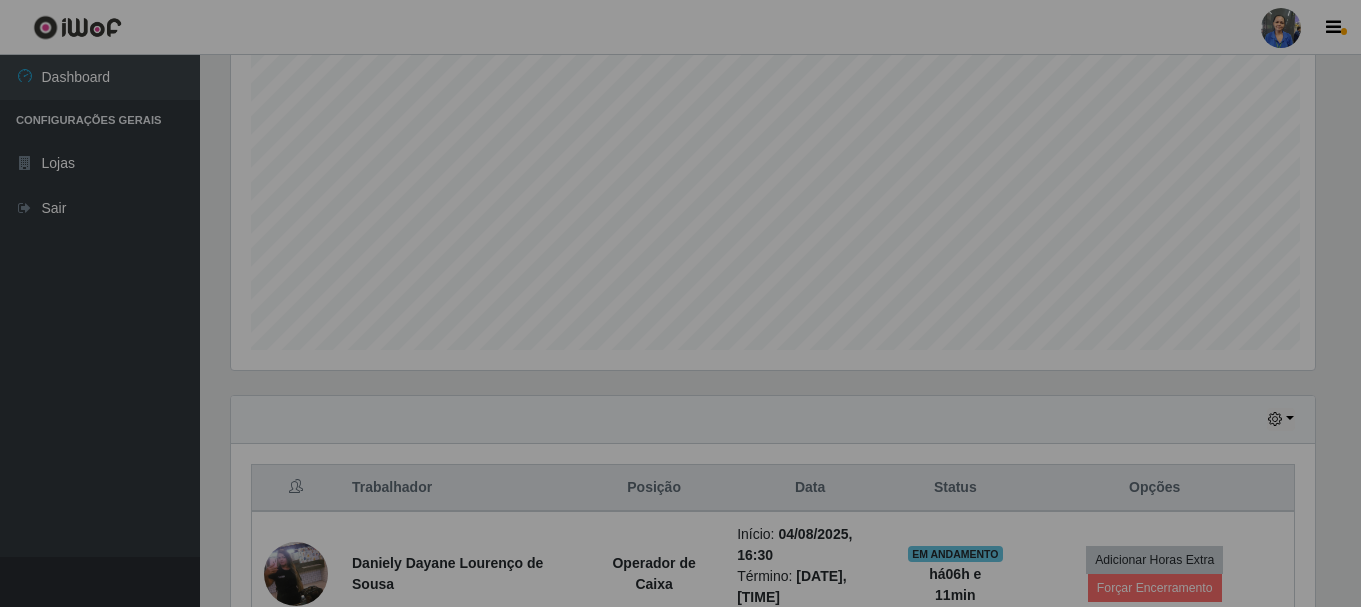 scroll, scrollTop: 999585, scrollLeft: 998901, axis: both 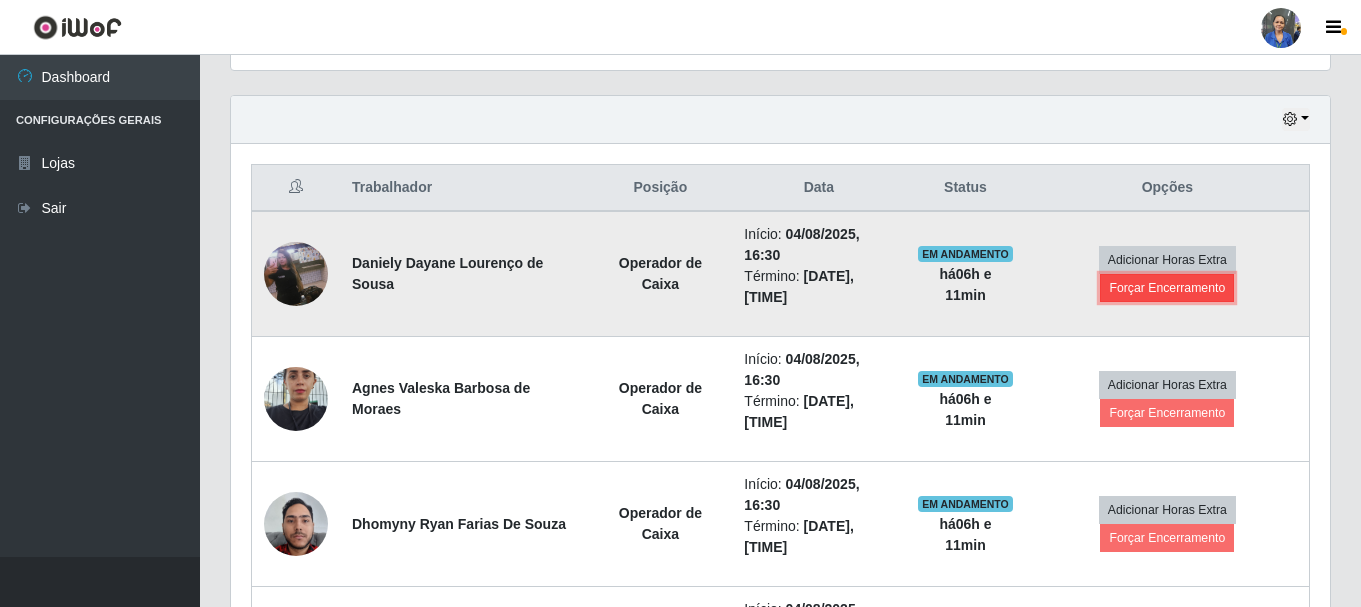 click on "Forçar Encerramento" at bounding box center [1167, 288] 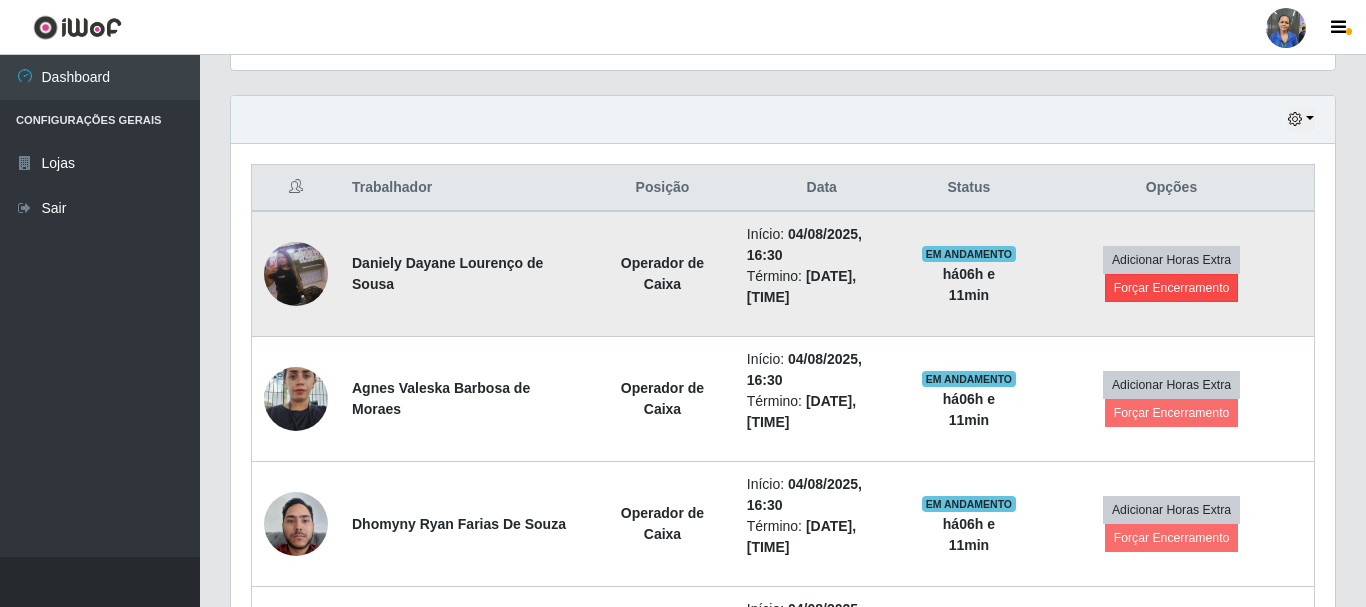 scroll, scrollTop: 999585, scrollLeft: 998911, axis: both 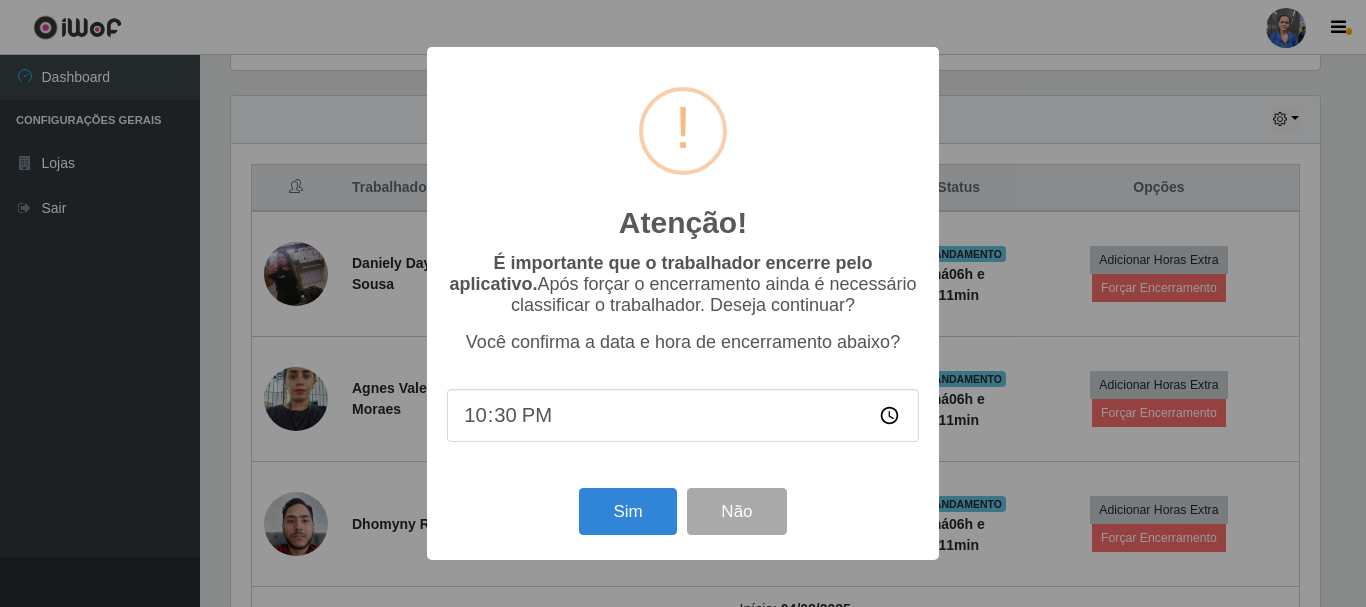 click on "Atenção! × É importante que o trabalhador encerre pelo aplicativo.
Após forçar o encerramento ainda é necessário classificar o trabalhador.
Deseja continuar?
Você confirma a data e hora de encerramento abaixo?
22:30
Sim Não" at bounding box center (683, 303) 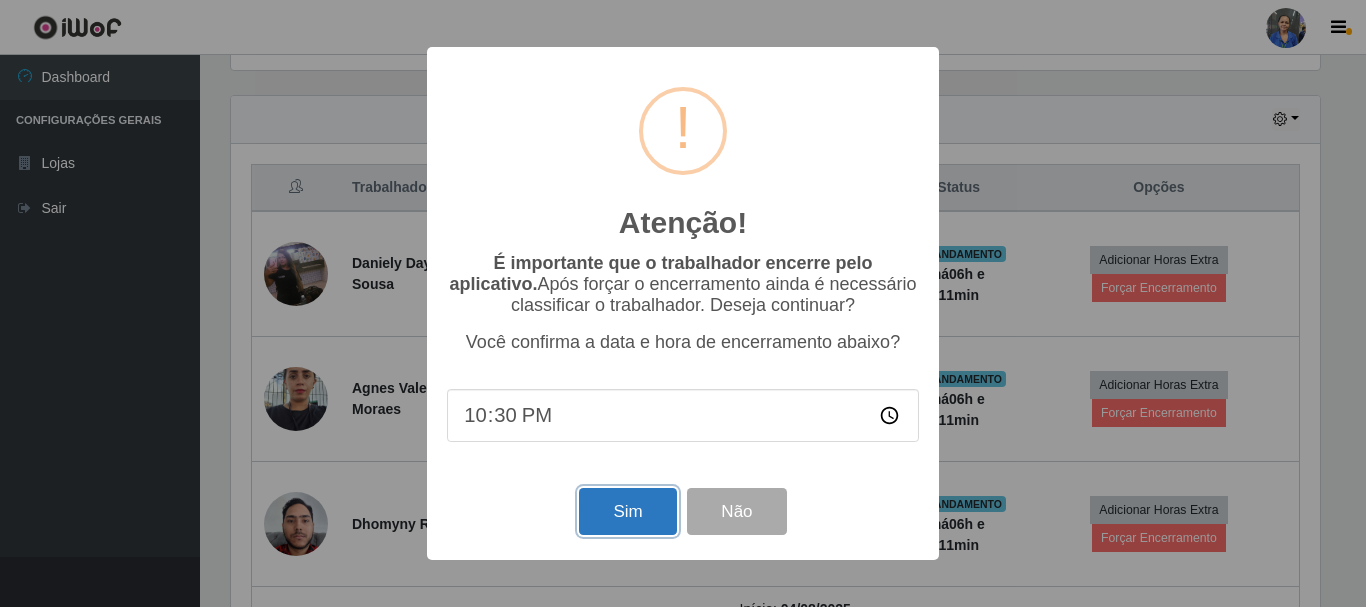 click on "Sim" at bounding box center [627, 511] 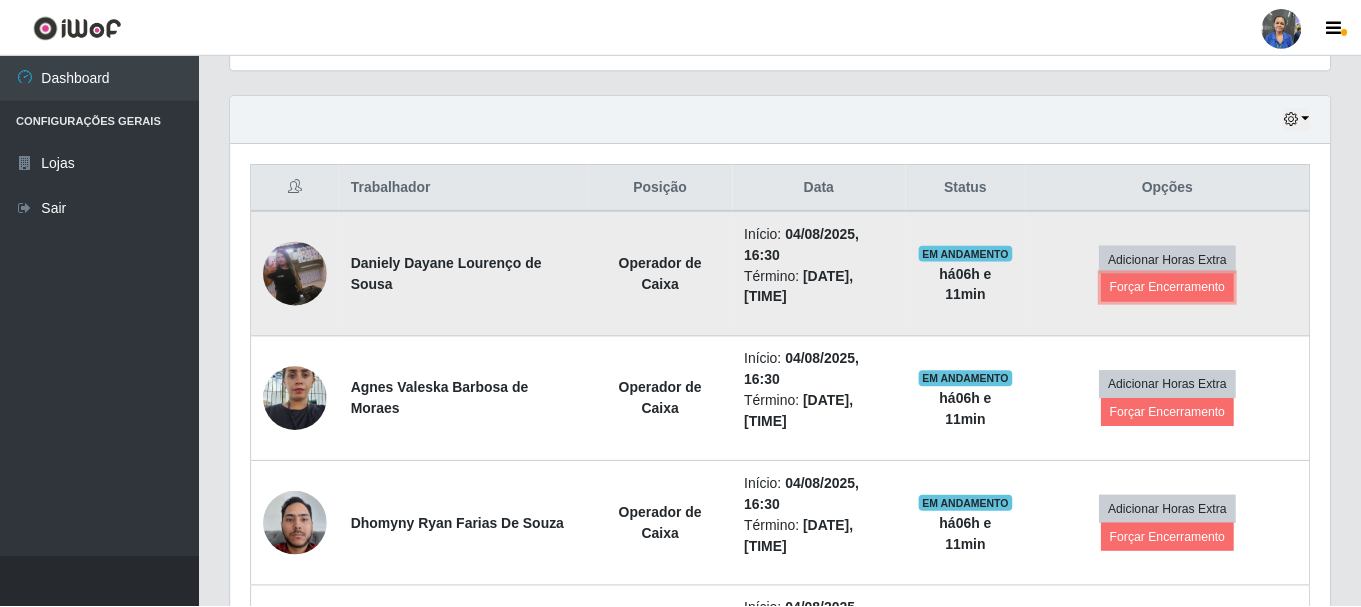 scroll, scrollTop: 999585, scrollLeft: 998901, axis: both 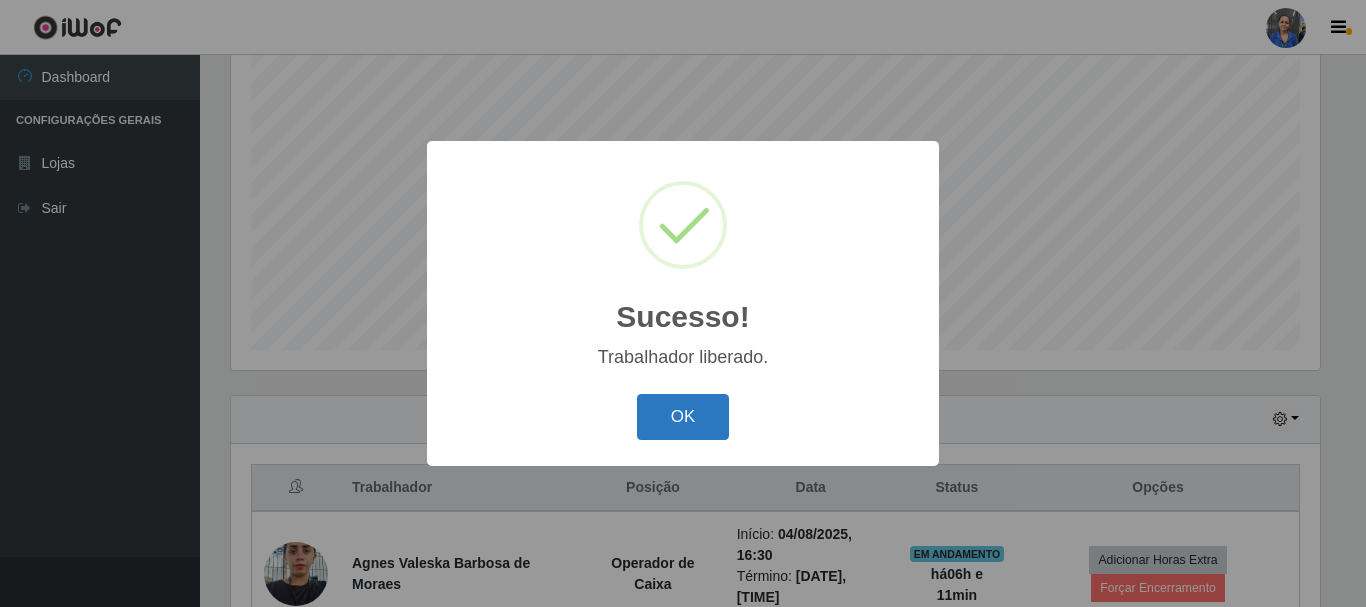 click on "OK" at bounding box center (683, 417) 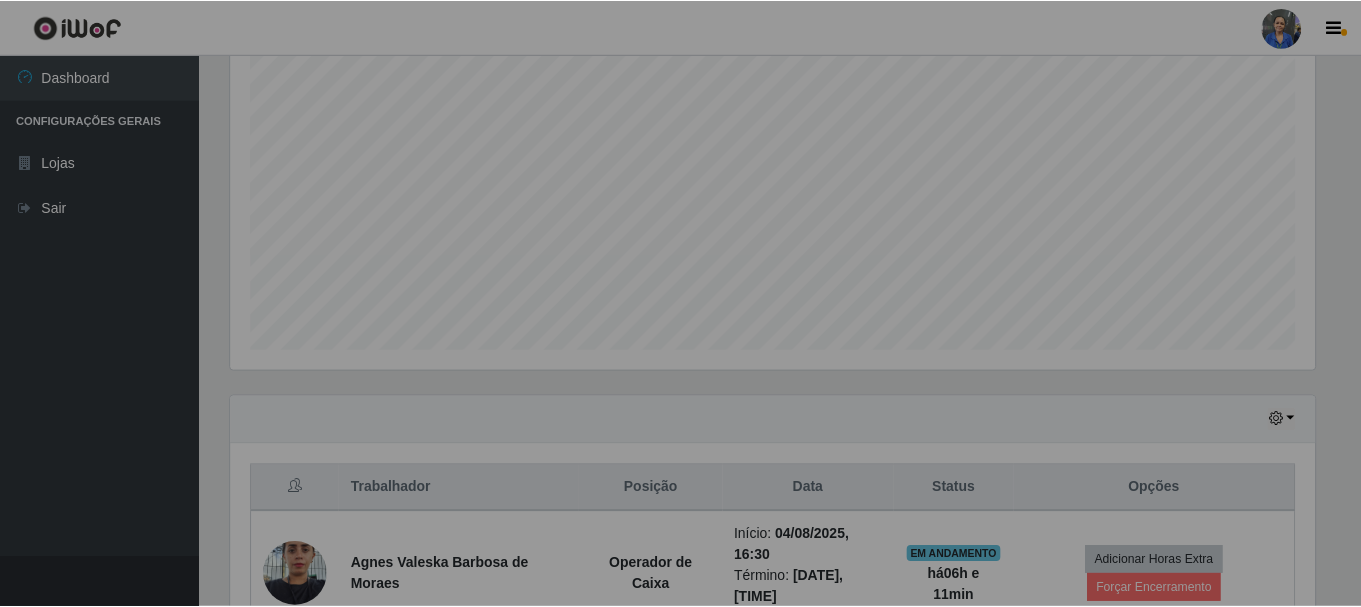 scroll, scrollTop: 391, scrollLeft: 0, axis: vertical 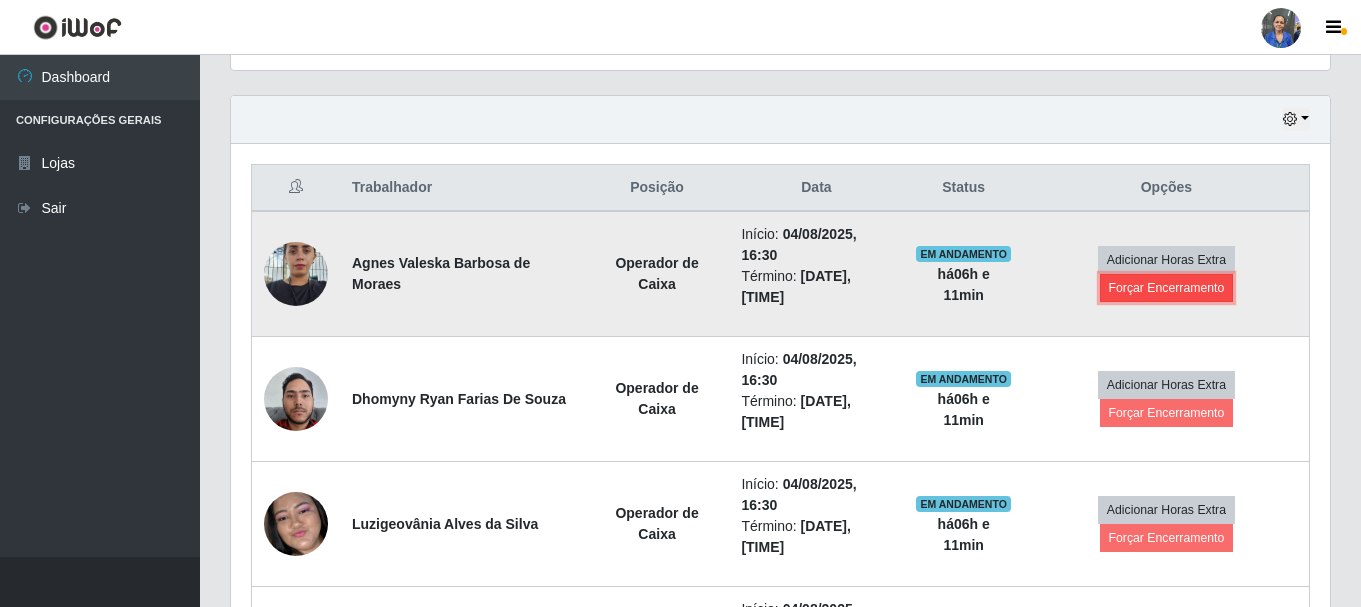 click on "Forçar Encerramento" at bounding box center [1167, 288] 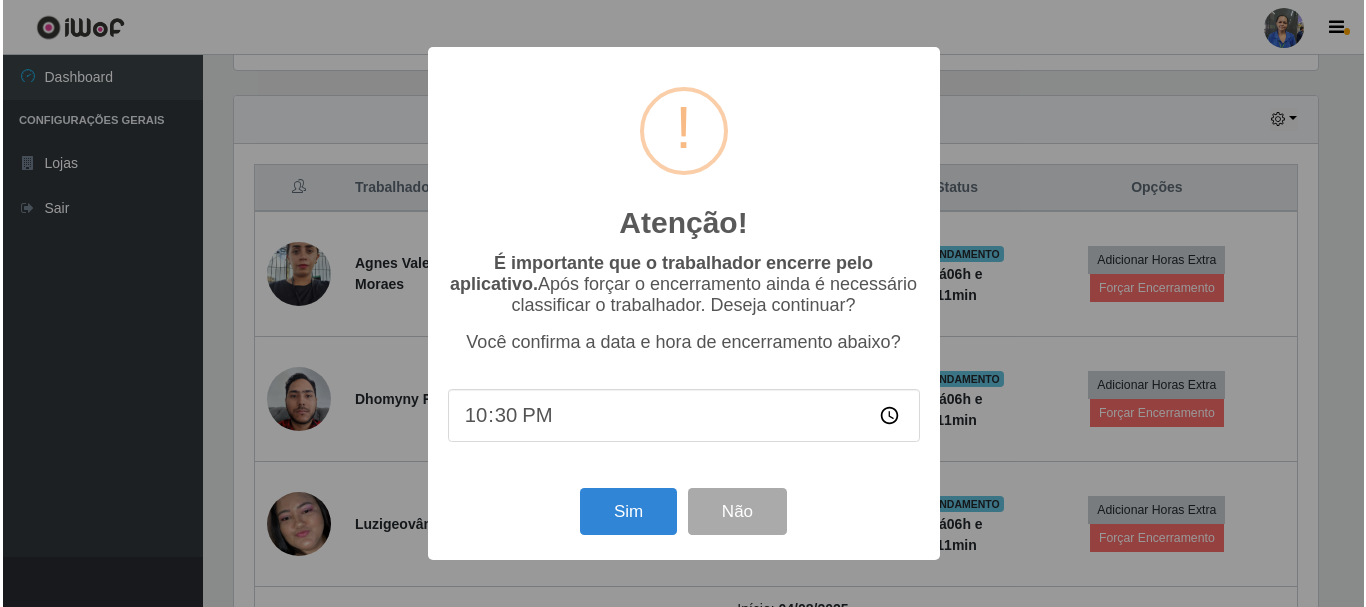 scroll, scrollTop: 999585, scrollLeft: 998911, axis: both 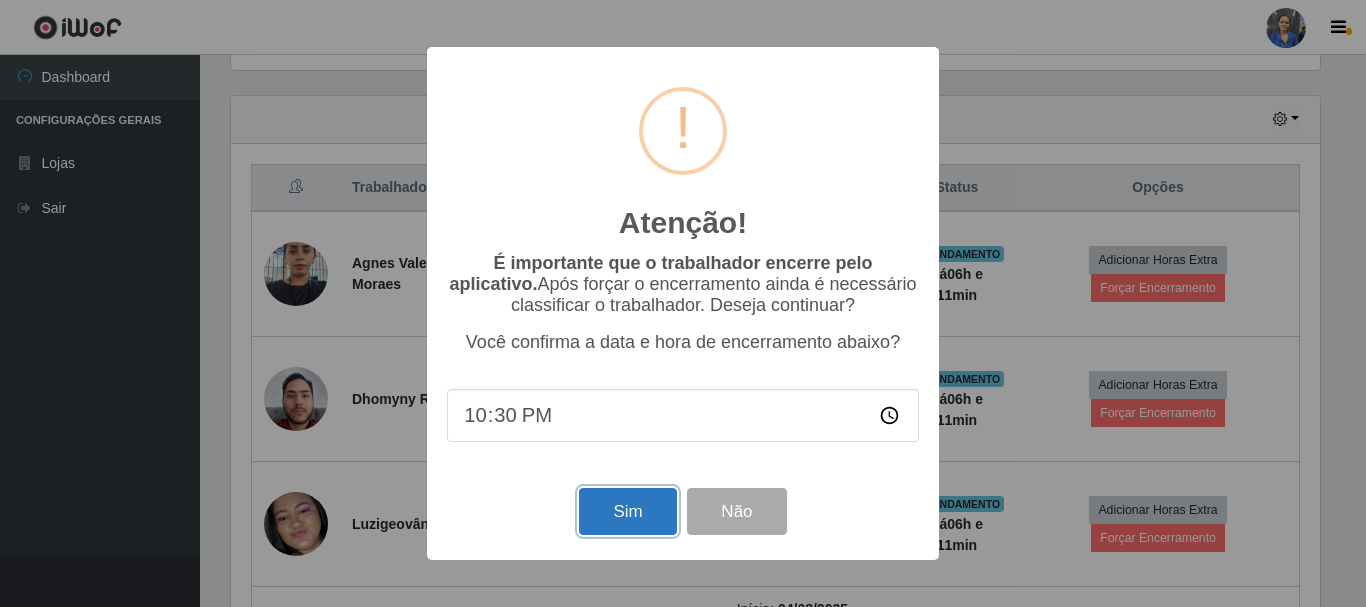 click on "Sim" at bounding box center [627, 511] 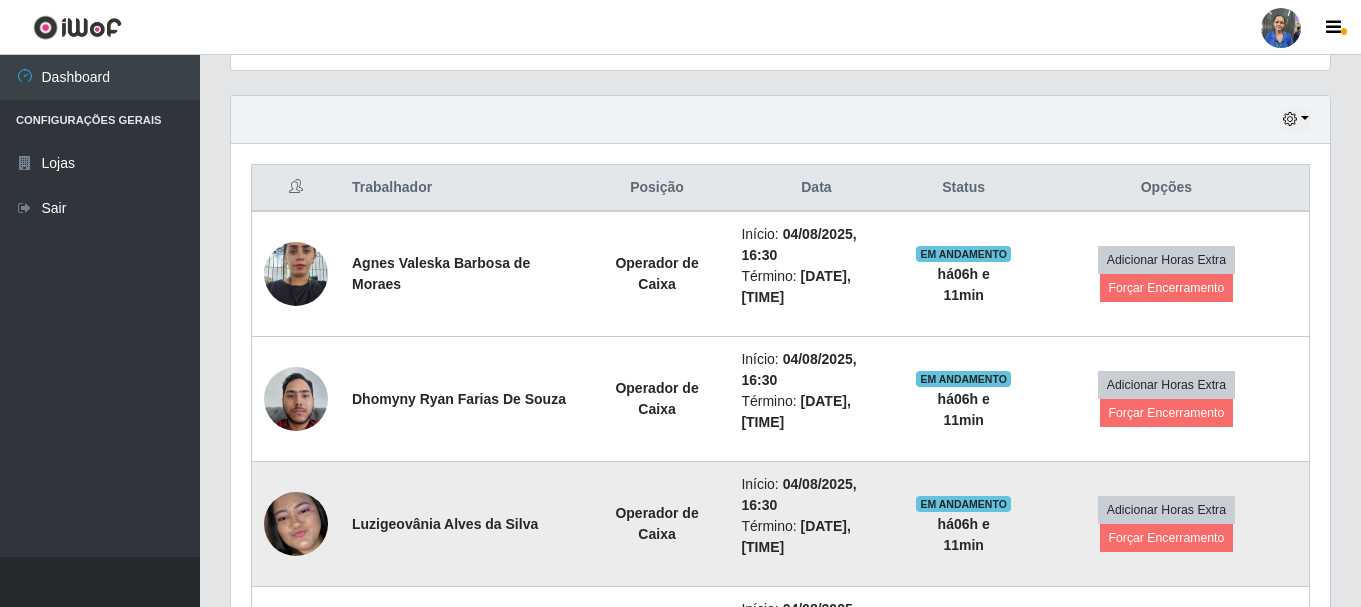 scroll, scrollTop: 999585, scrollLeft: 998901, axis: both 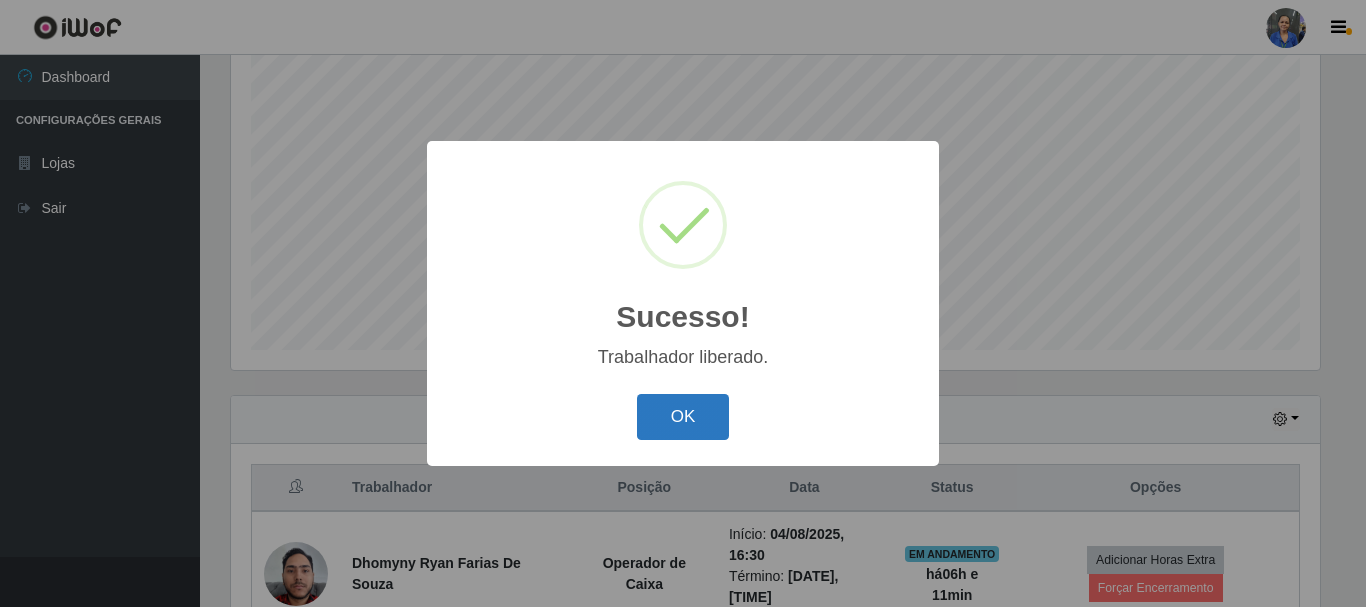 click on "OK" at bounding box center [683, 417] 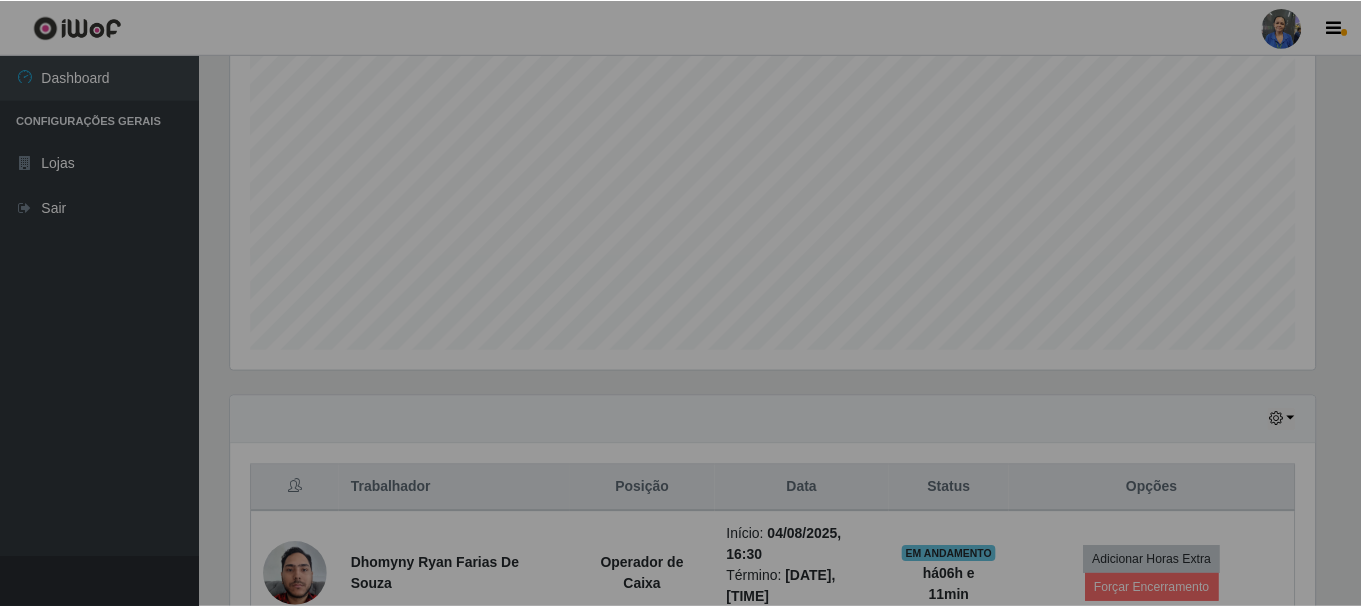 scroll, scrollTop: 389, scrollLeft: 0, axis: vertical 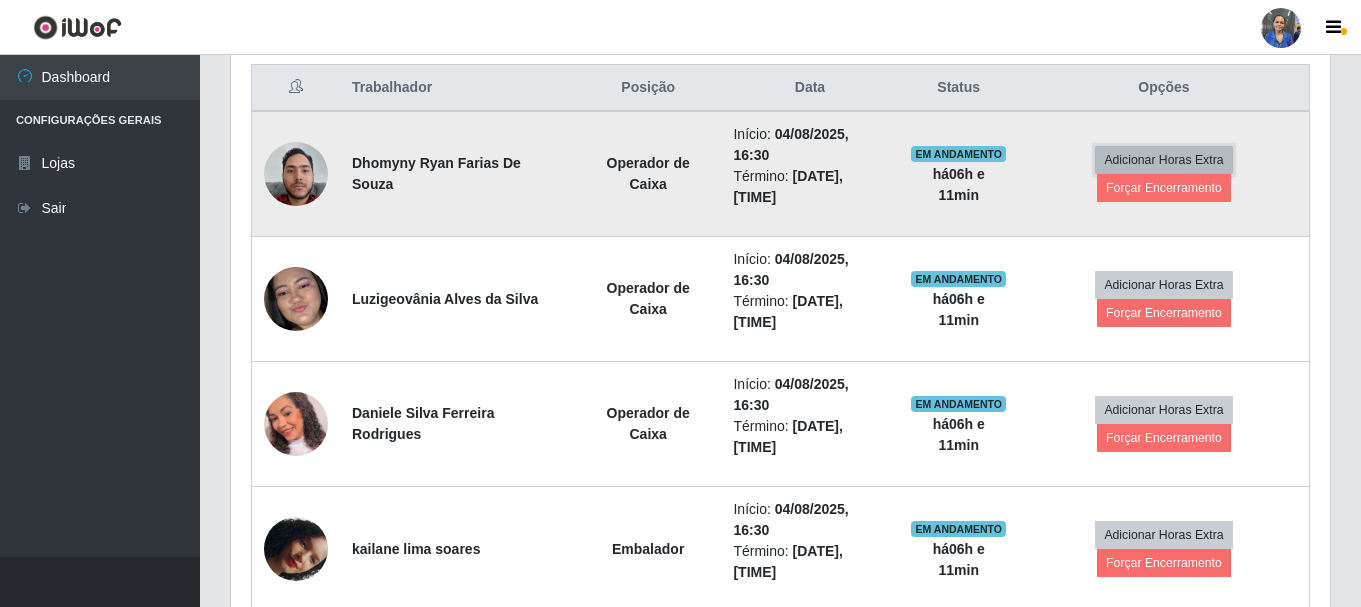 click on "Adicionar Horas Extra" at bounding box center [1163, 160] 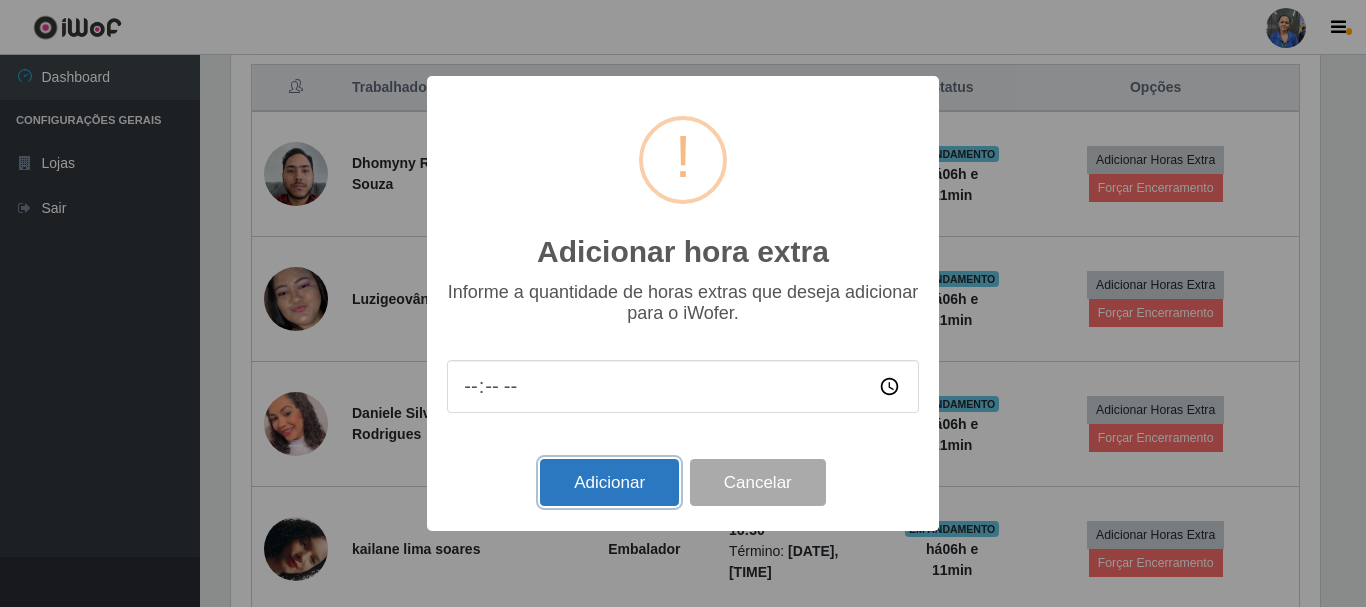 click on "Adicionar" at bounding box center (609, 482) 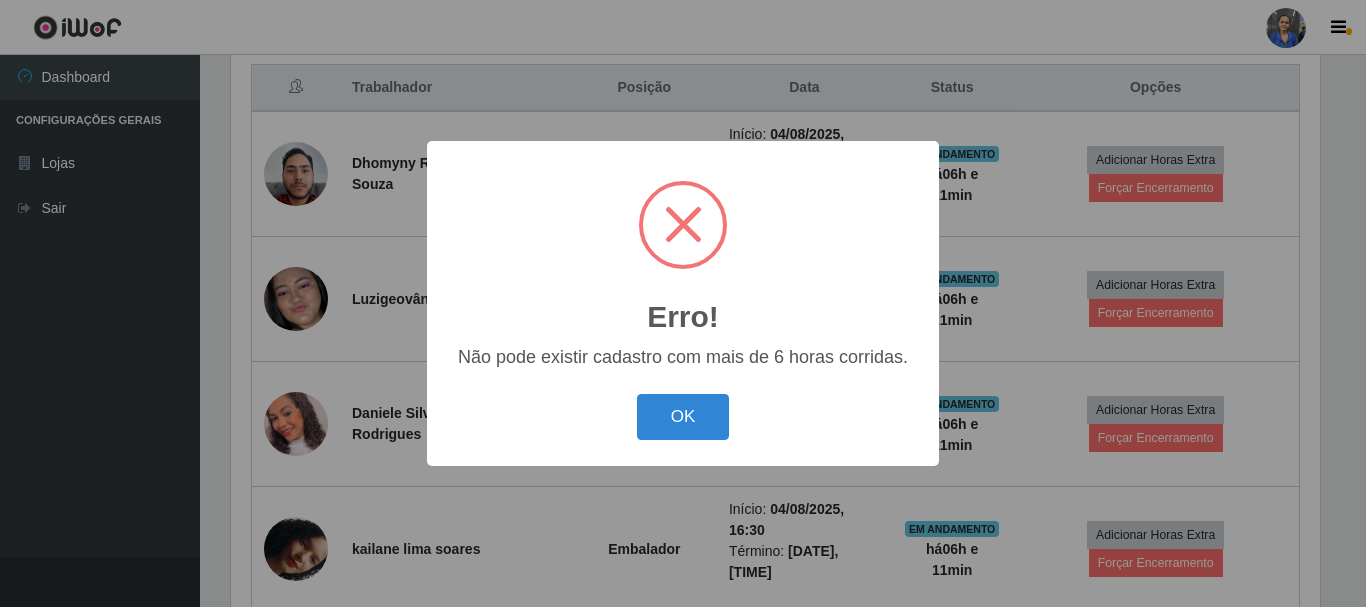 click on "OK Cancel" at bounding box center [683, 416] 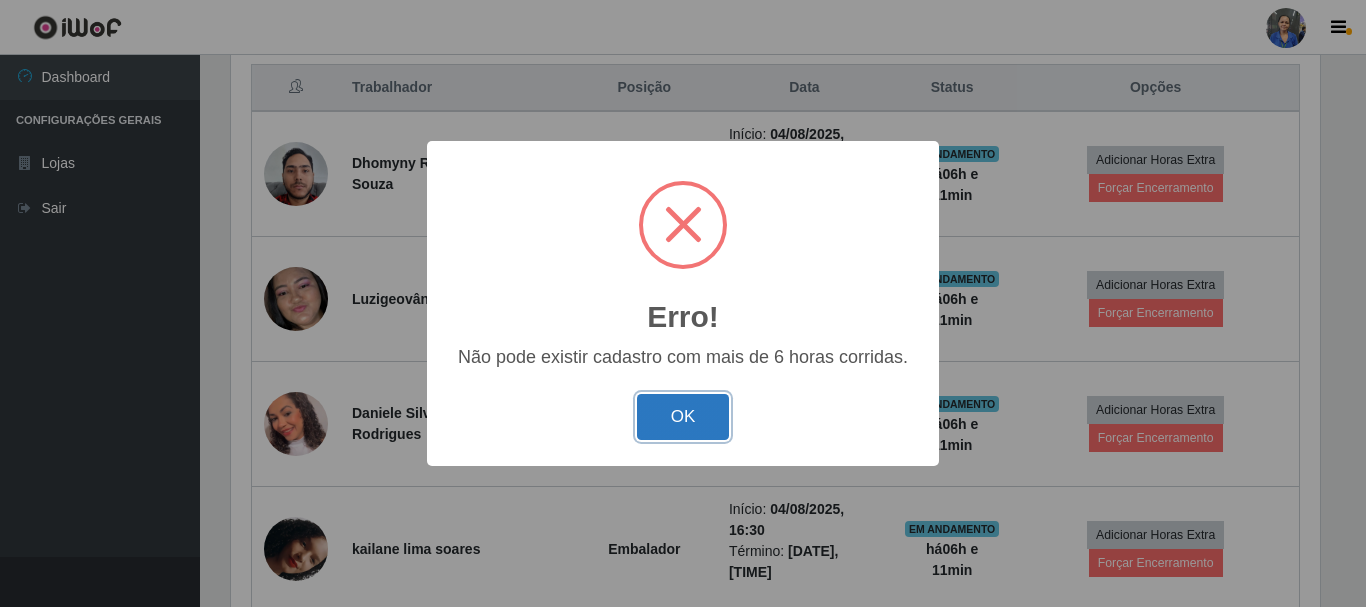click on "OK" at bounding box center [683, 417] 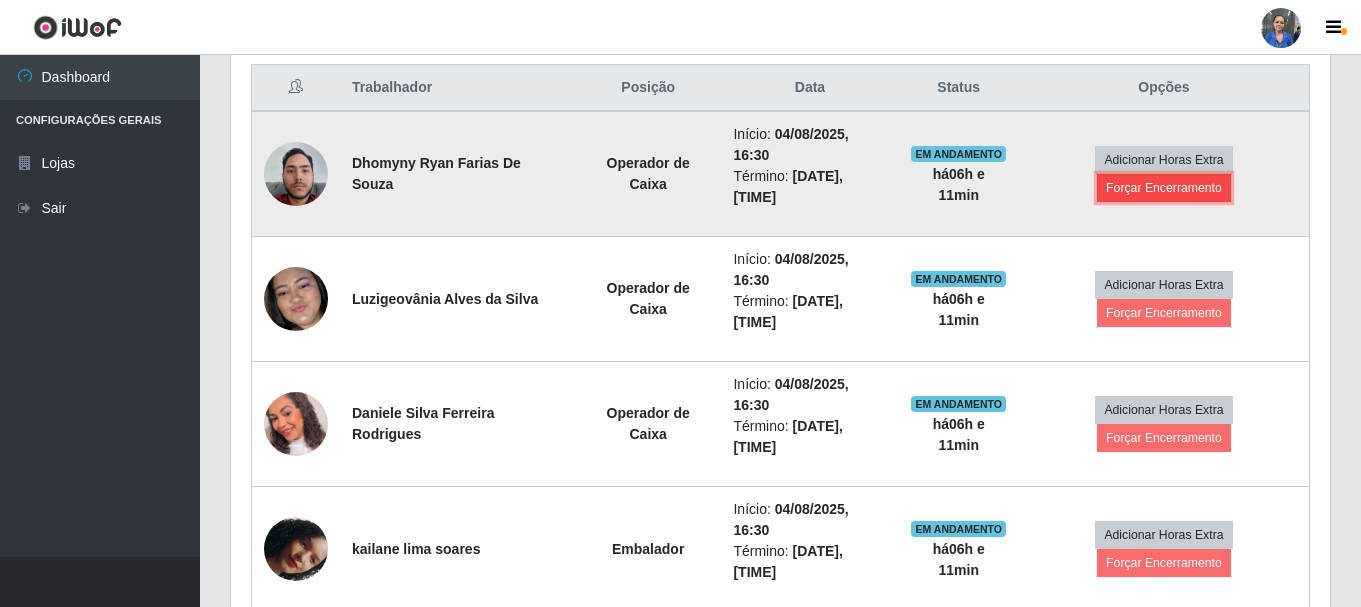 click on "Forçar Encerramento" at bounding box center (1164, 188) 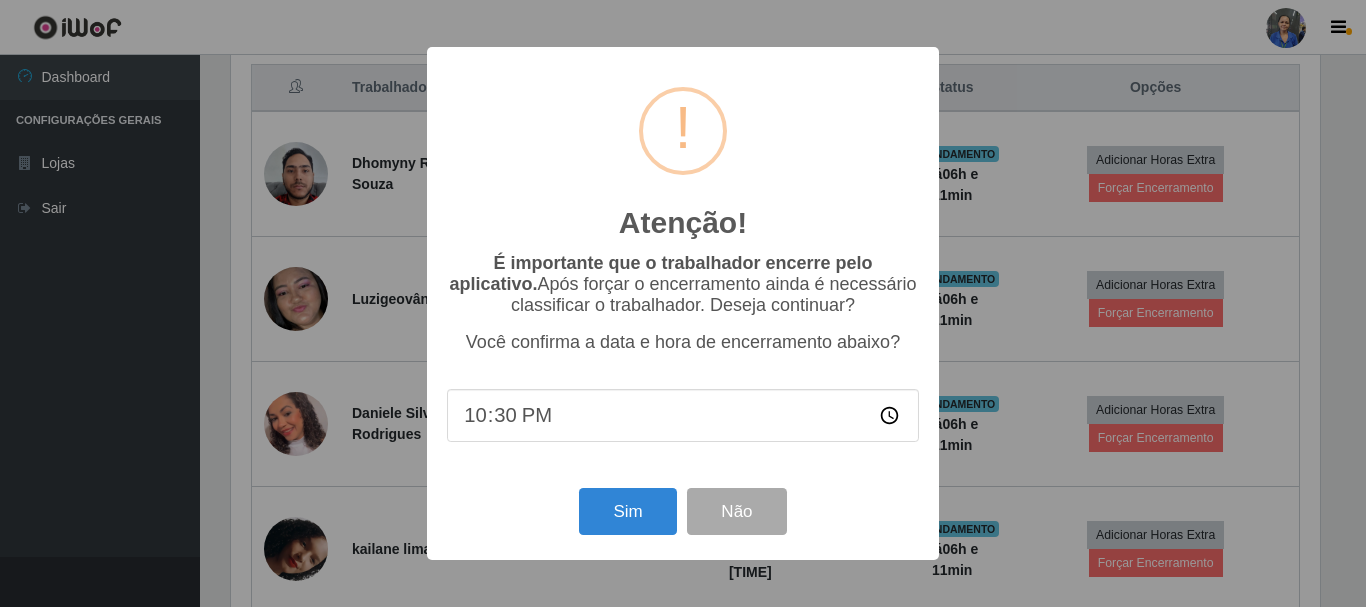 click on "Atenção! × É importante que o trabalhador encerre pelo aplicativo.
Após forçar o encerramento ainda é necessário classificar o trabalhador.
Deseja continuar?
Você confirma a data e hora de encerramento abaixo?
22:30
Sim Não" at bounding box center (683, 303) 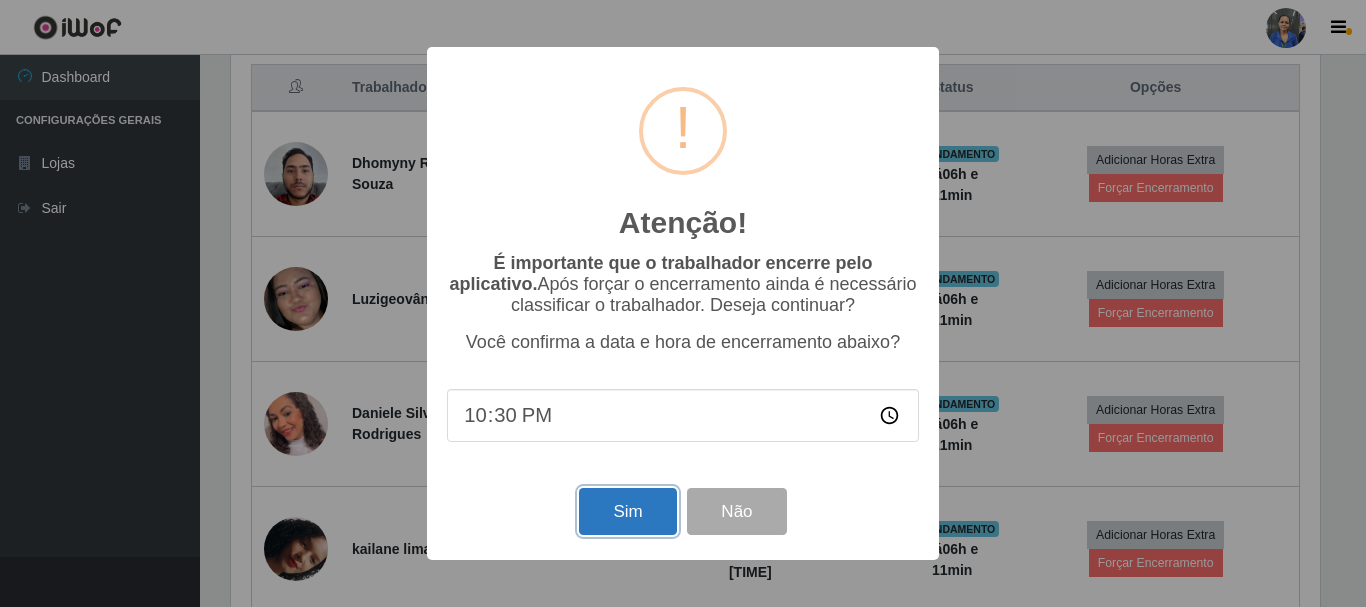 click on "Sim" at bounding box center [627, 511] 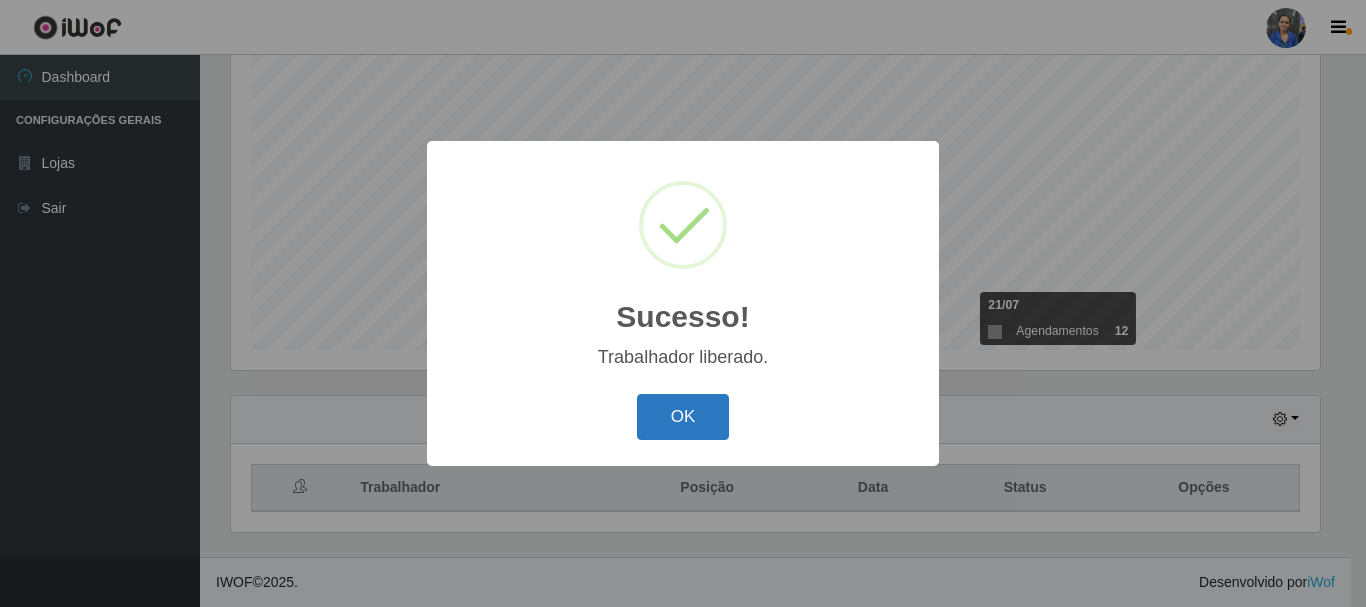 click on "OK" at bounding box center (683, 417) 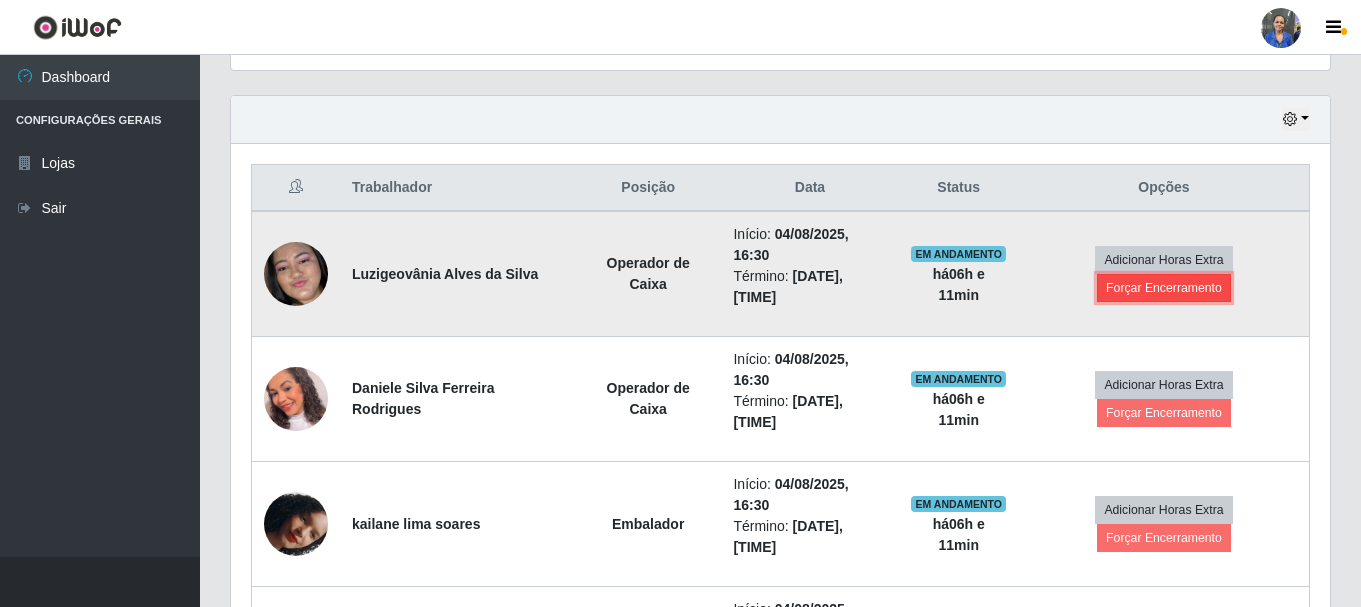 click on "Forçar Encerramento" at bounding box center (1164, 288) 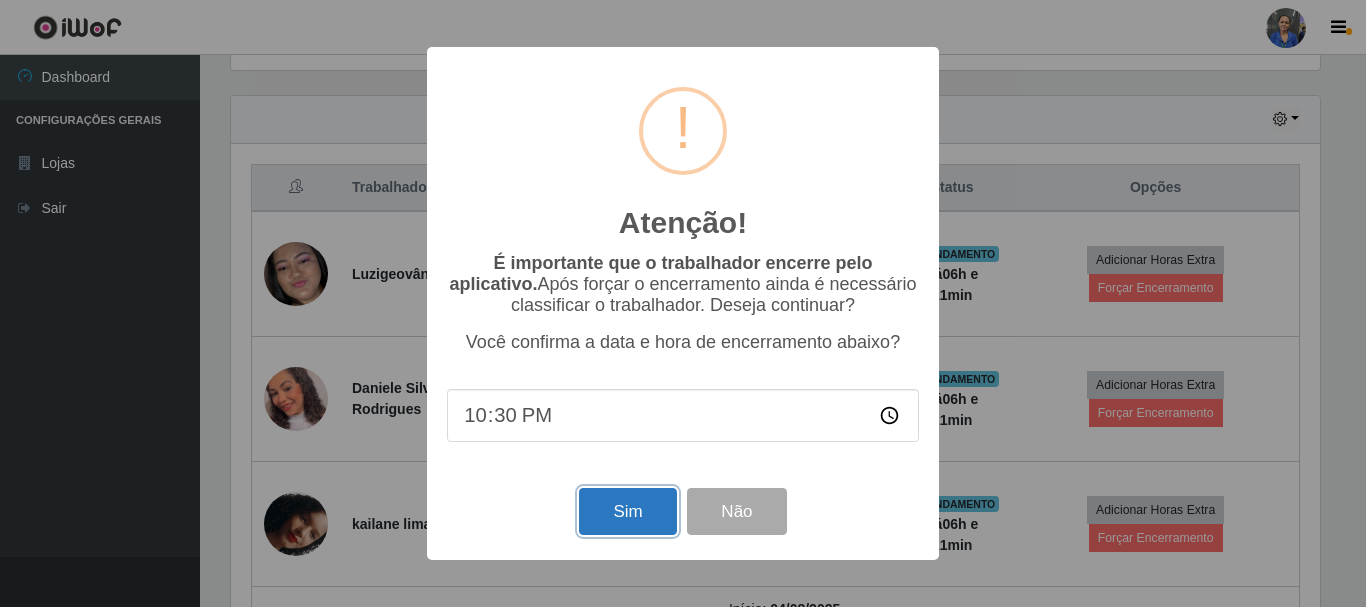 click on "Sim" at bounding box center (627, 511) 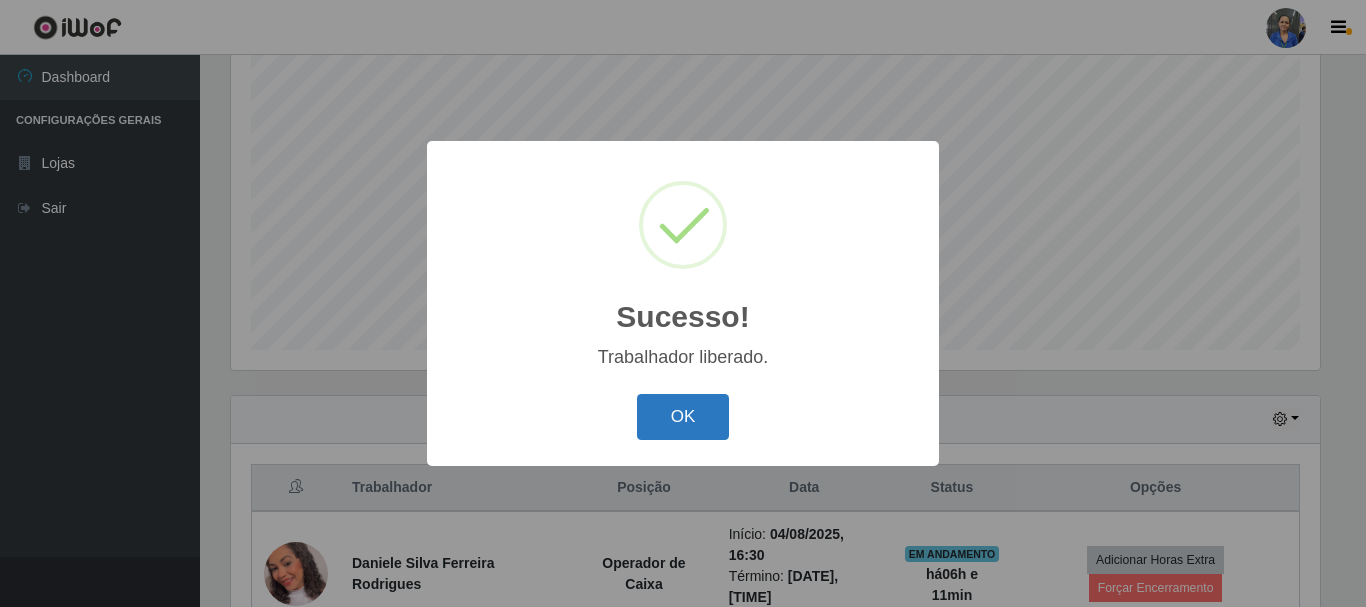 drag, startPoint x: 671, startPoint y: 415, endPoint x: 777, endPoint y: 331, distance: 135.24792 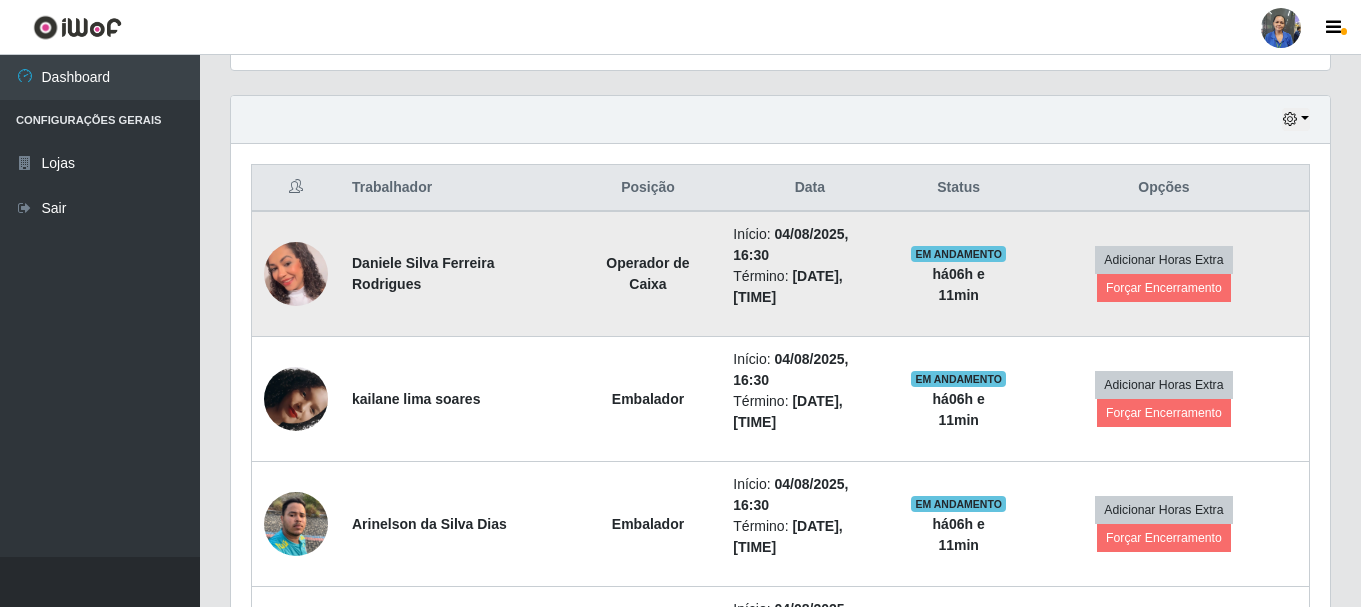 click on "Adicionar Horas Extra Forçar Encerramento" at bounding box center (1164, 274) 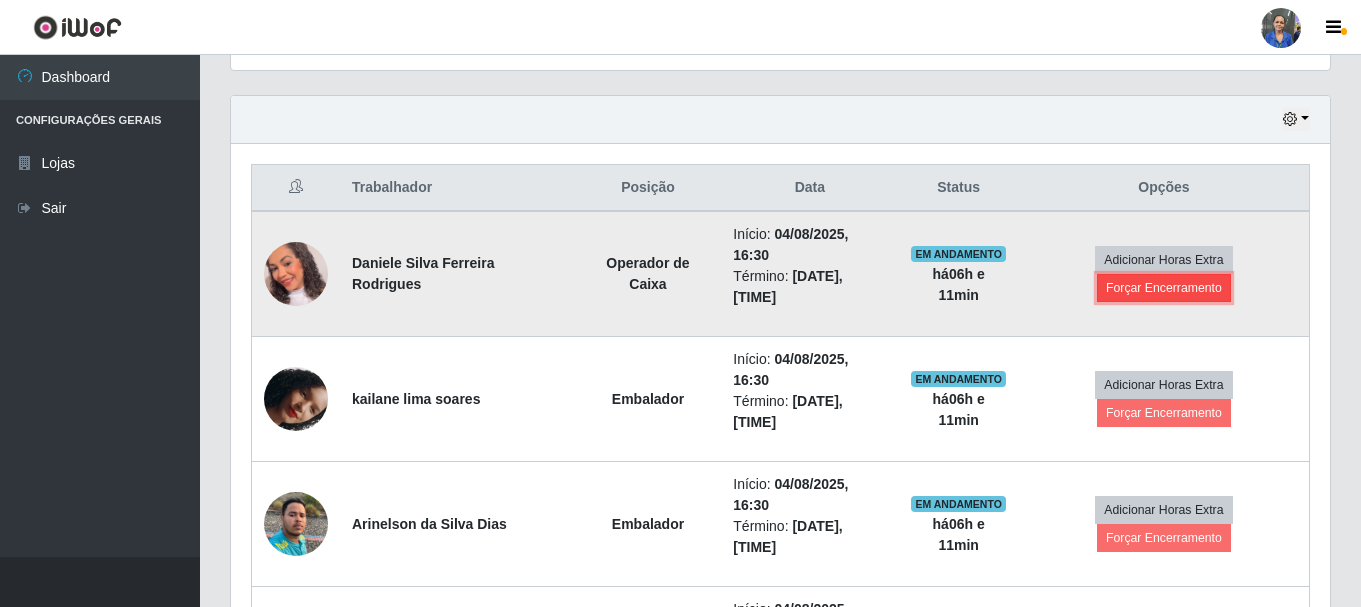 click on "Forçar Encerramento" at bounding box center (1164, 288) 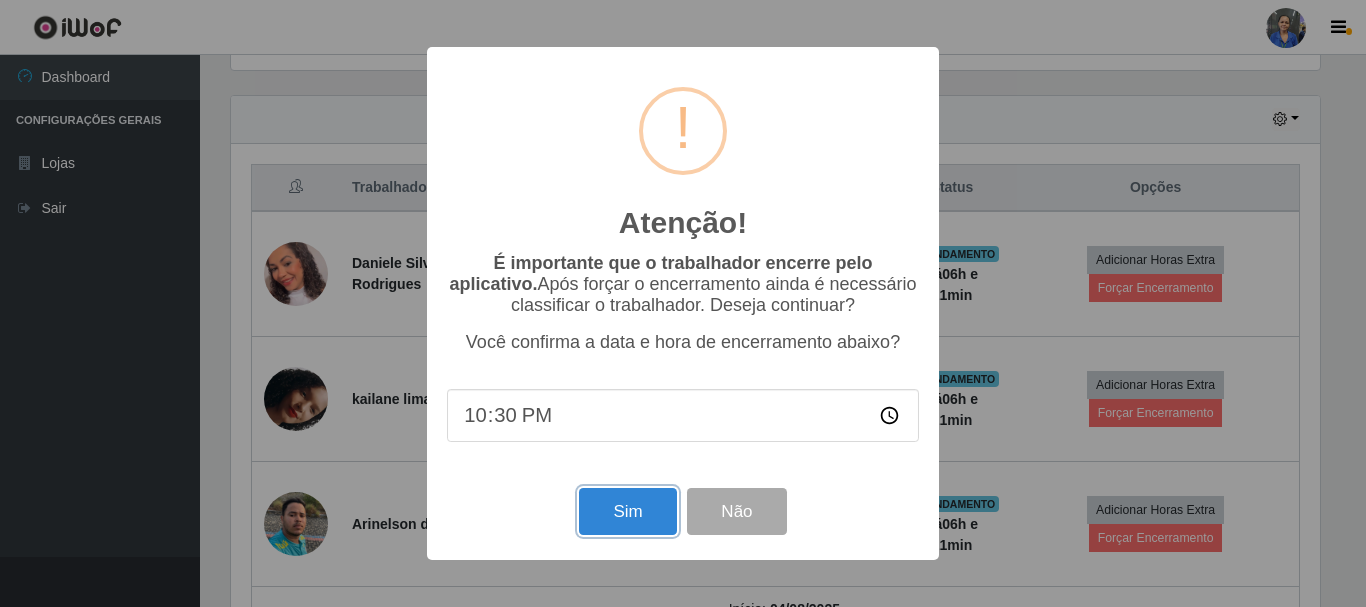 drag, startPoint x: 640, startPoint y: 507, endPoint x: 672, endPoint y: 481, distance: 41.231056 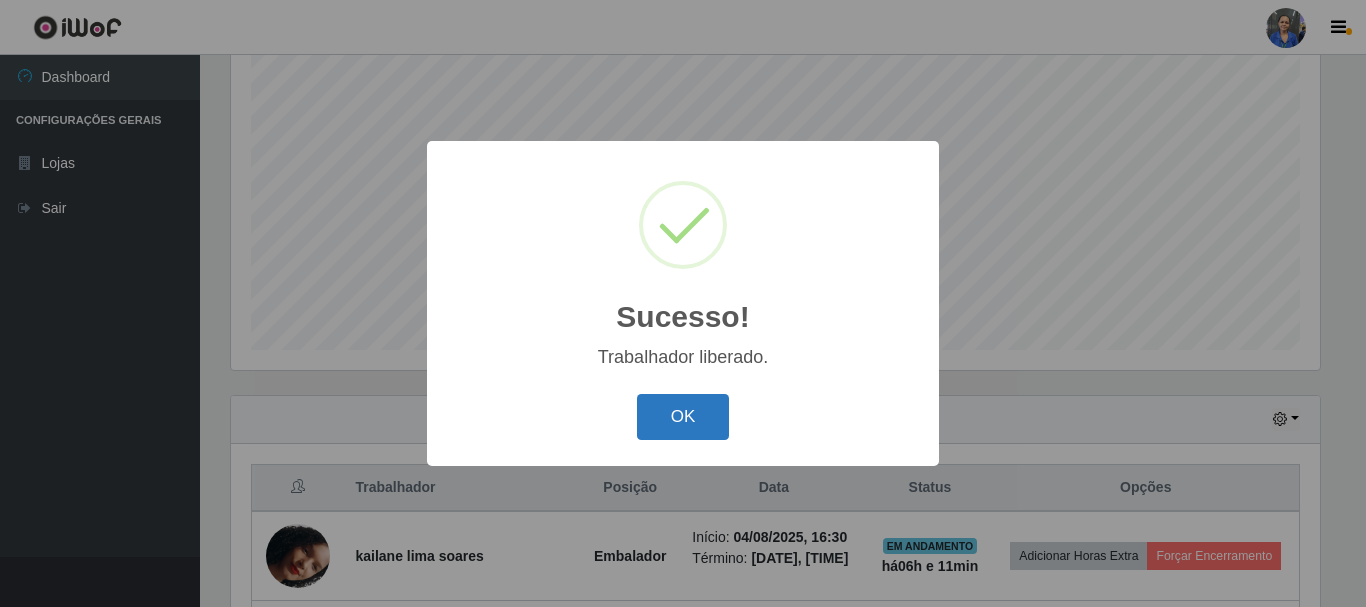 drag, startPoint x: 692, startPoint y: 413, endPoint x: 715, endPoint y: 391, distance: 31.827662 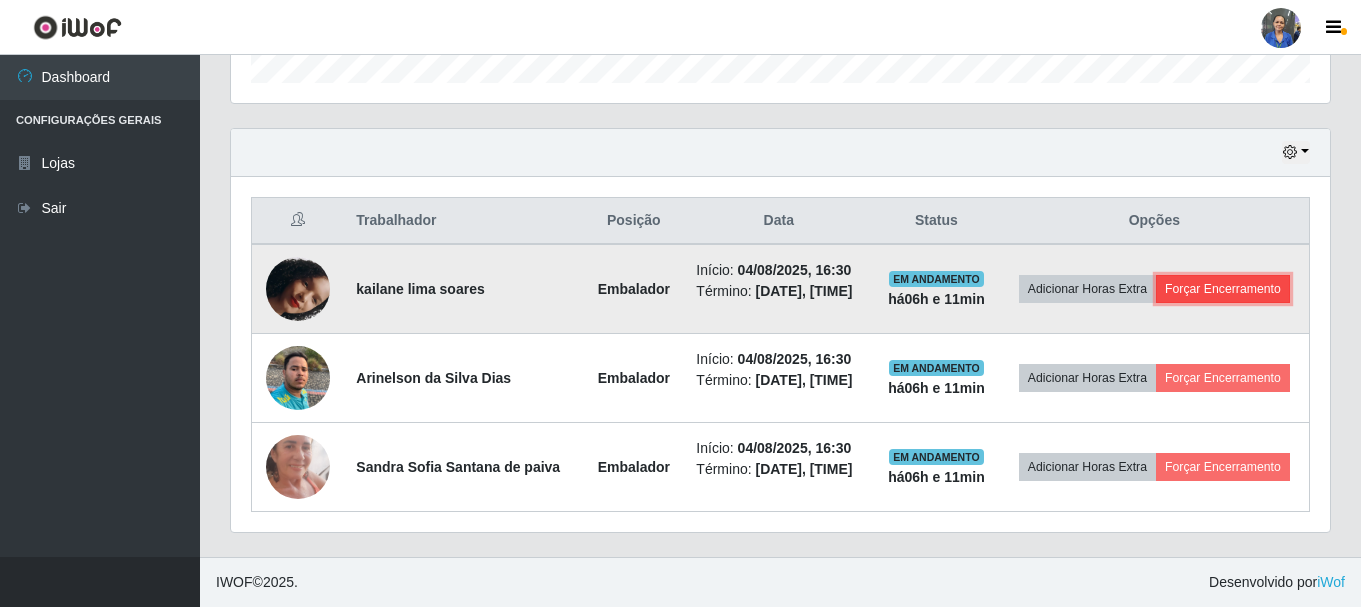 click on "Forçar Encerramento" at bounding box center [1223, 289] 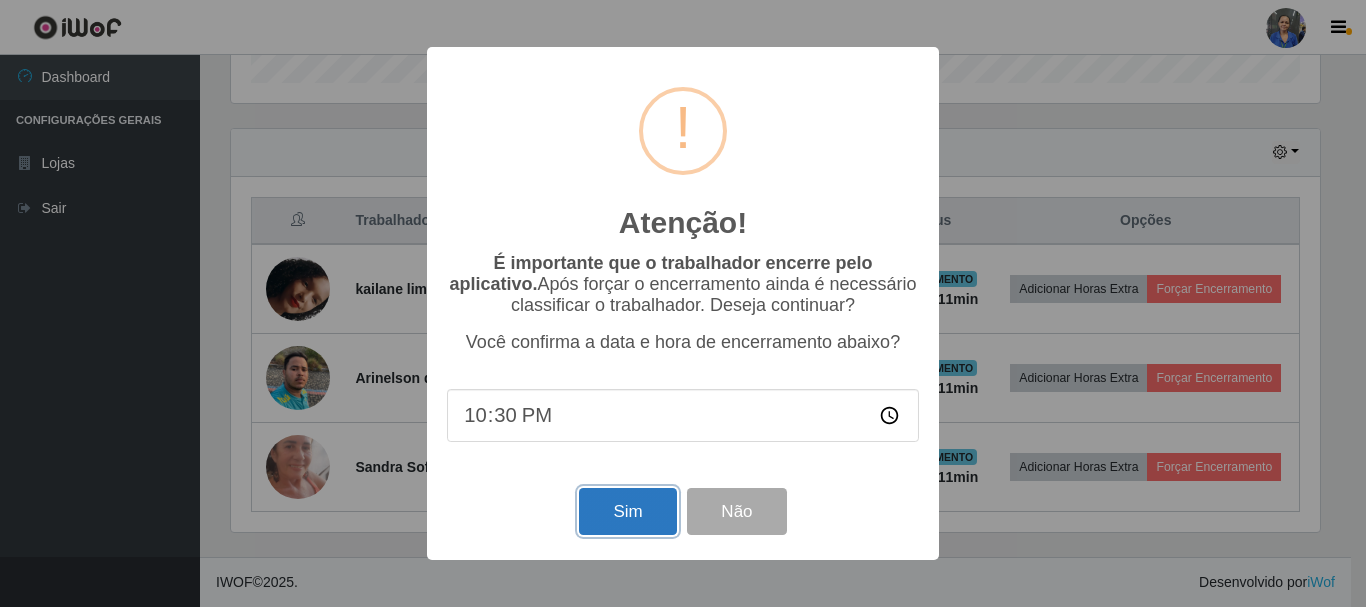 click on "Sim" at bounding box center [627, 511] 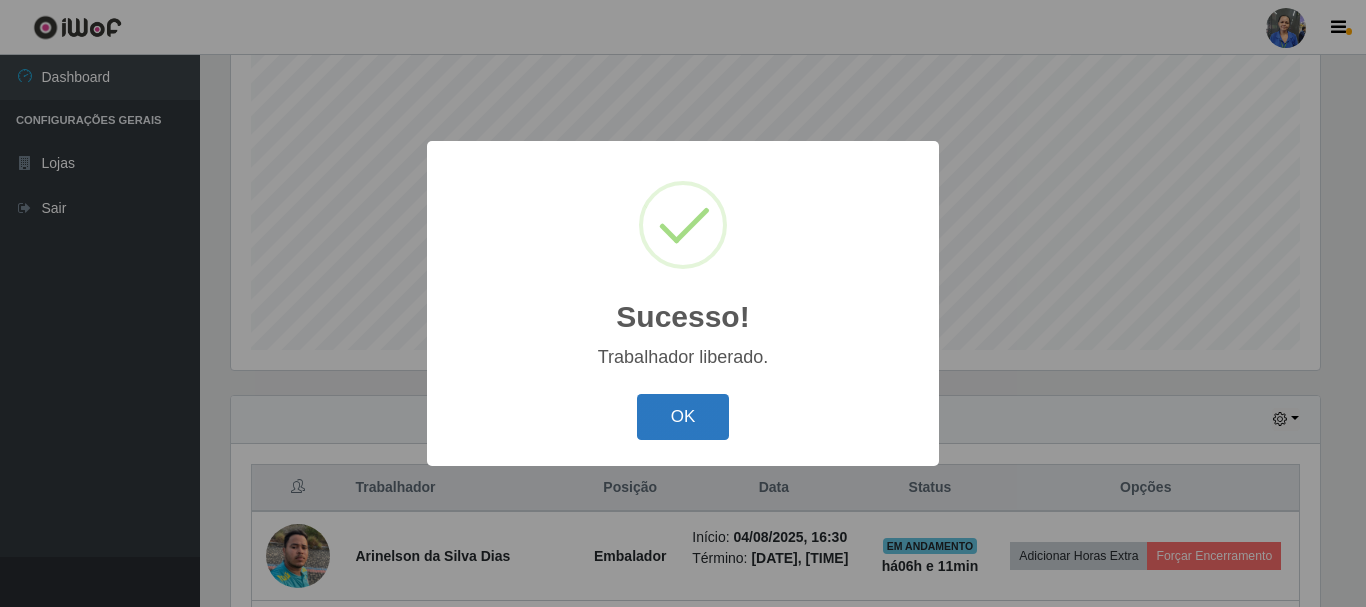 click on "OK" at bounding box center [683, 417] 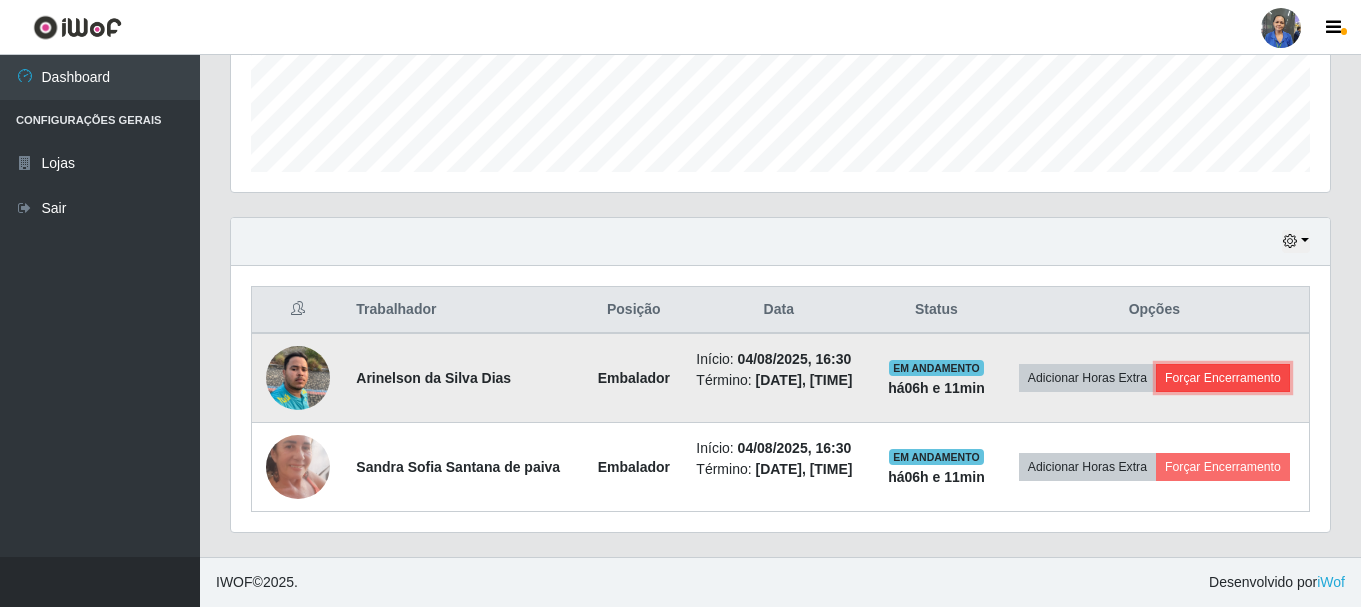 click on "Forçar Encerramento" at bounding box center (1223, 378) 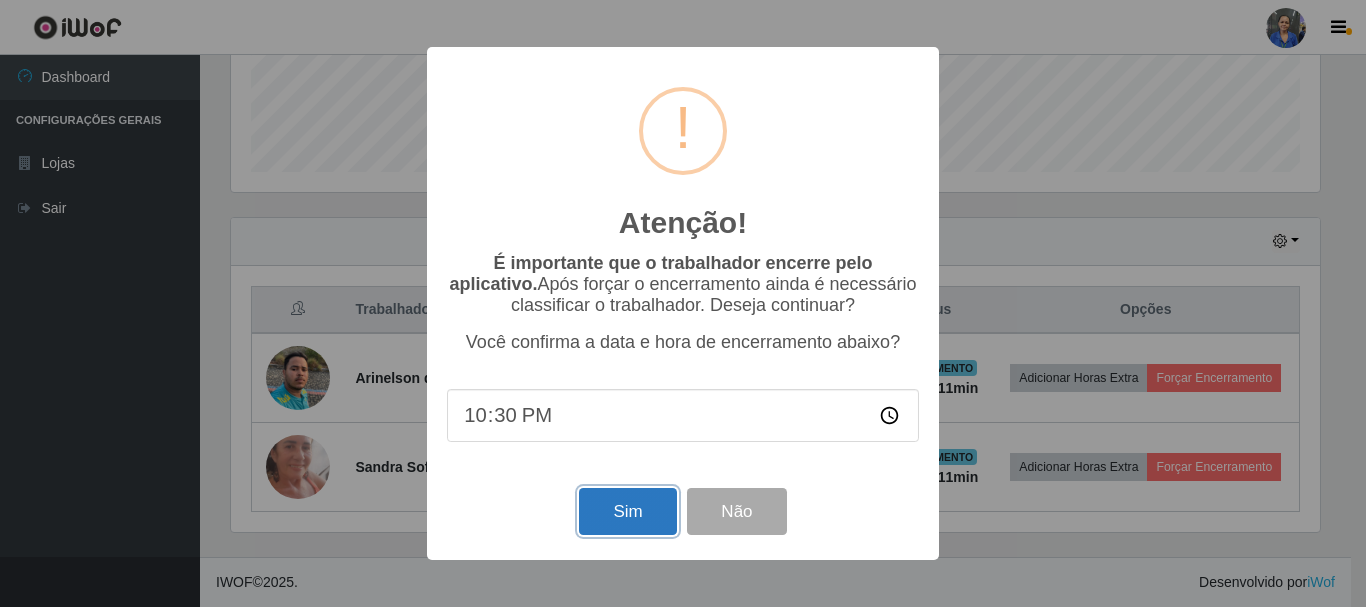 click on "Sim" at bounding box center [627, 511] 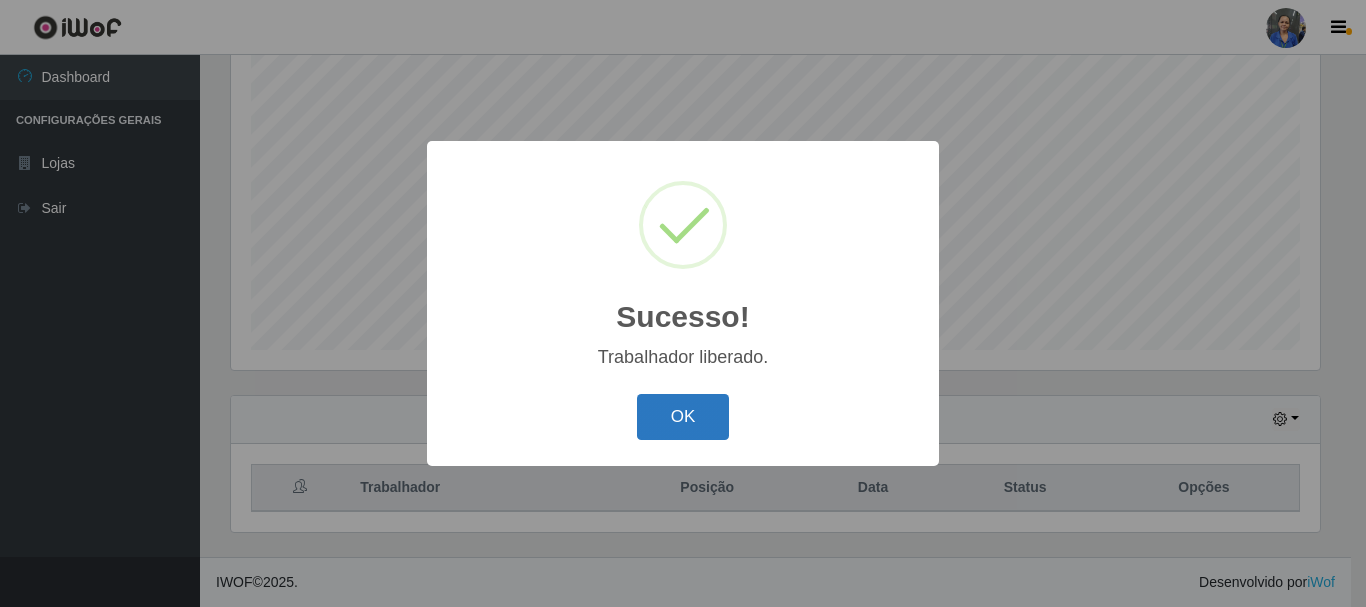 click on "OK" at bounding box center [683, 417] 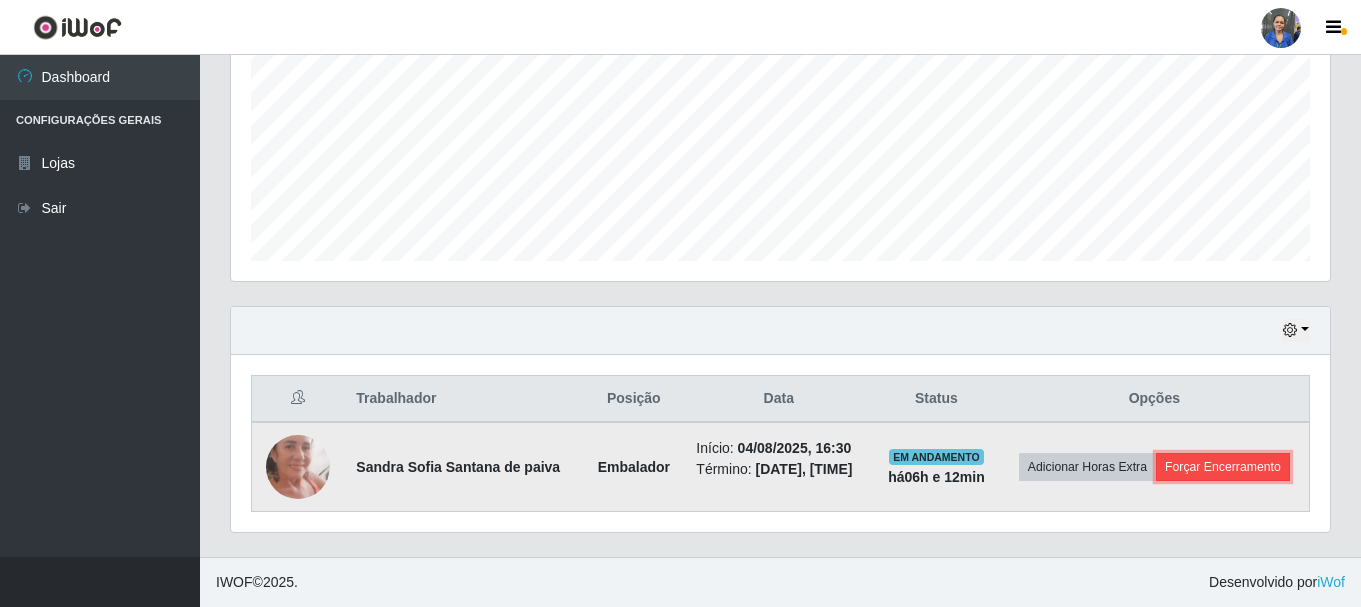 click on "Forçar Encerramento" at bounding box center [1223, 467] 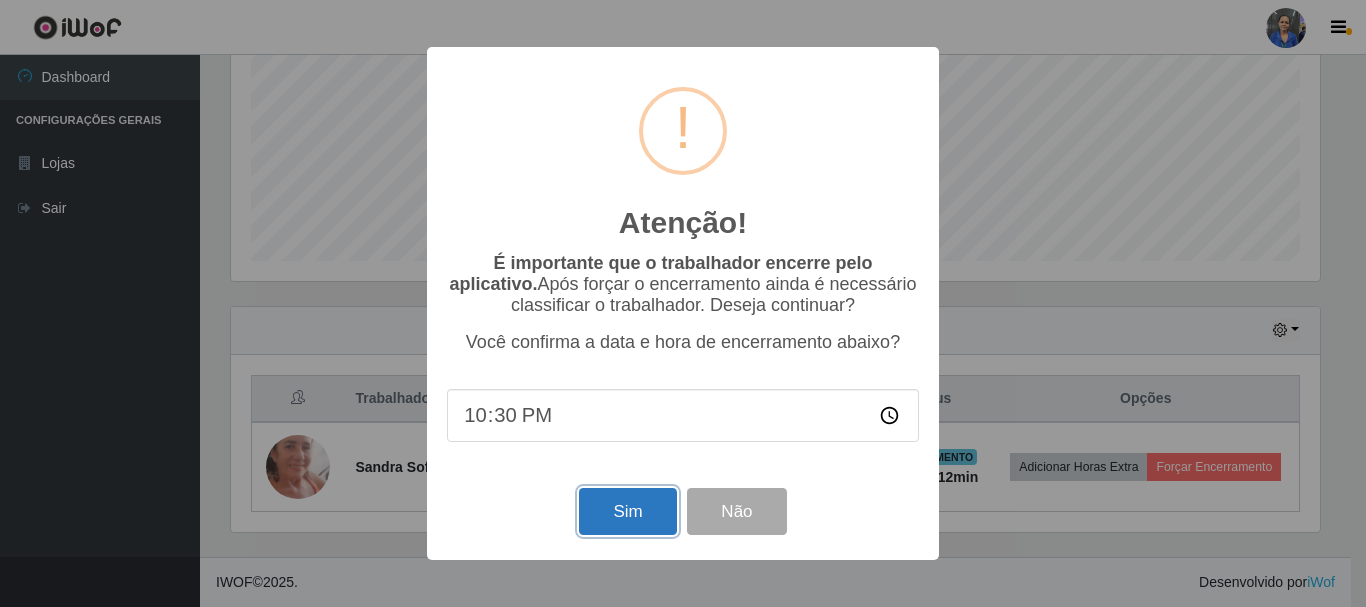 drag, startPoint x: 614, startPoint y: 509, endPoint x: 628, endPoint y: 505, distance: 14.56022 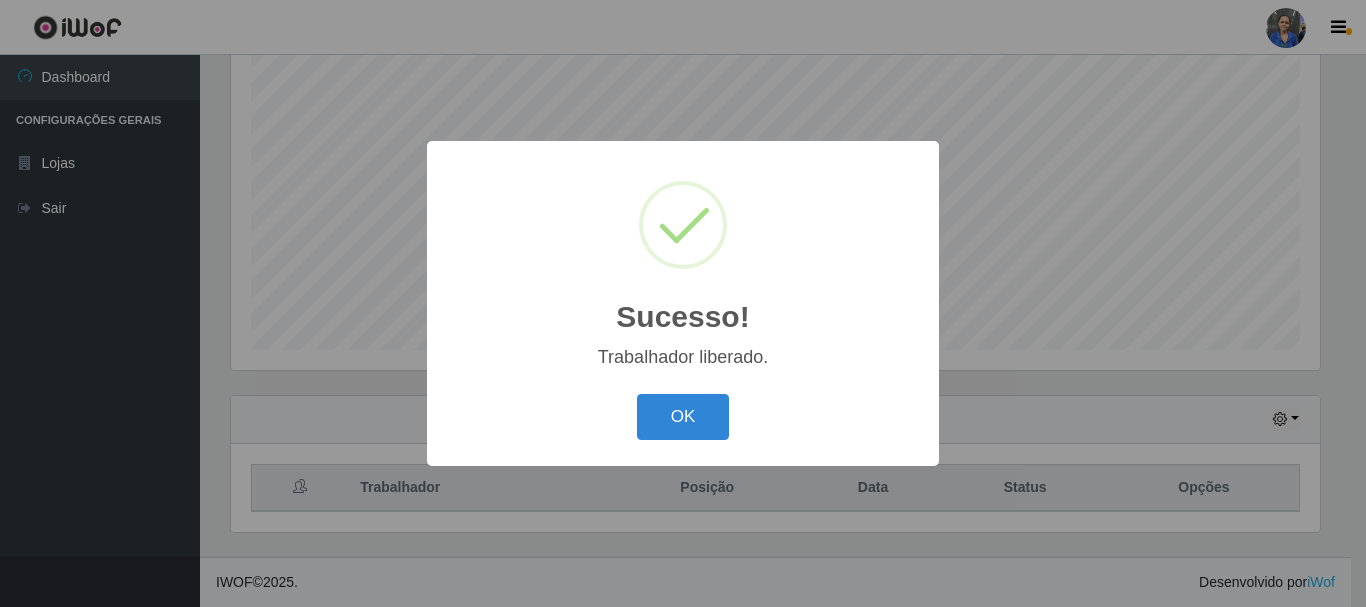 drag, startPoint x: 687, startPoint y: 417, endPoint x: 716, endPoint y: 398, distance: 34.669872 